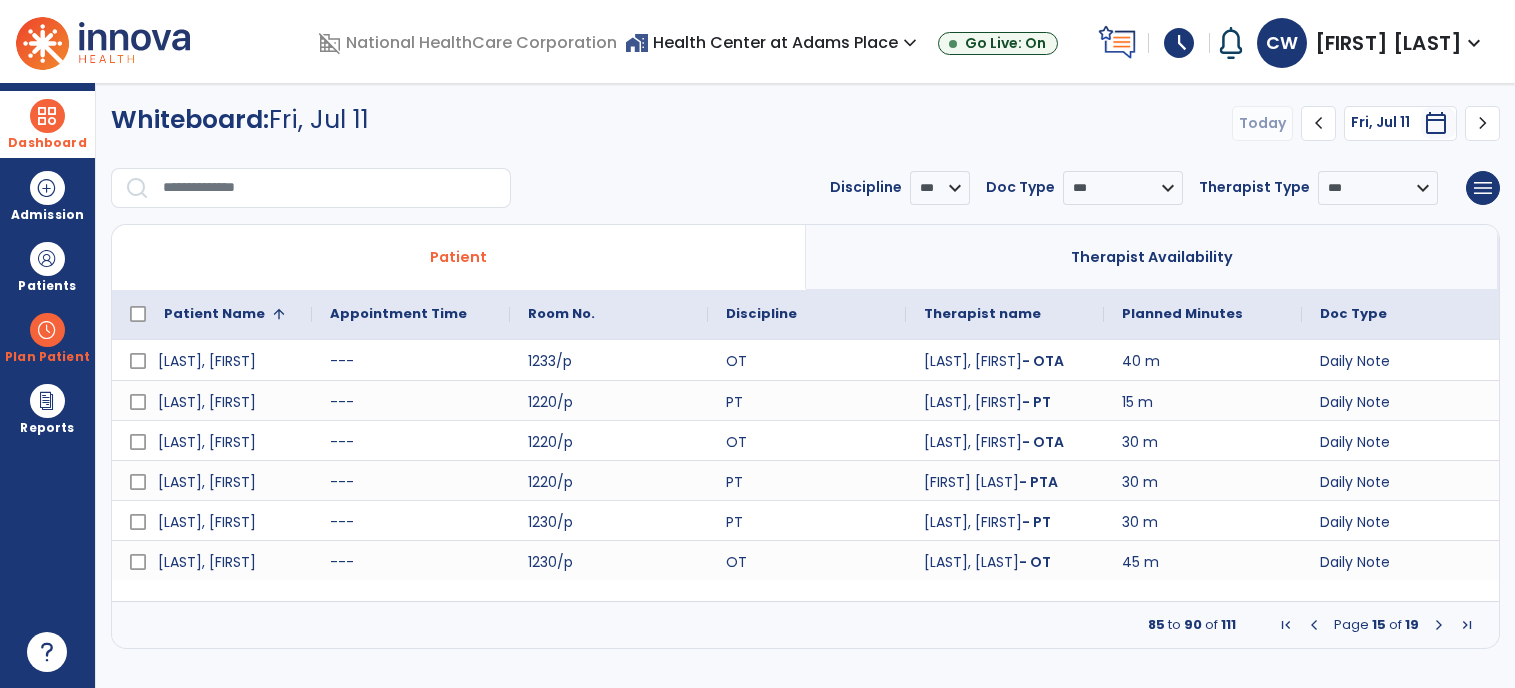scroll, scrollTop: 0, scrollLeft: 0, axis: both 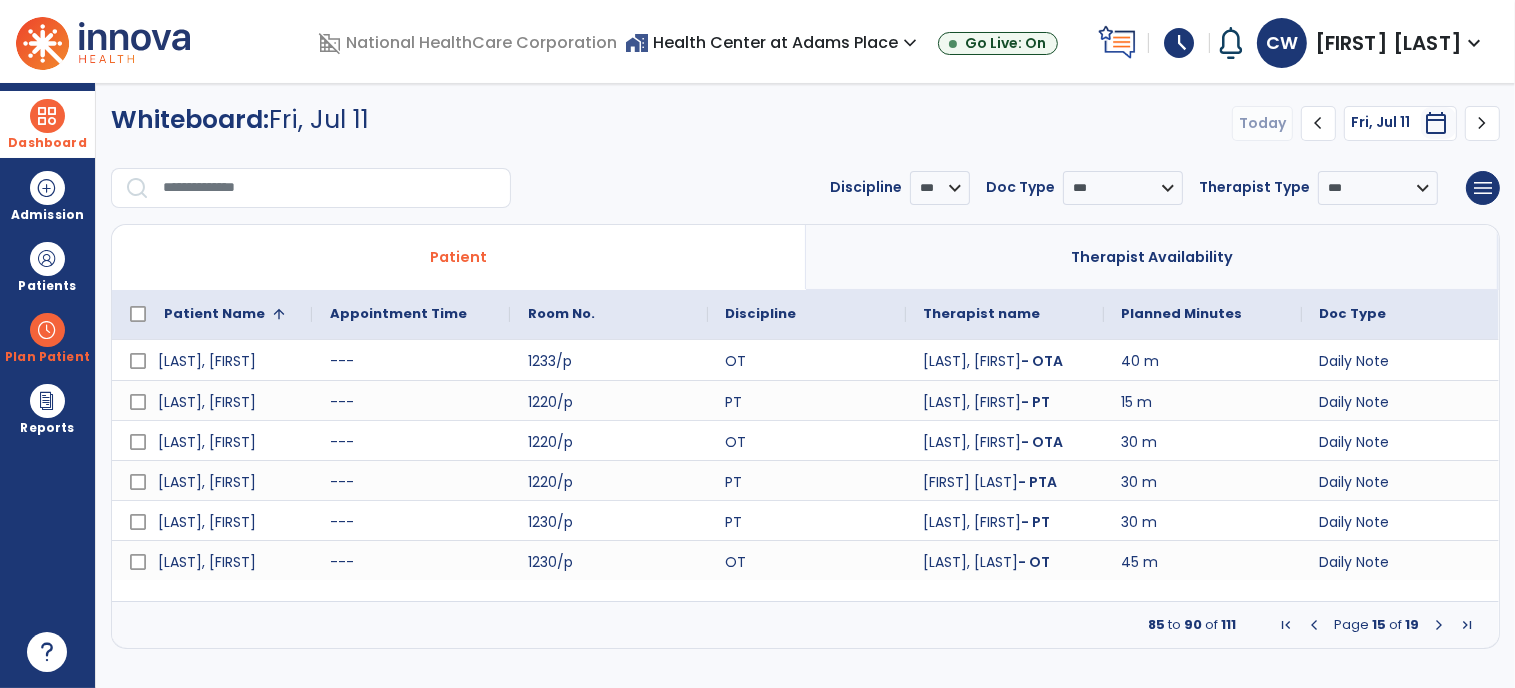 click at bounding box center (47, 116) 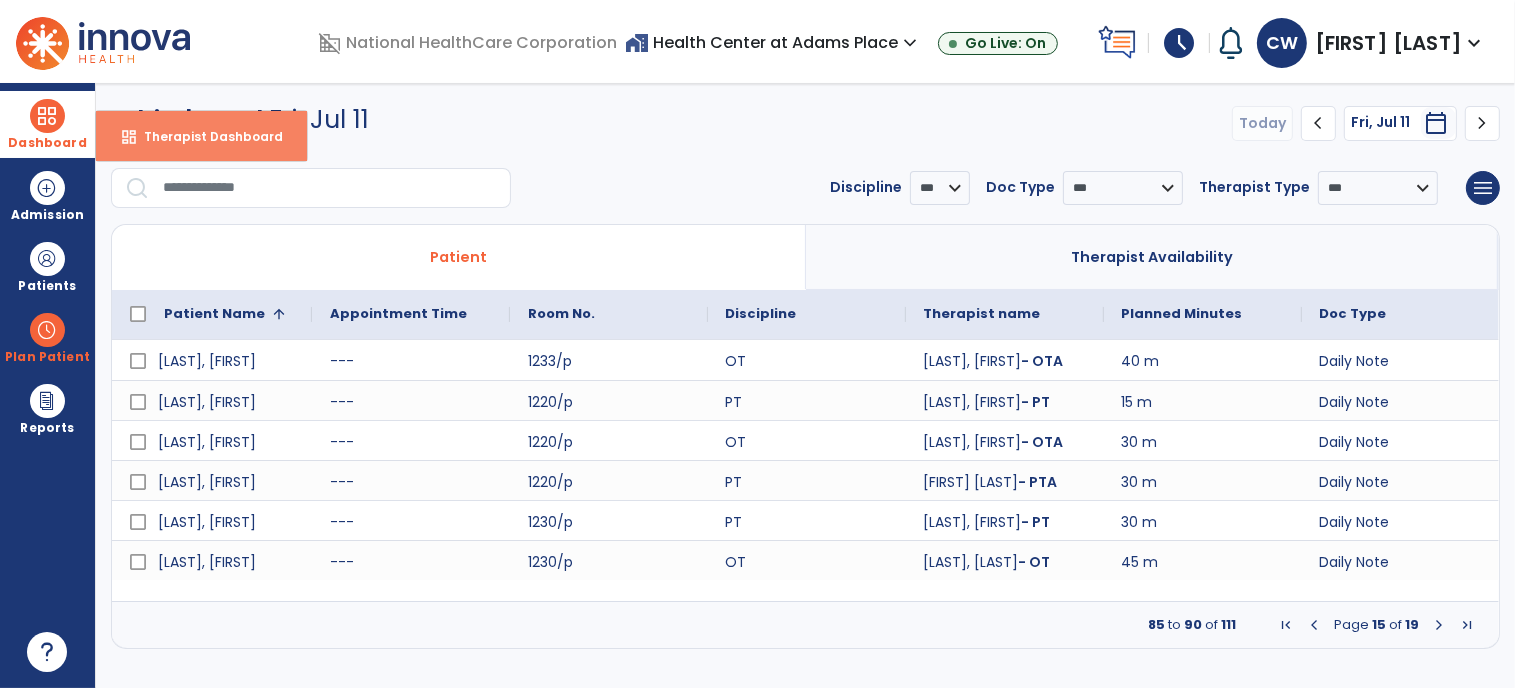 click on "Therapist Dashboard" at bounding box center [205, 136] 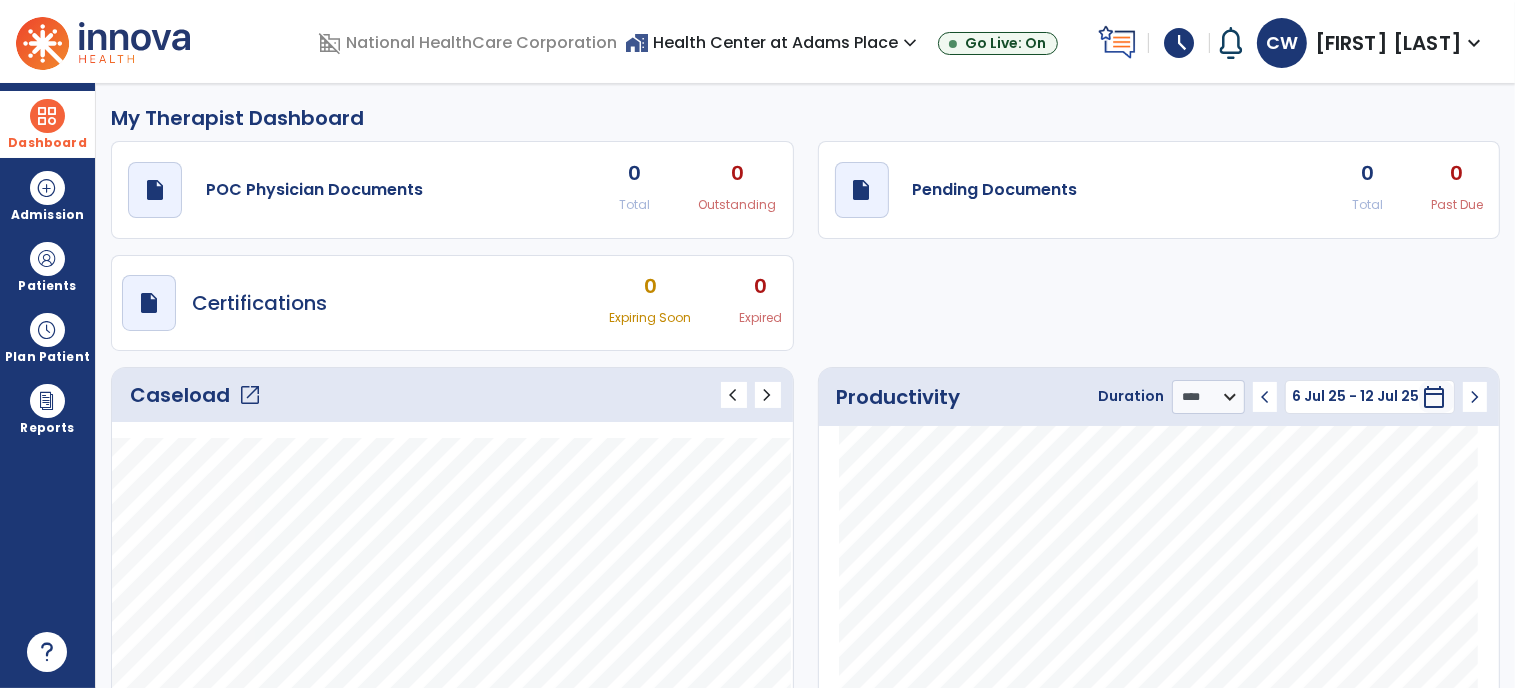 click on "open_in_new" 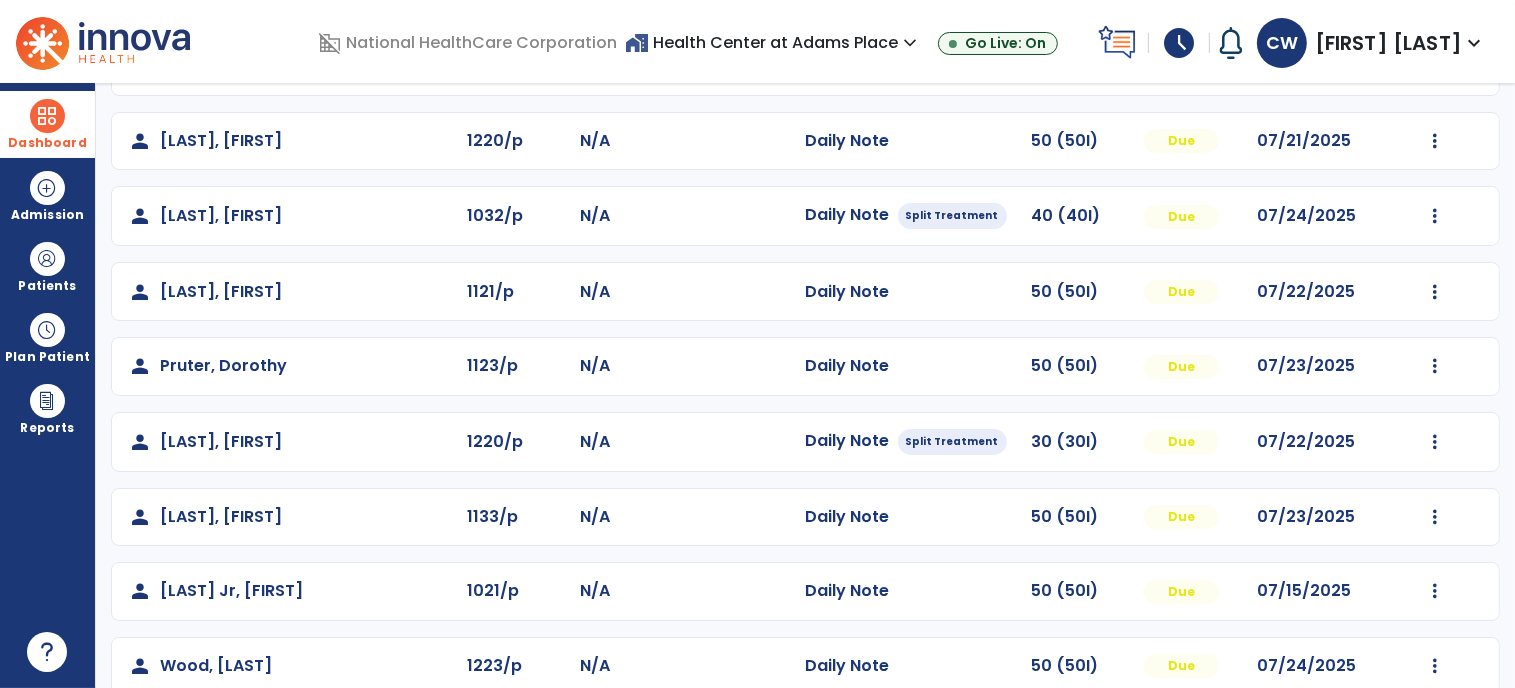 scroll, scrollTop: 402, scrollLeft: 0, axis: vertical 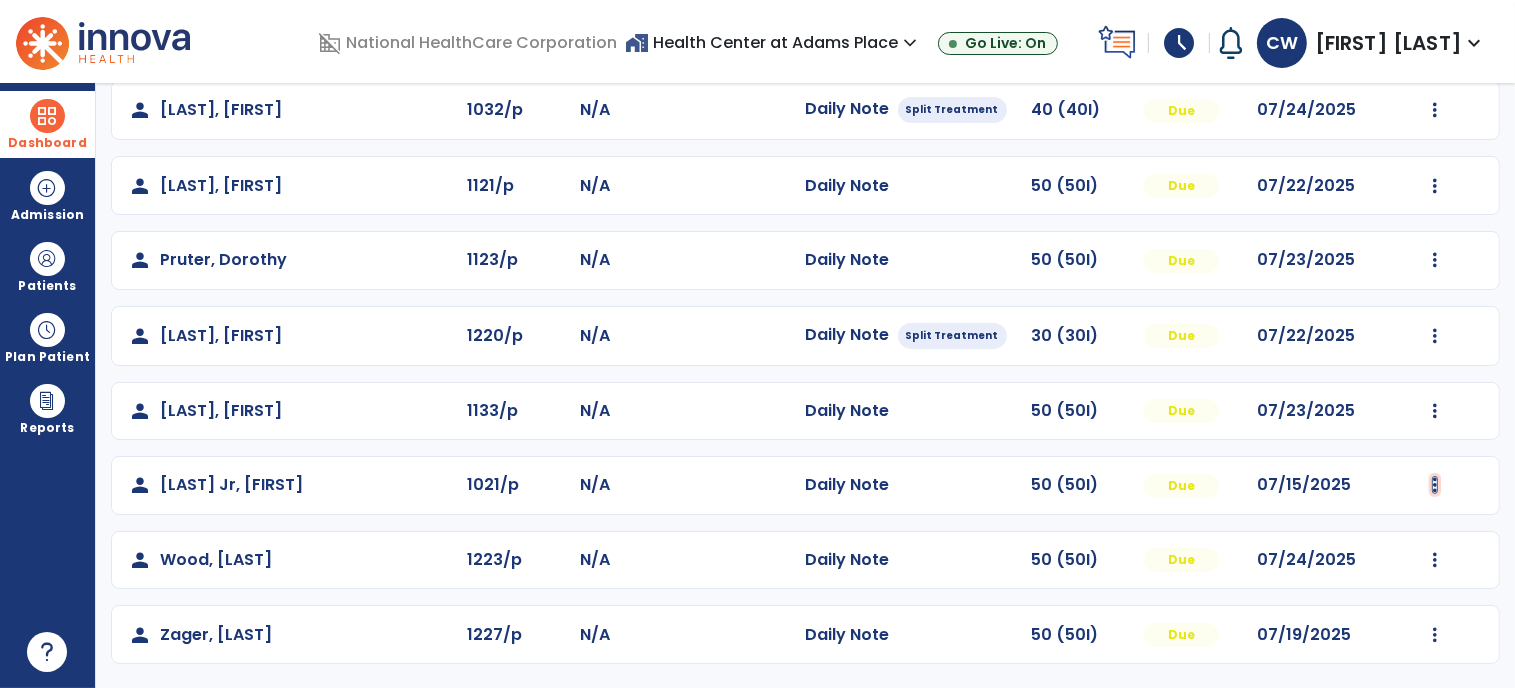 click at bounding box center (1435, -114) 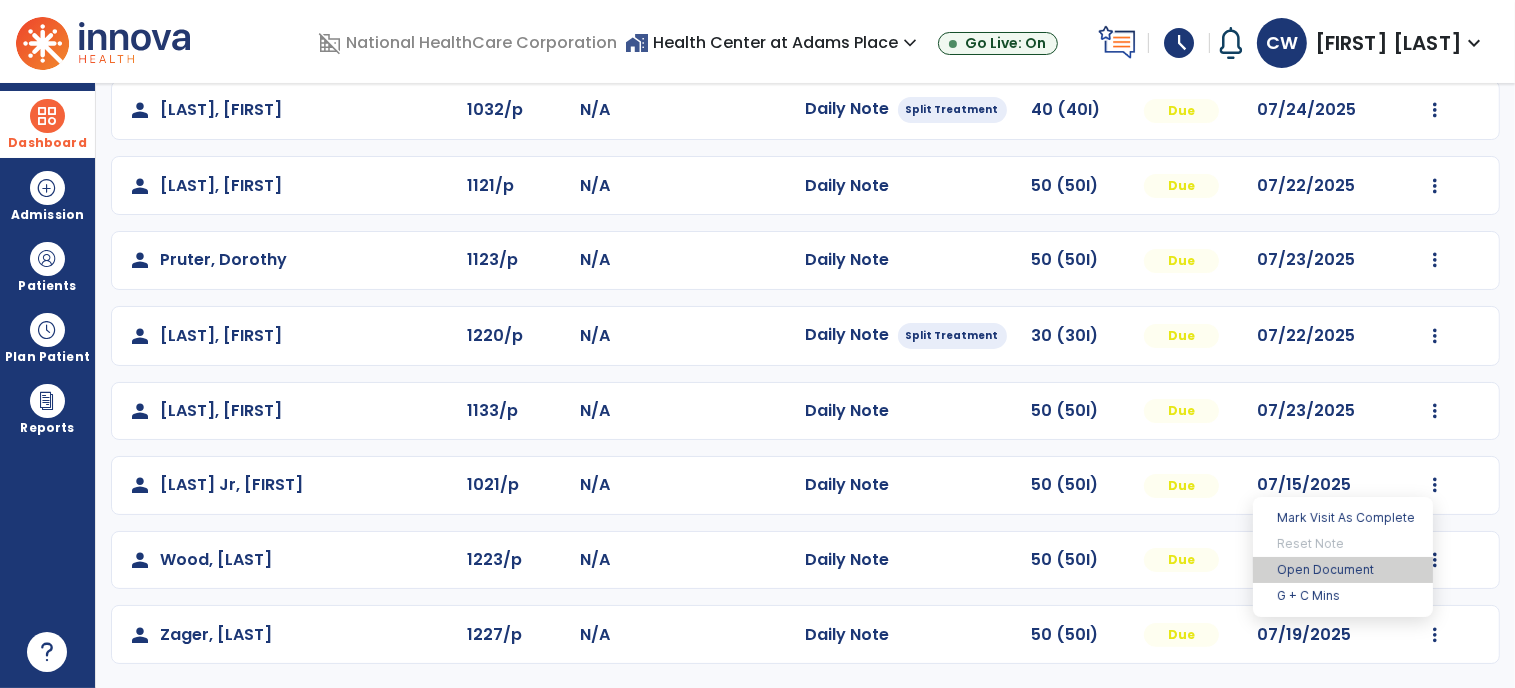 click on "Open Document" at bounding box center (1343, 570) 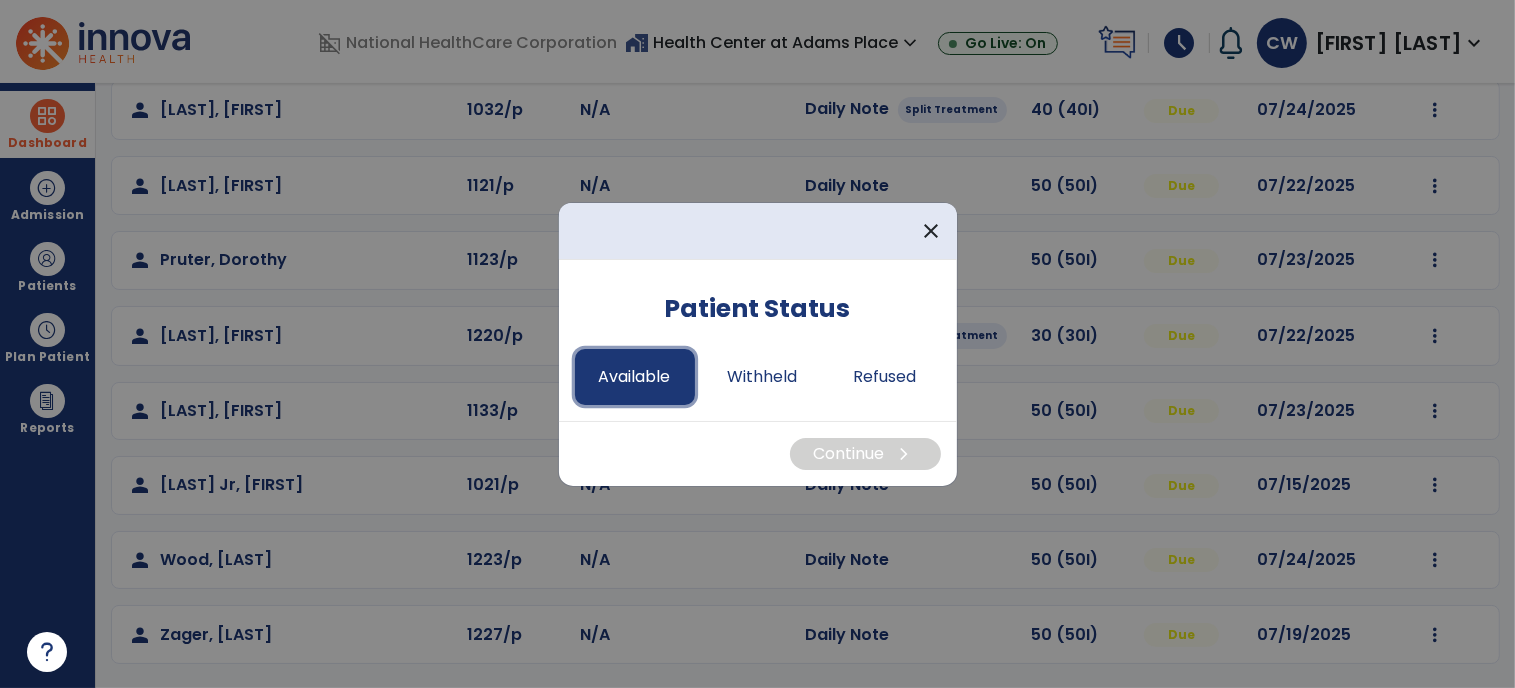click on "Available" at bounding box center [635, 377] 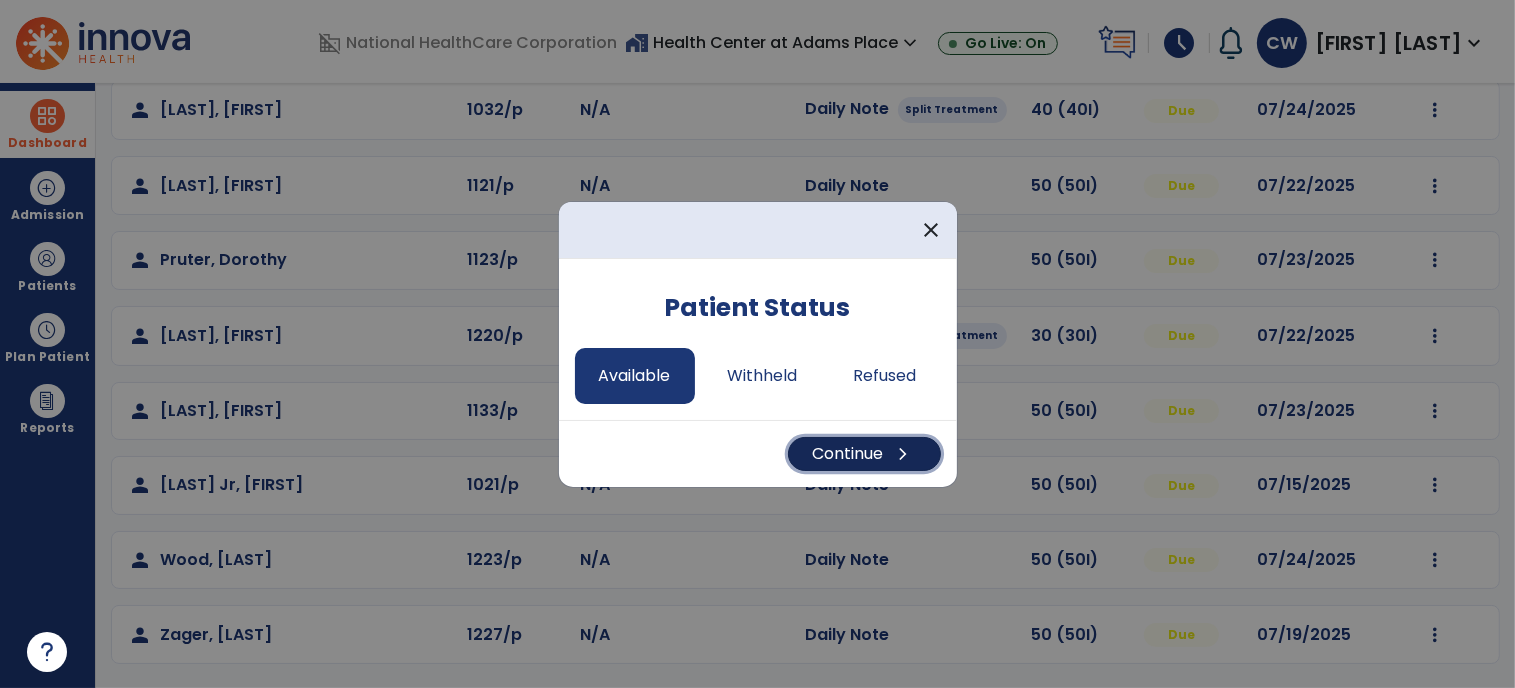 click on "Continue   chevron_right" at bounding box center [864, 454] 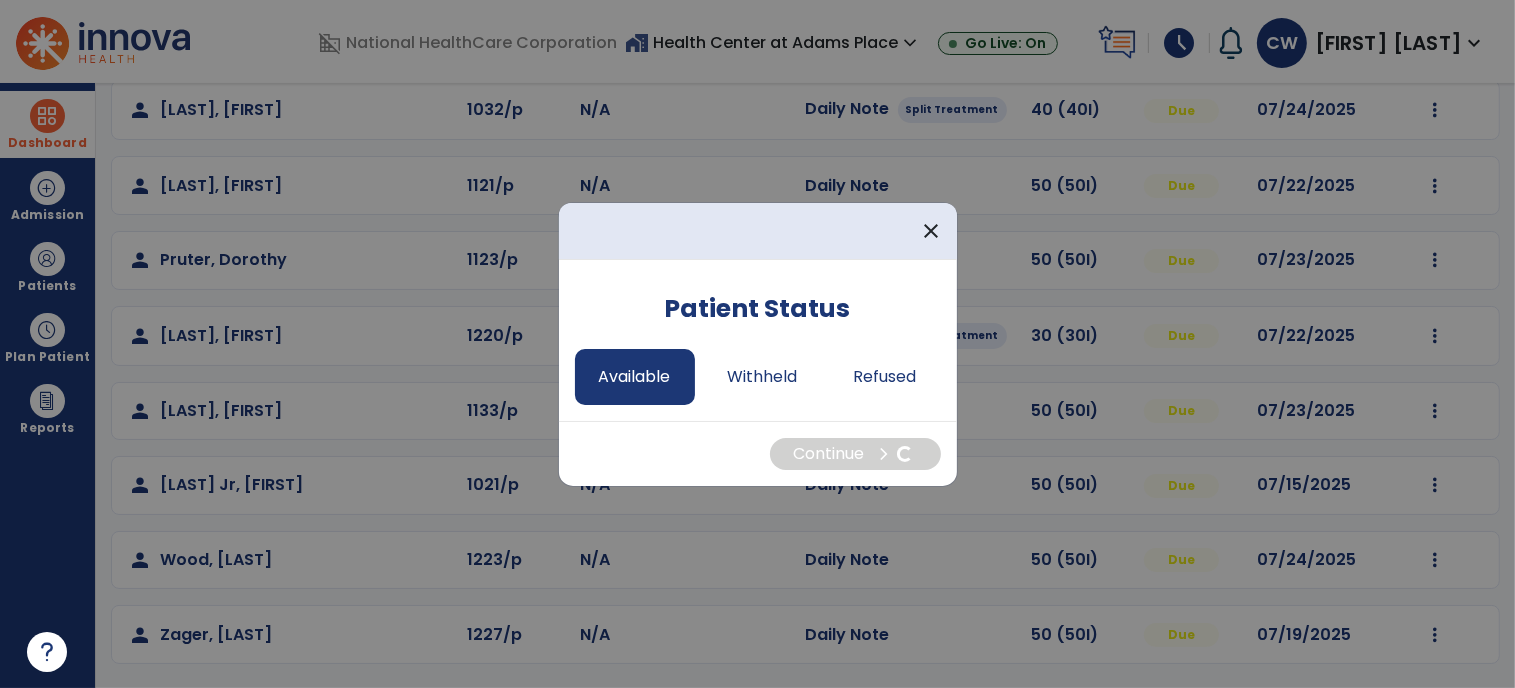 select on "*" 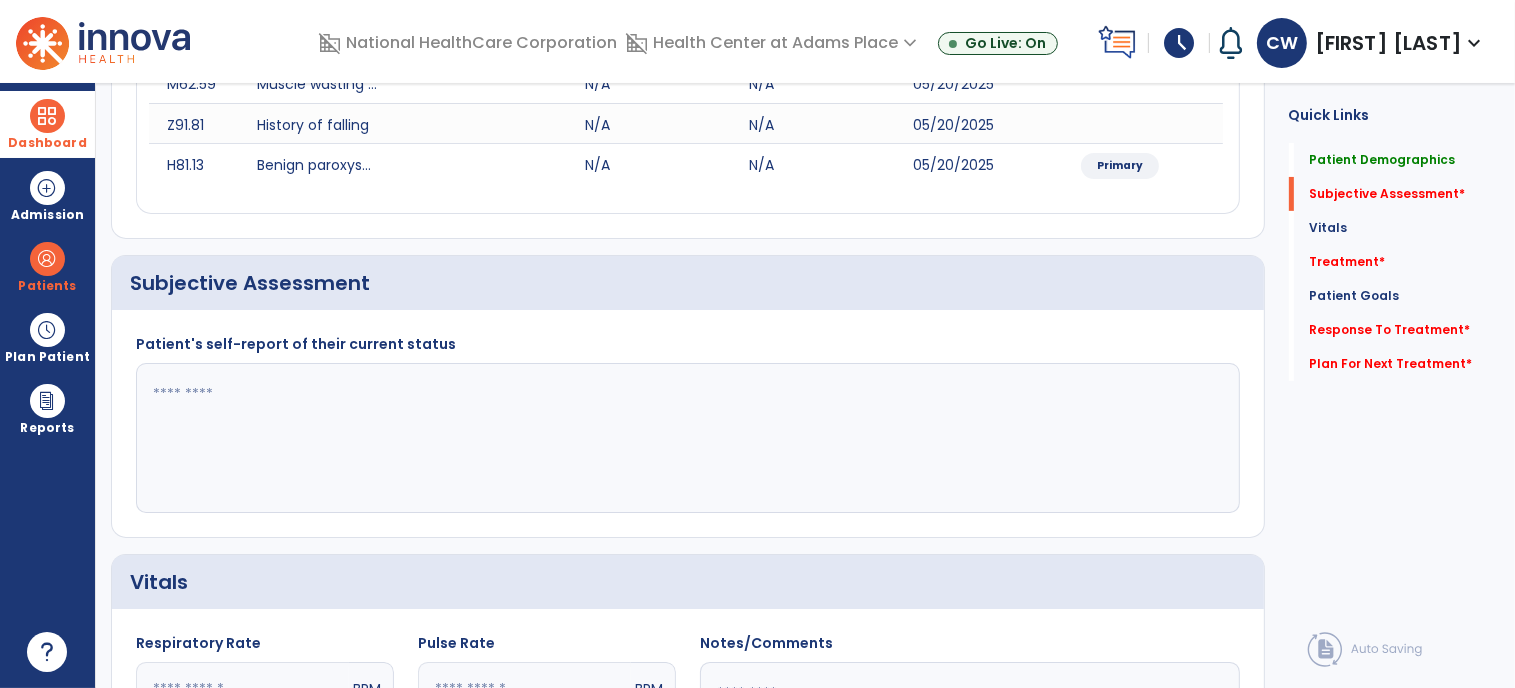 click 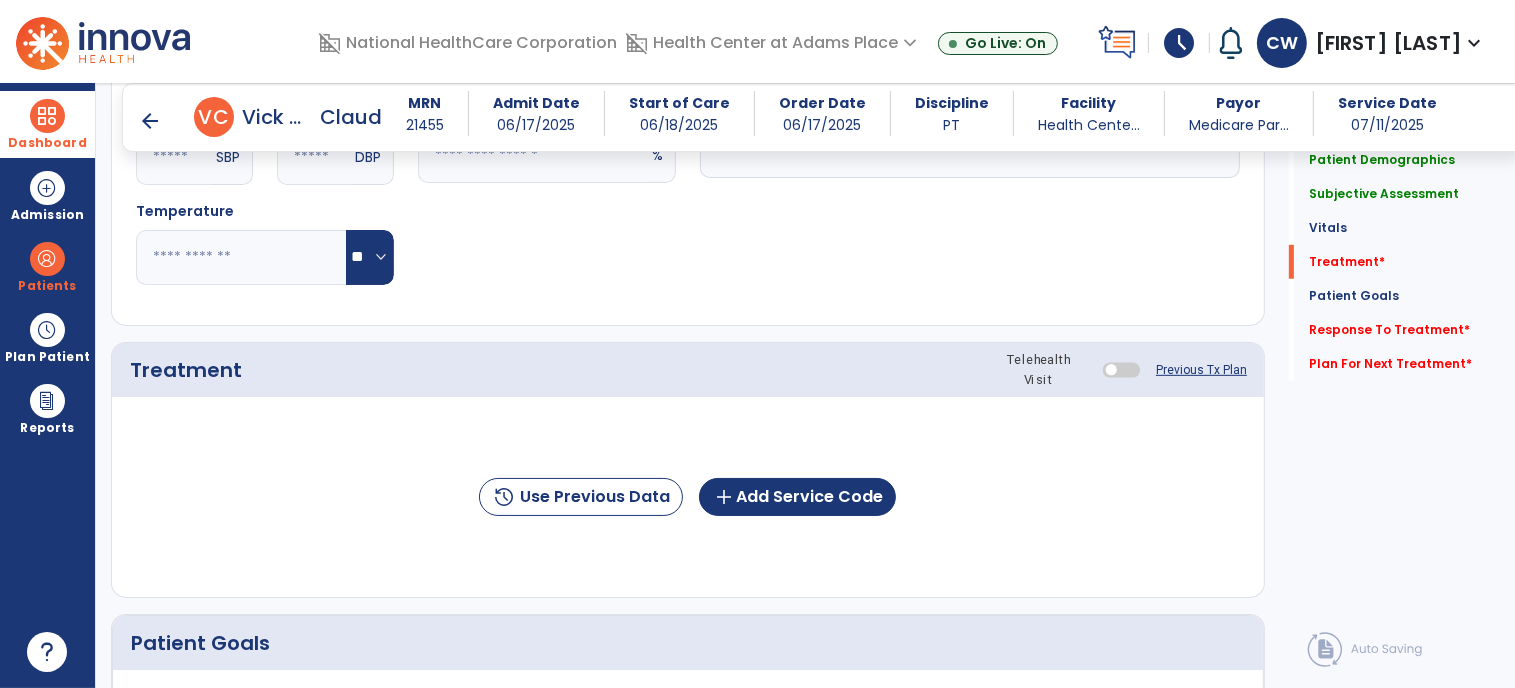 scroll, scrollTop: 1018, scrollLeft: 0, axis: vertical 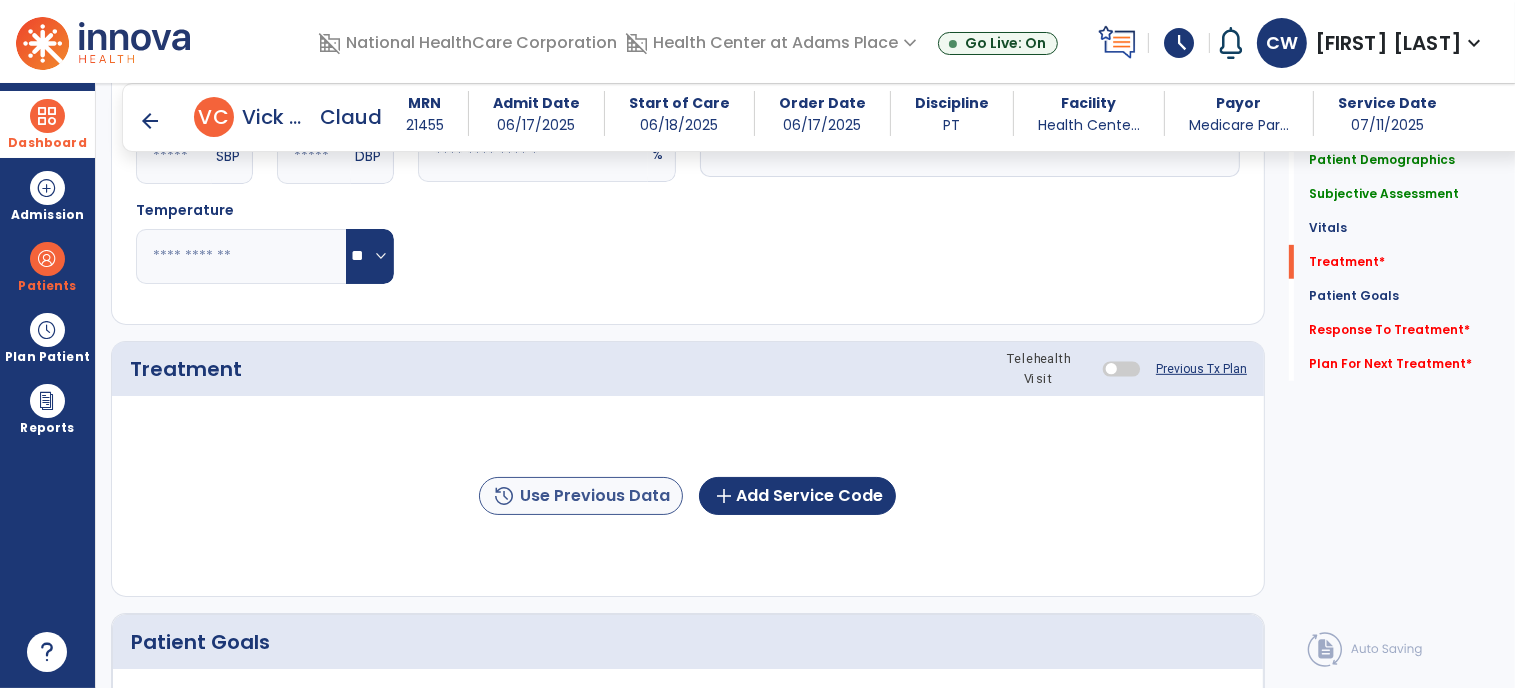 type on "**********" 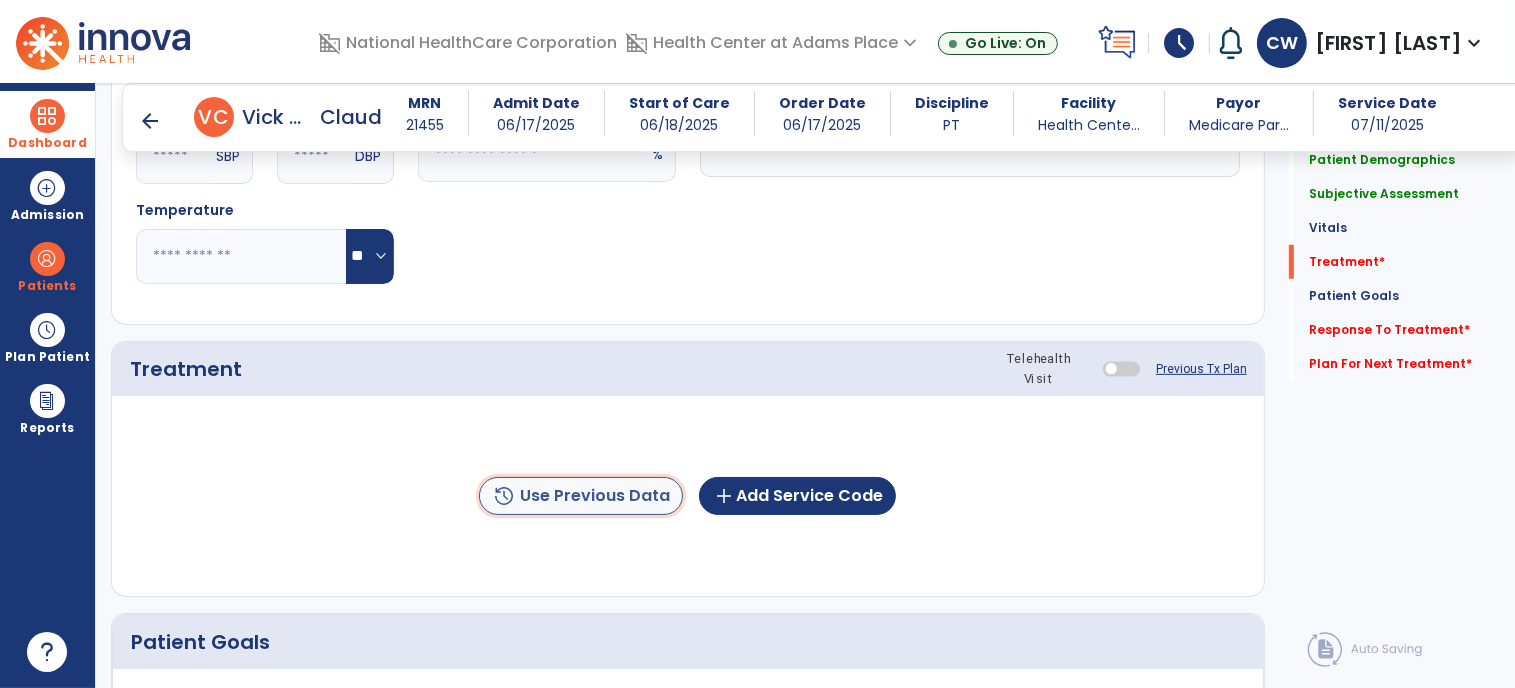 click on "history  Use Previous Data" 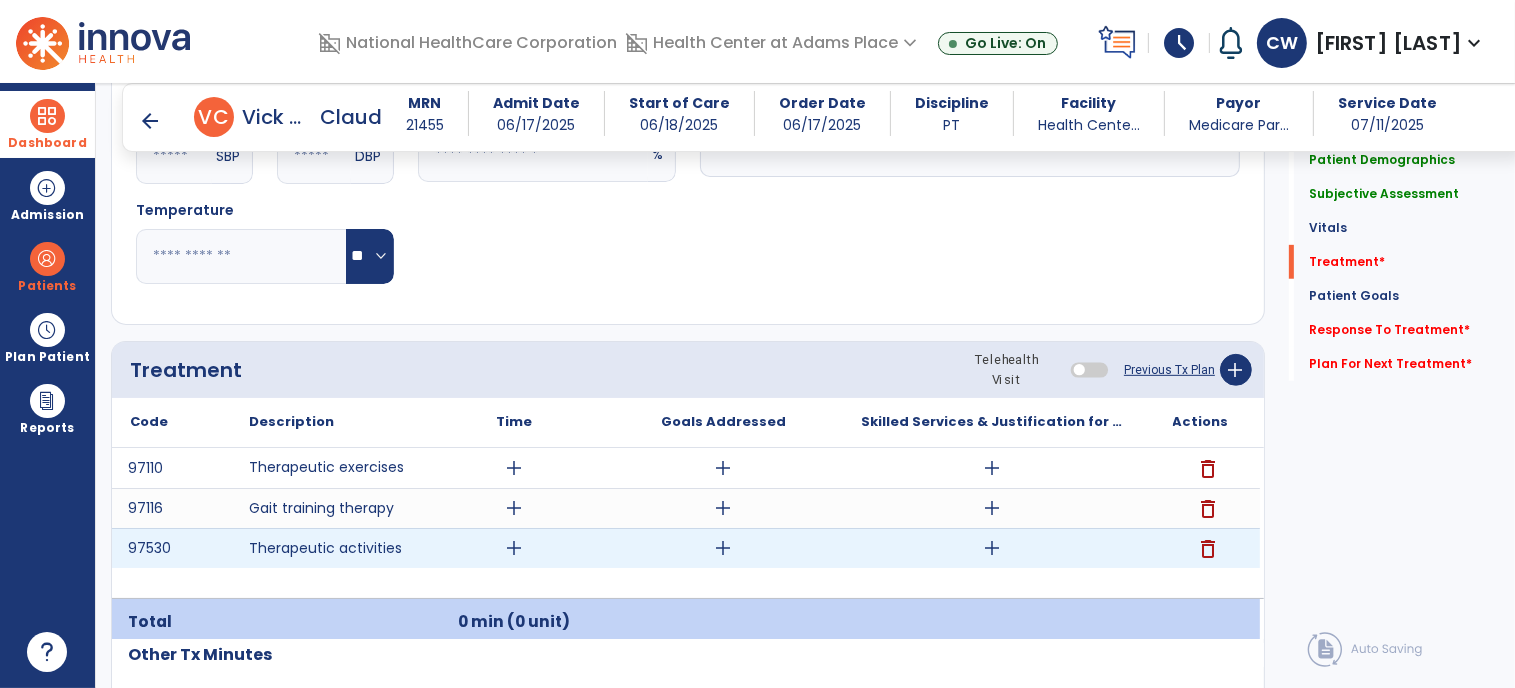 click on "delete" at bounding box center (1209, 549) 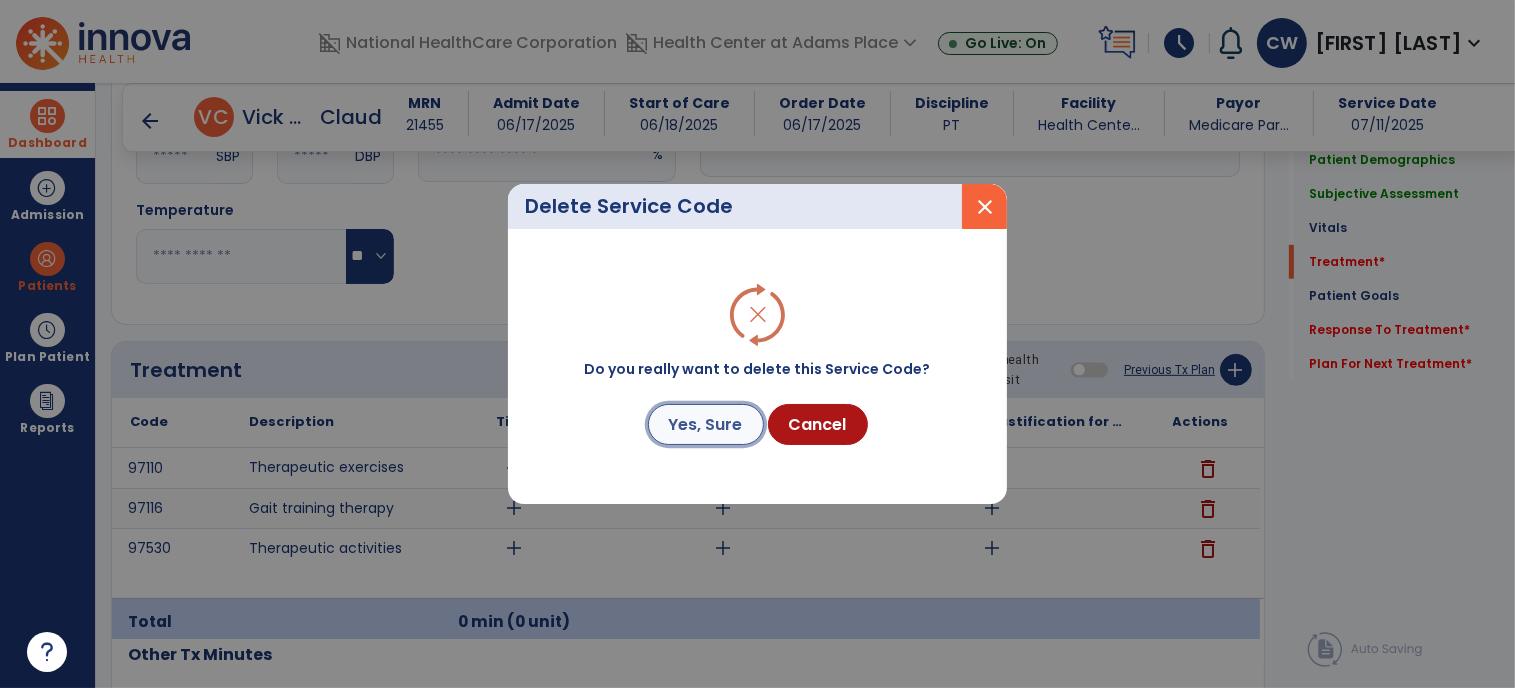 click on "Yes, Sure" at bounding box center (706, 424) 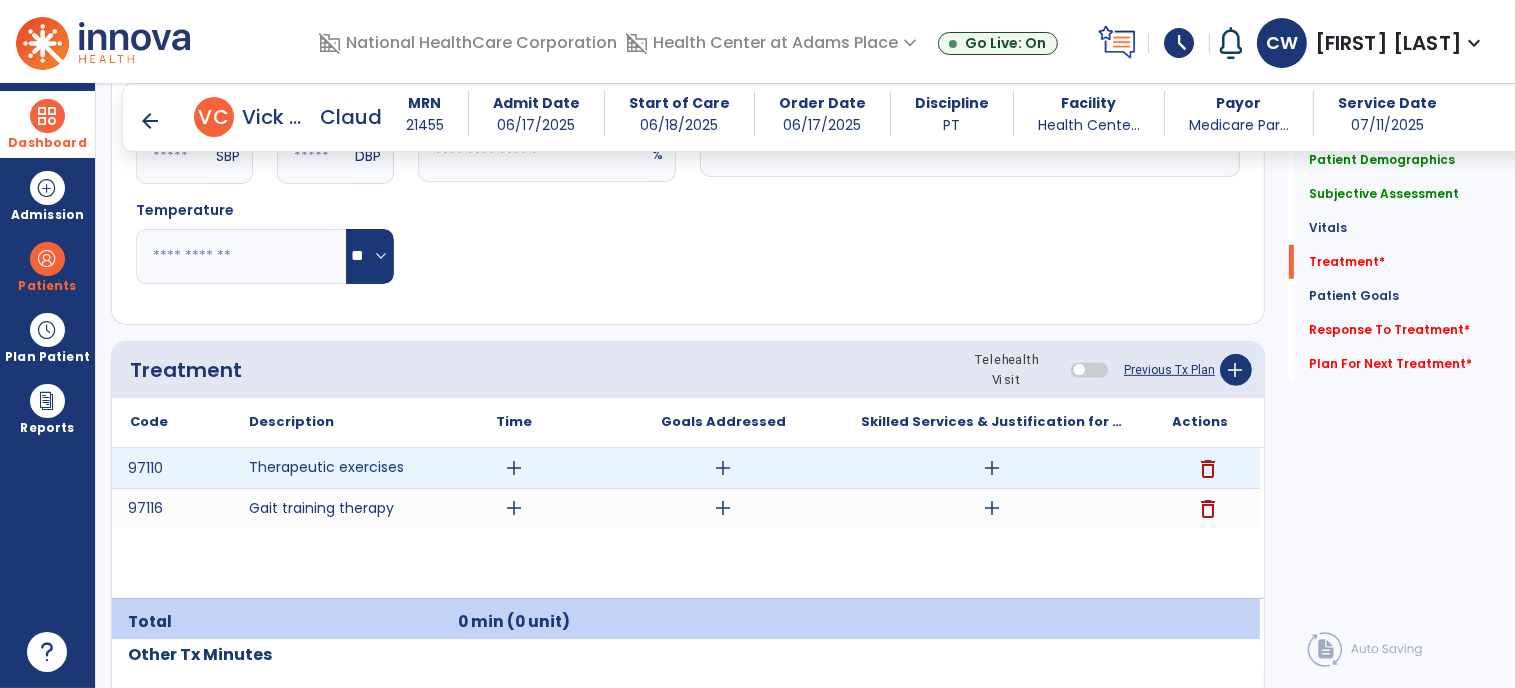 click on "add" at bounding box center [515, 468] 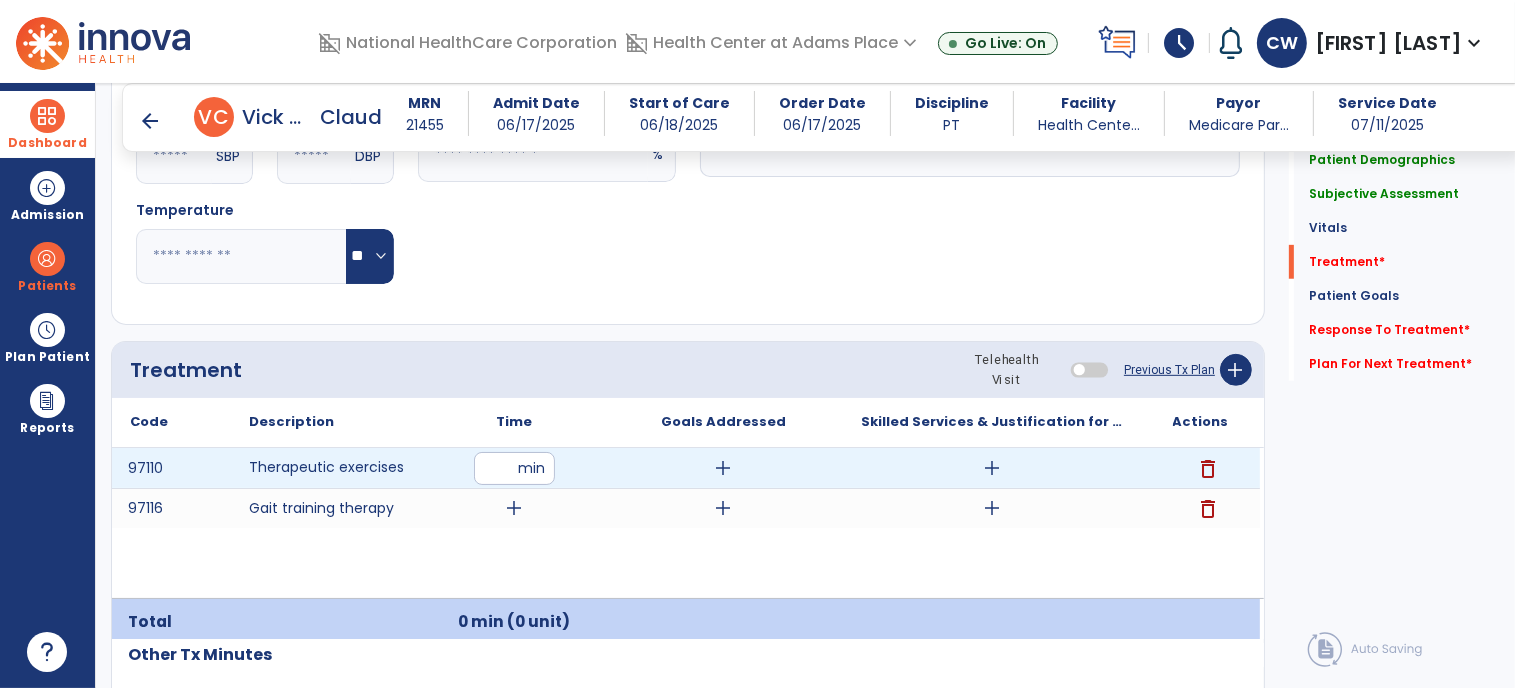 type on "**" 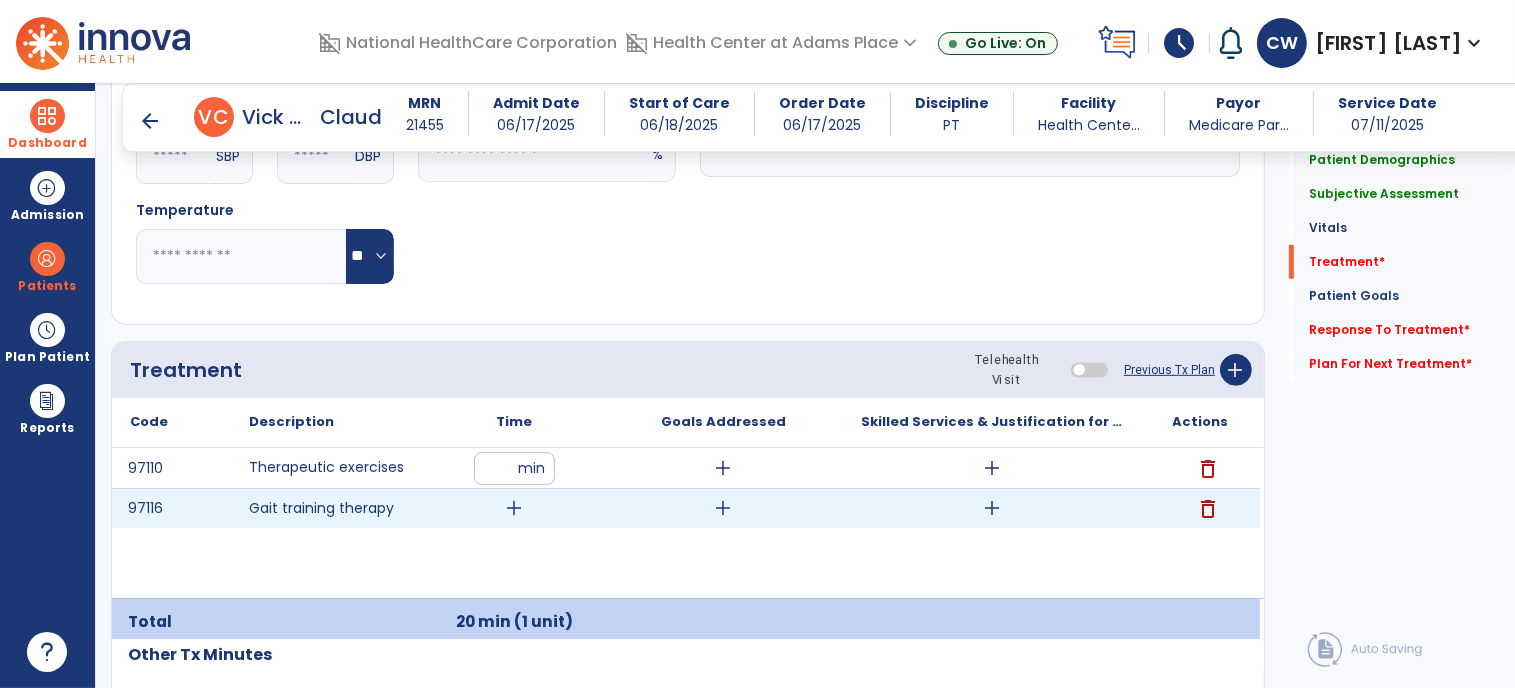 click on "add" at bounding box center [515, 508] 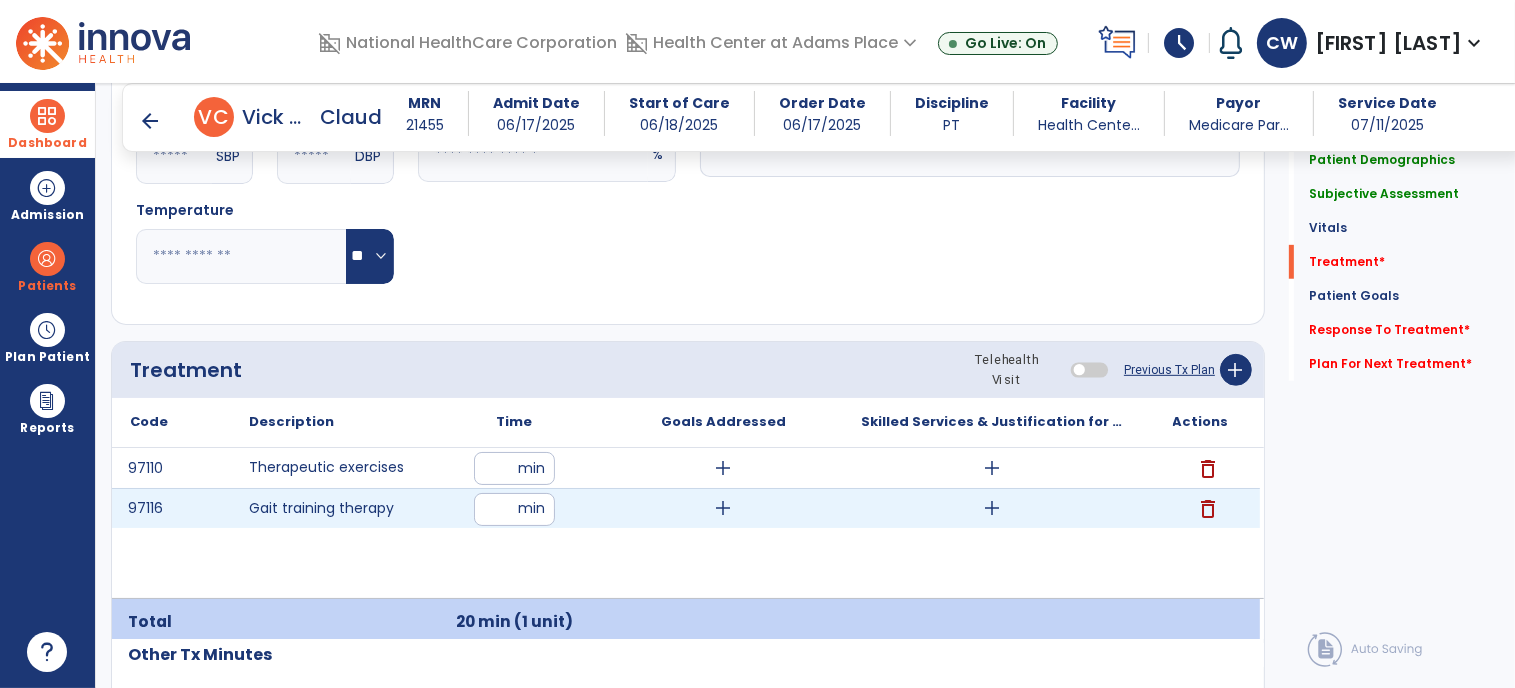 type on "**" 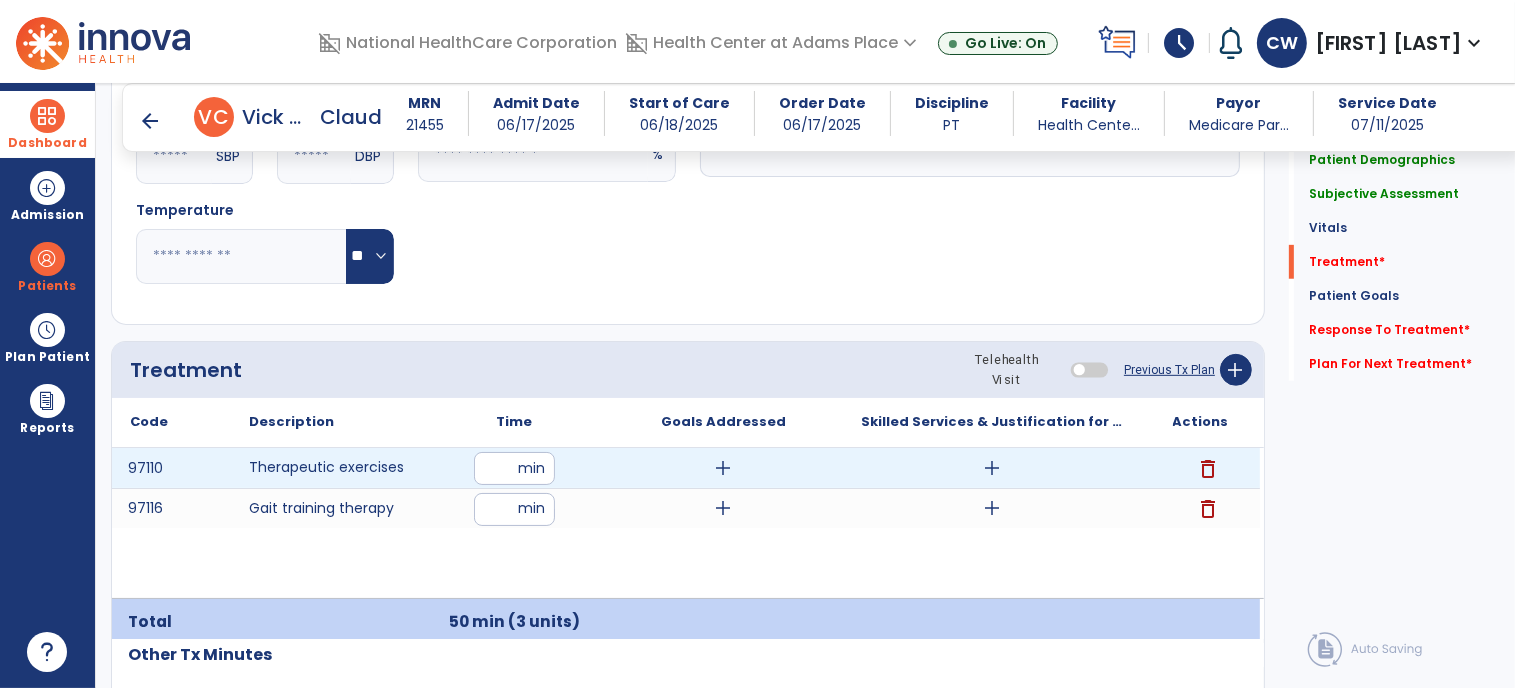 click on "add" at bounding box center (992, 468) 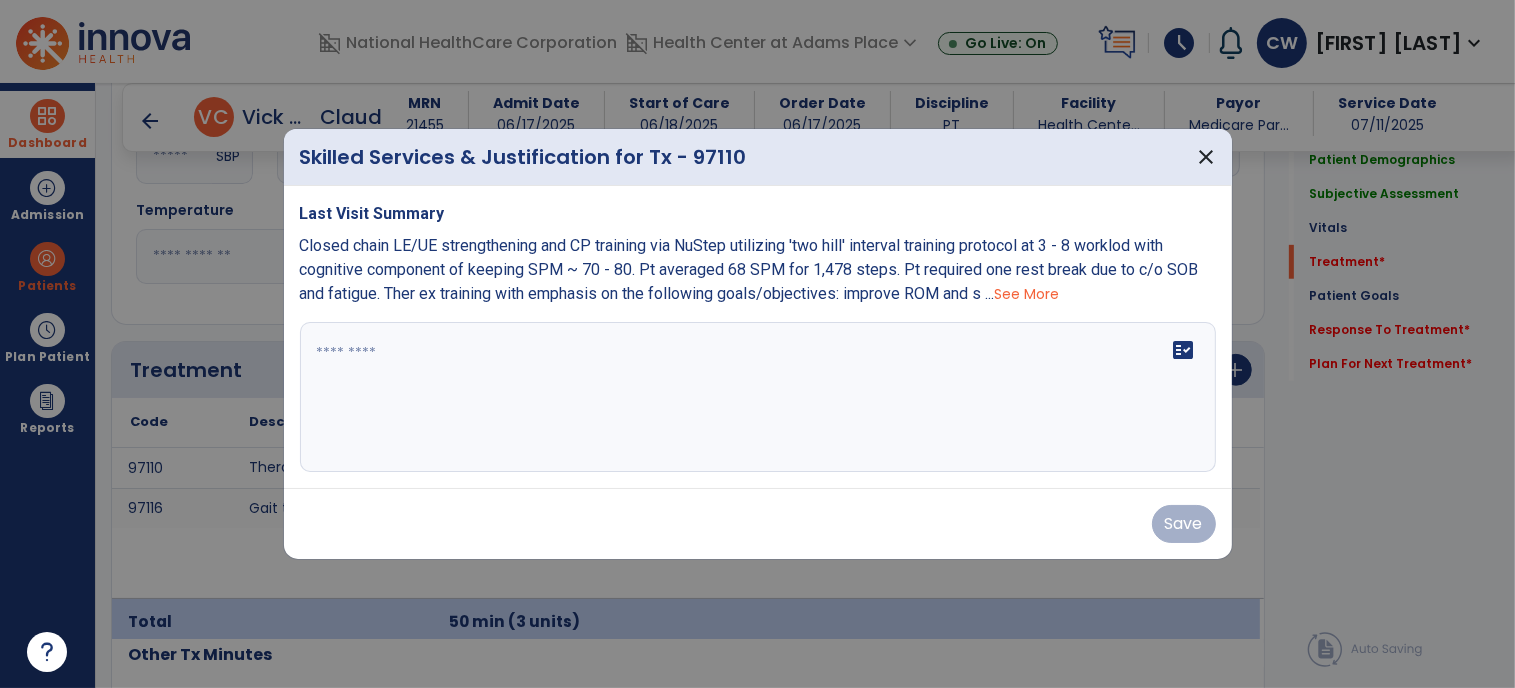 click on "See More" at bounding box center (1027, 294) 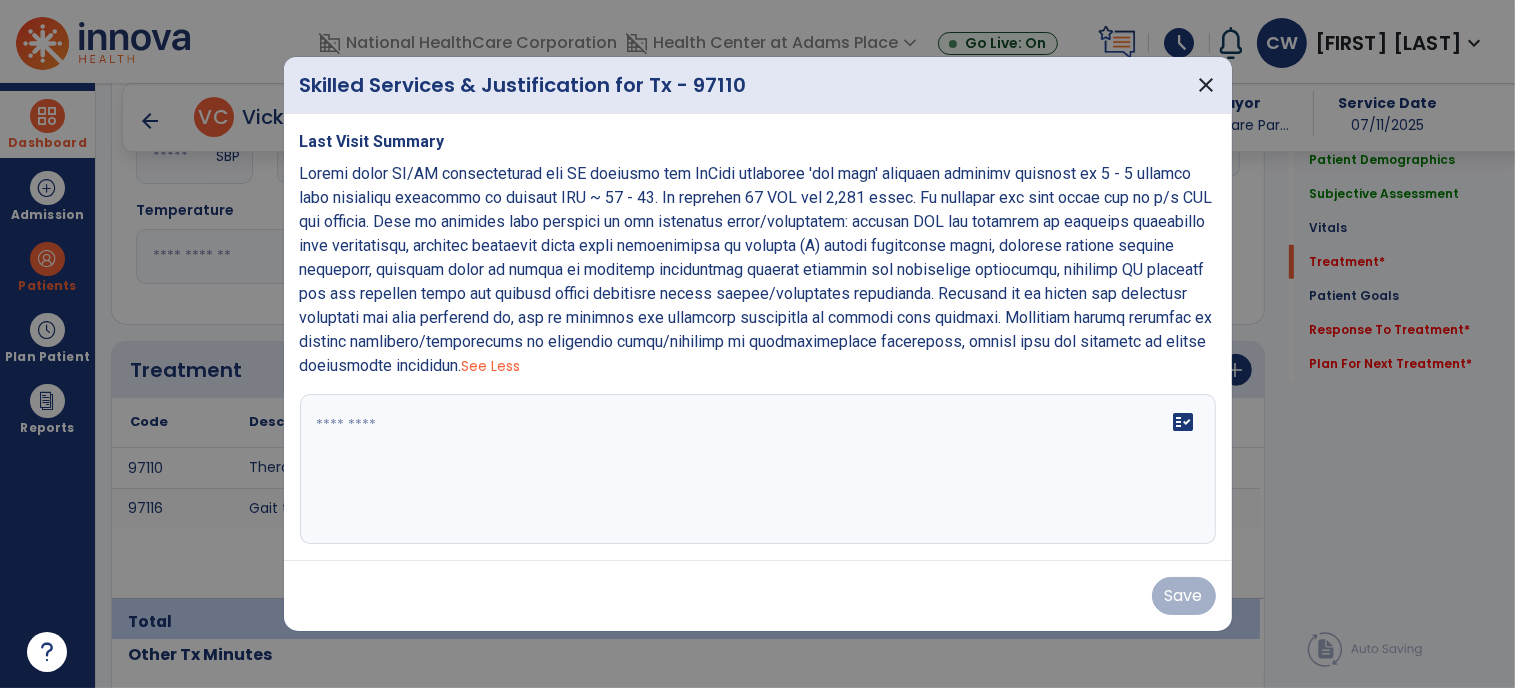 click on "fact_check" at bounding box center (758, 469) 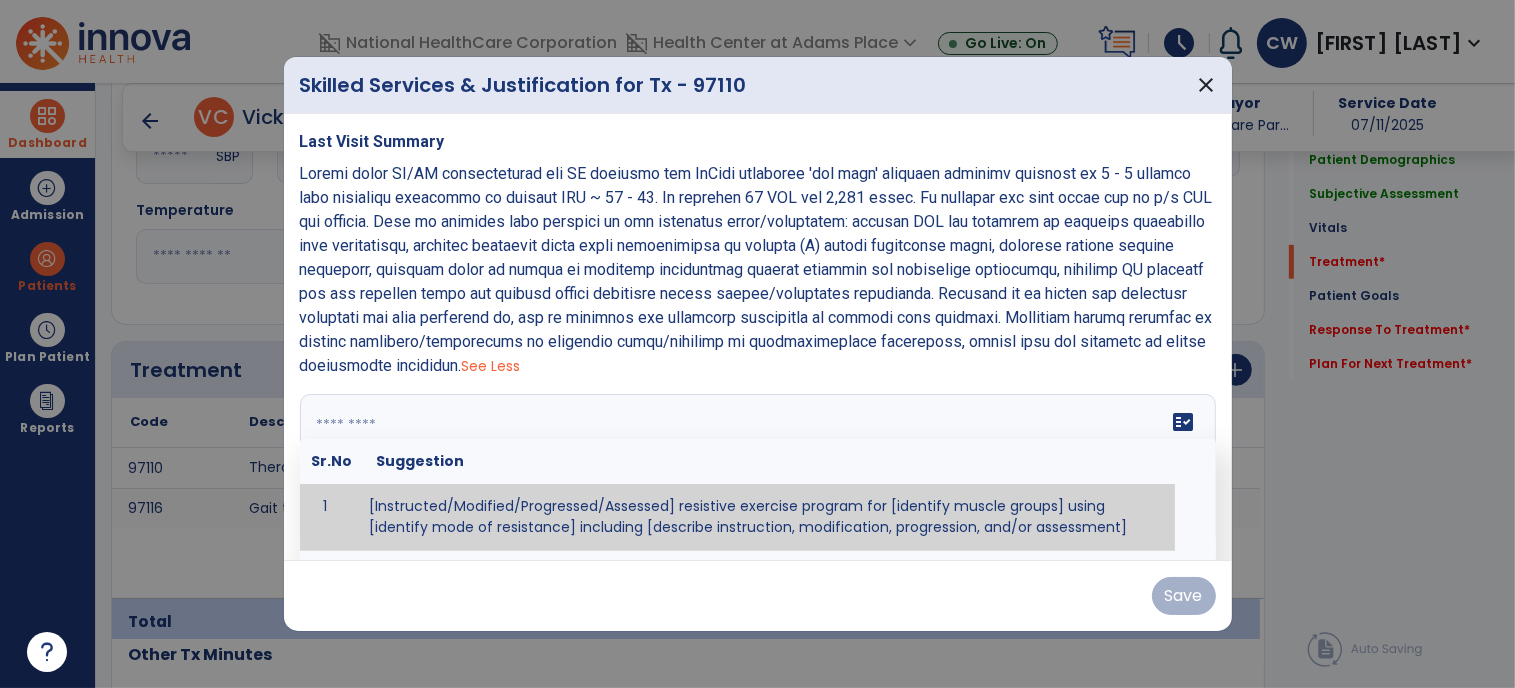 paste on "**********" 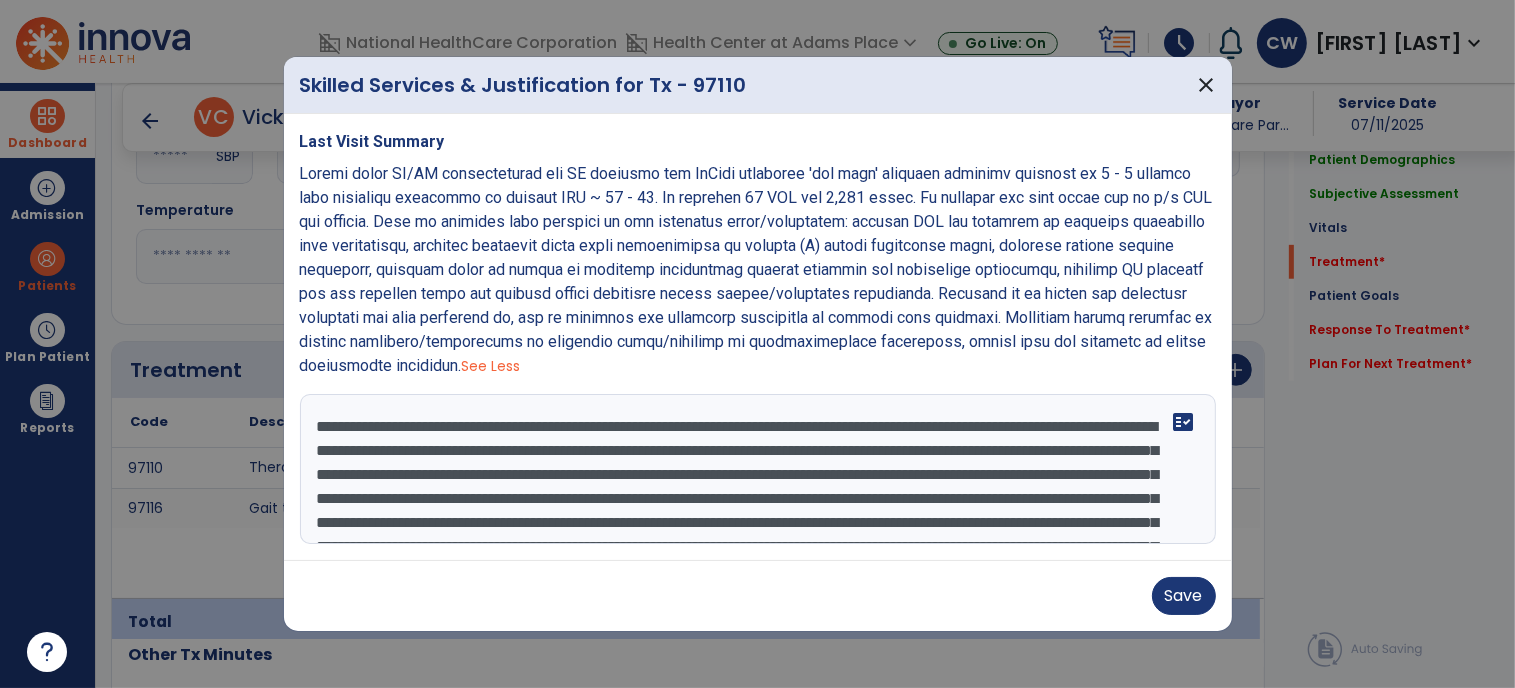scroll, scrollTop: 112, scrollLeft: 0, axis: vertical 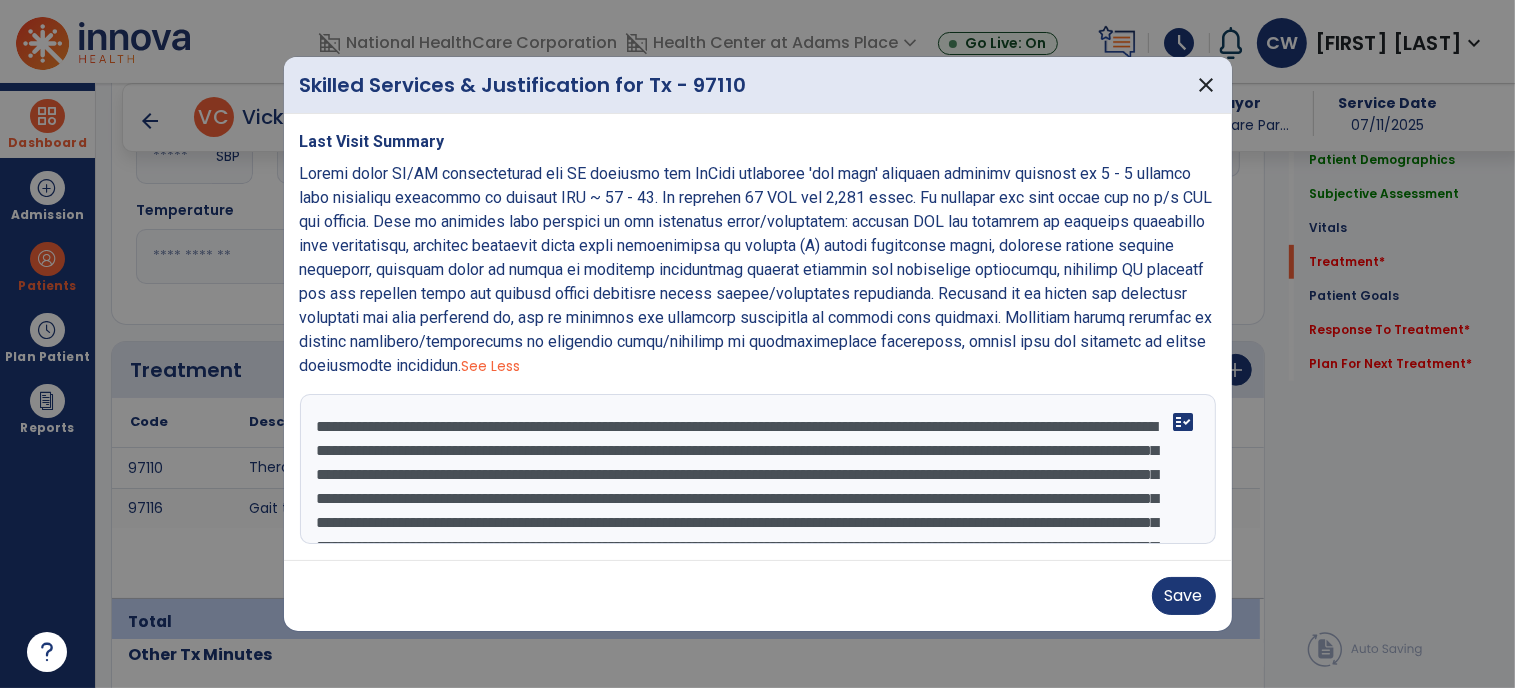 click on "**********" at bounding box center (758, 469) 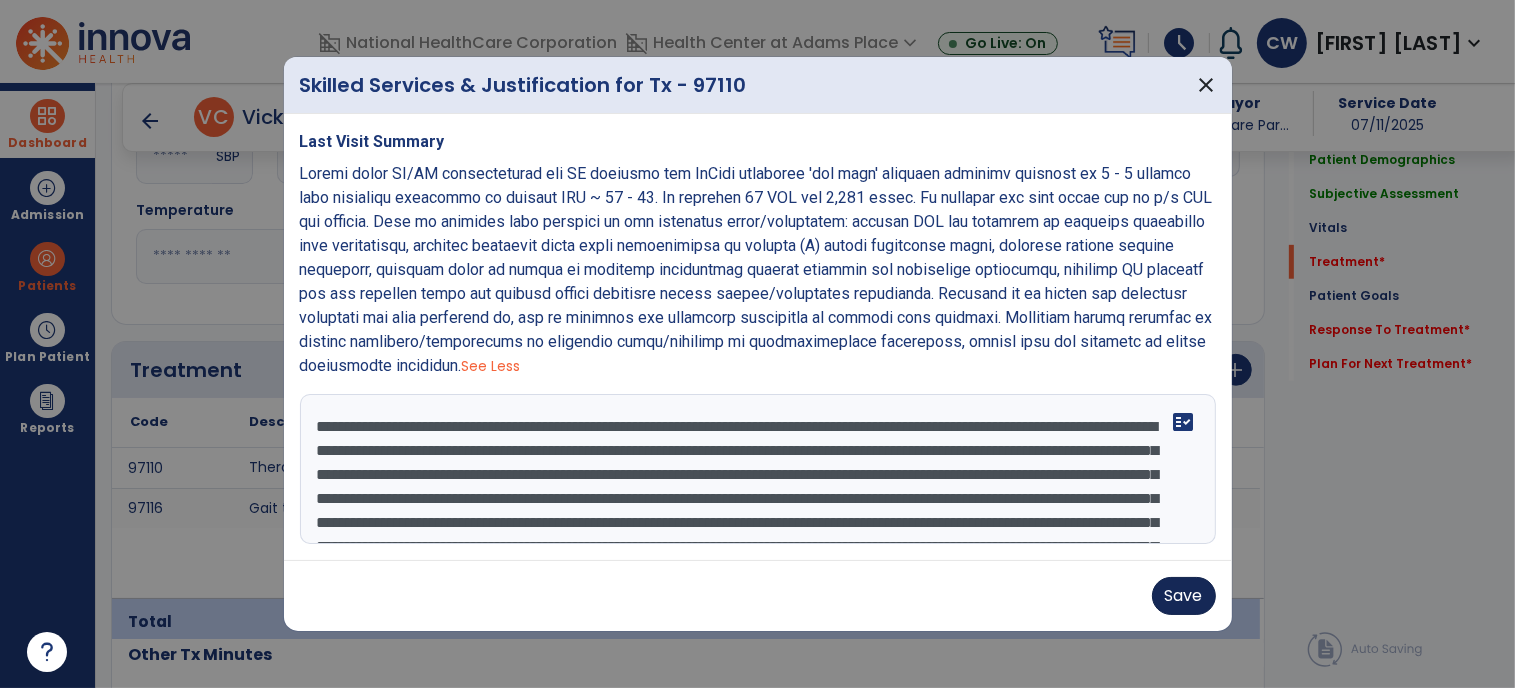 type on "**********" 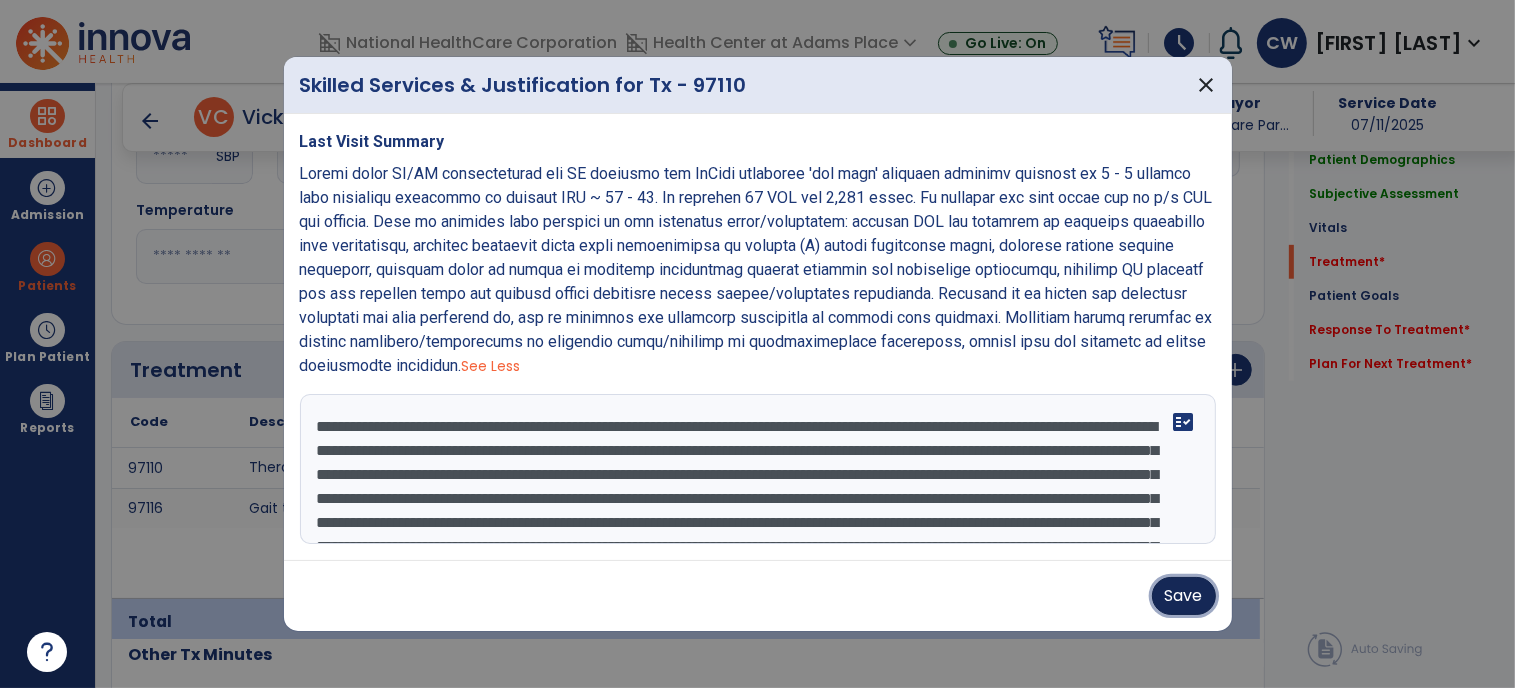 click on "Save" at bounding box center (1184, 596) 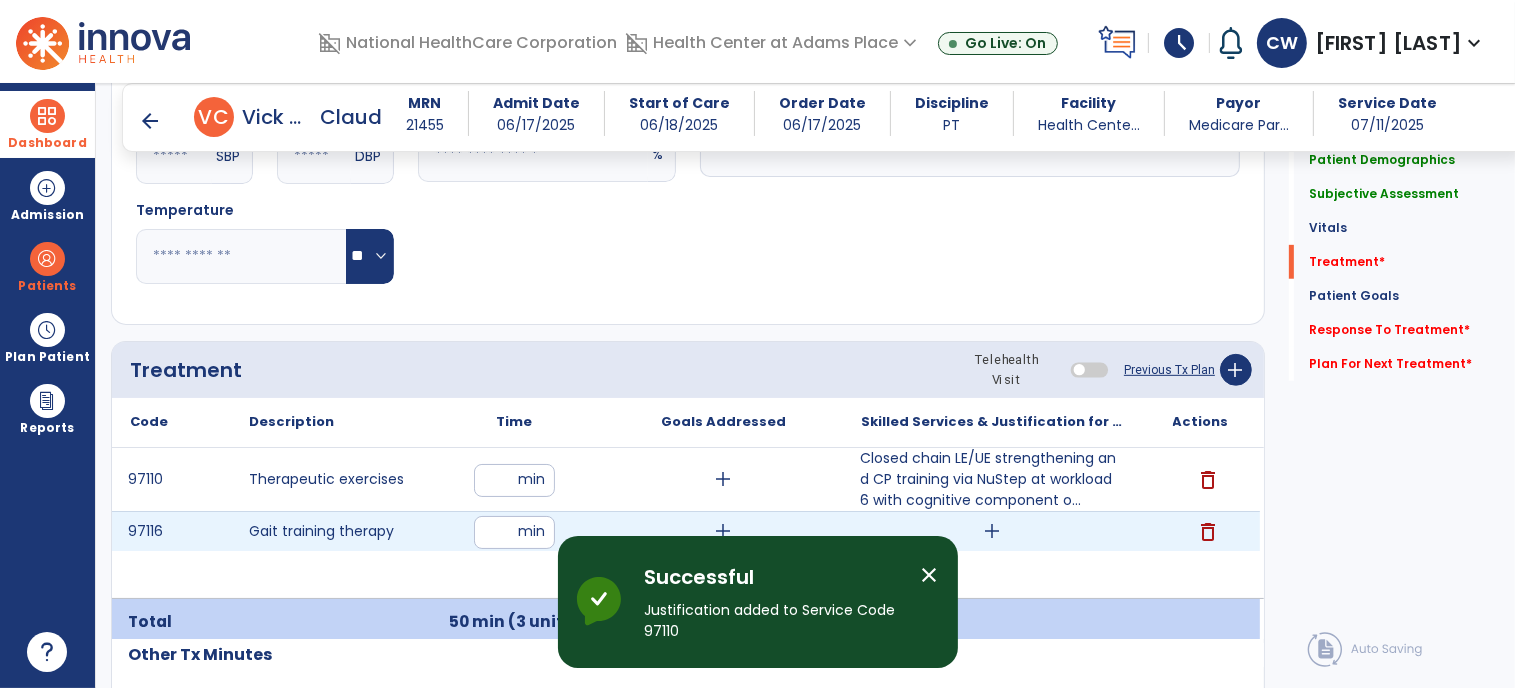 click on "add" at bounding box center (992, 531) 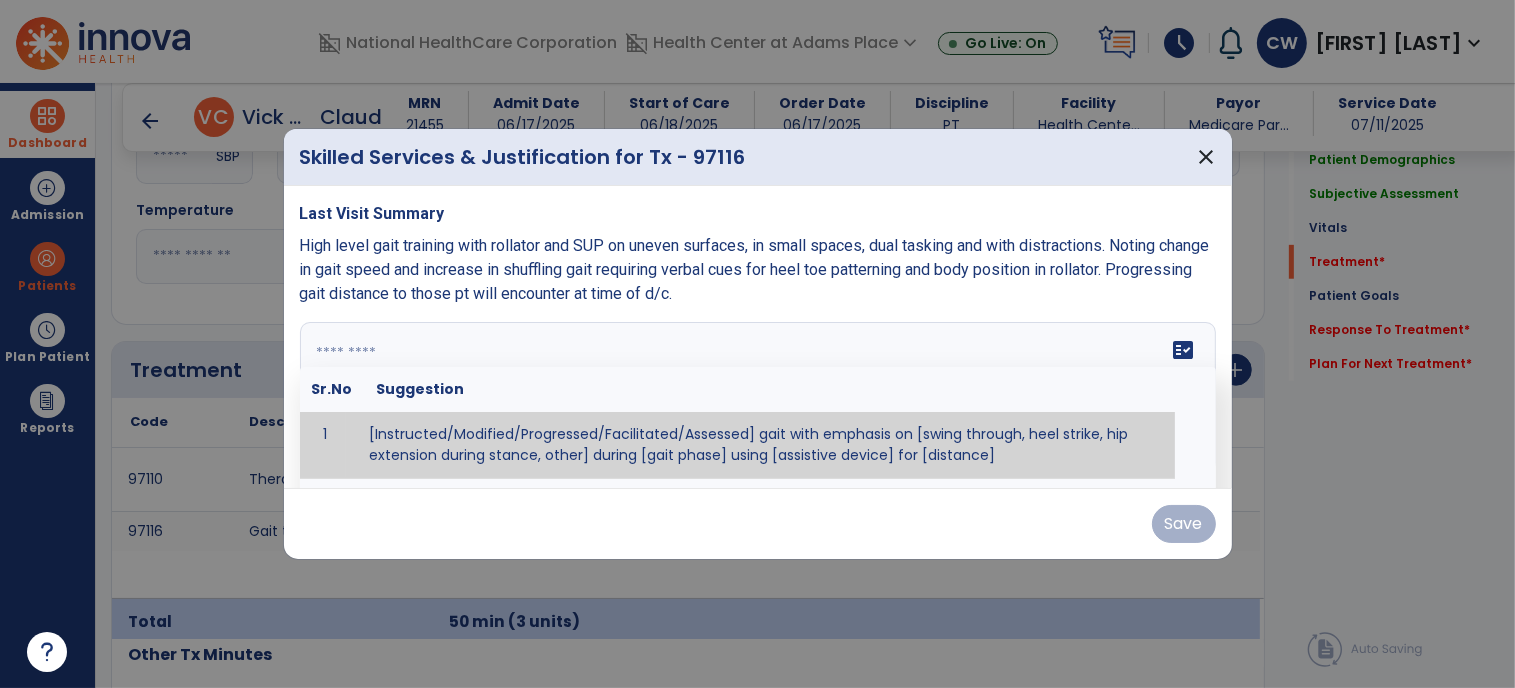 click on "fact_check  Sr.No Suggestion 1 [Instructed/Modified/Progressed/Facilitated/Assessed] gait with emphasis on [swing through, heel strike, hip extension during stance, other] during [gait phase] using [assistive device] for [distance] 2 [Instructed/Modified/Progressed/Facilitated/Assessed] use of [assistive device] and [NWB, PWB, step-to gait pattern, step through gait pattern] 3 [Instructed/Modified/Progressed/Facilitated/Assessed] patient's ability to [ascend/descend # of steps, perform directional changes, walk on even/uneven surfaces, pick-up objects off floor, velocity changes, other] using [assistive device]. 4 [Instructed/Modified/Progressed/Facilitated/Assessed] pre-gait activities including [identify exercise] in order to prepare for gait training. 5" at bounding box center (758, 397) 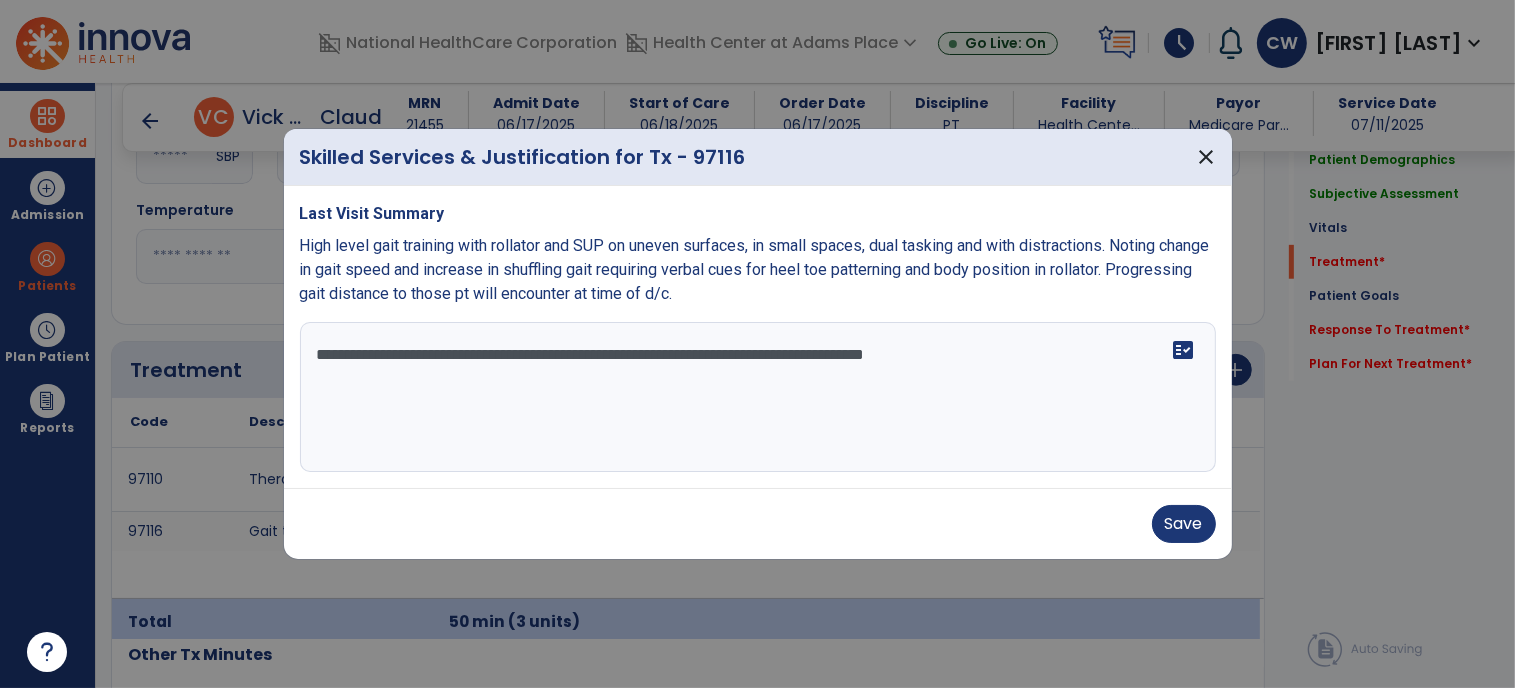 click on "**********" at bounding box center (758, 397) 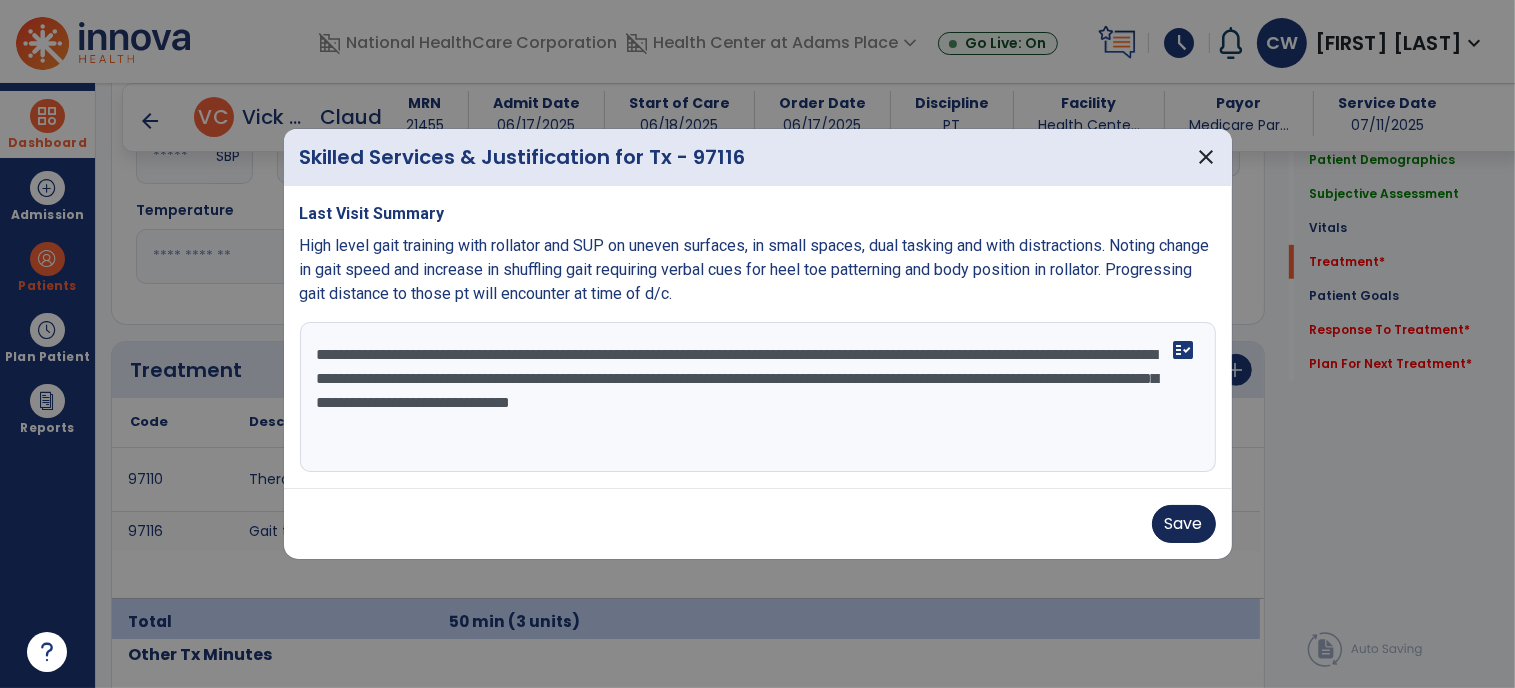 type on "**********" 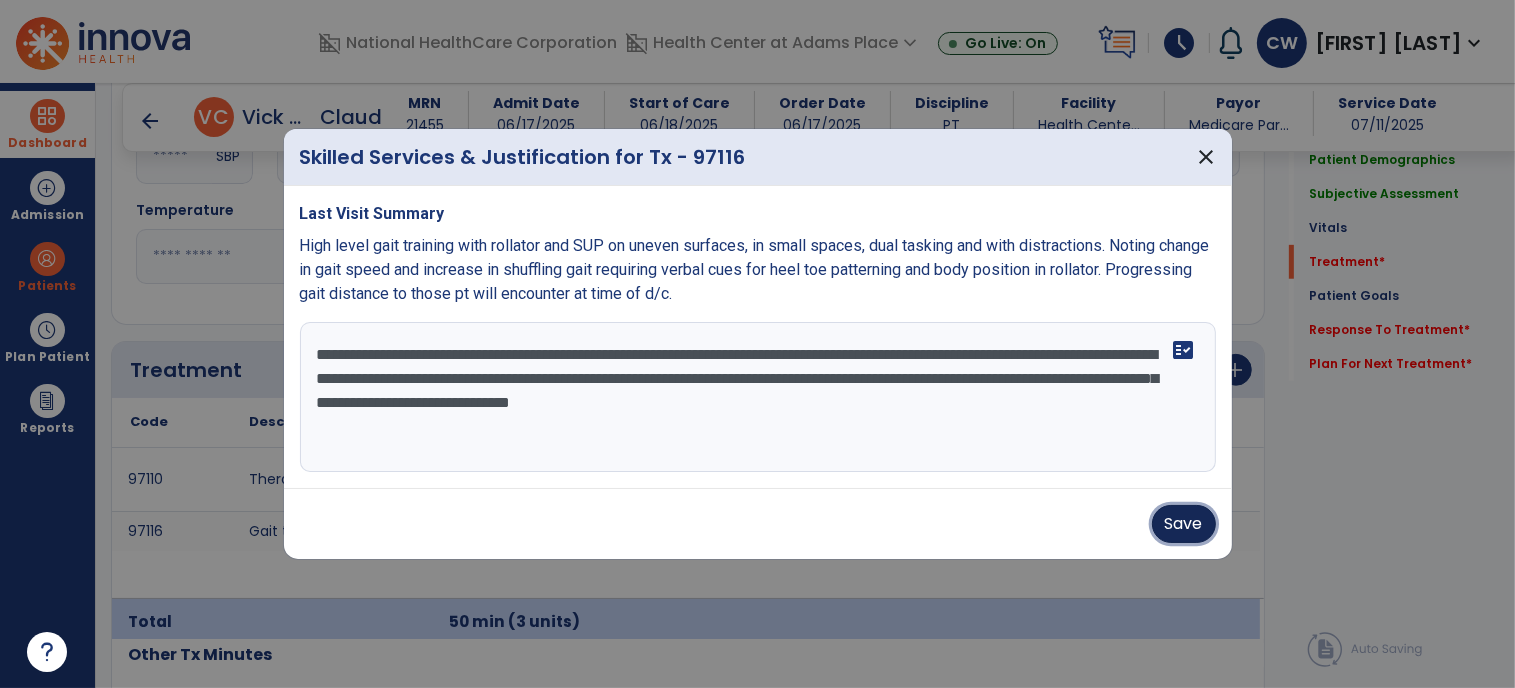 click on "Save" at bounding box center [1184, 524] 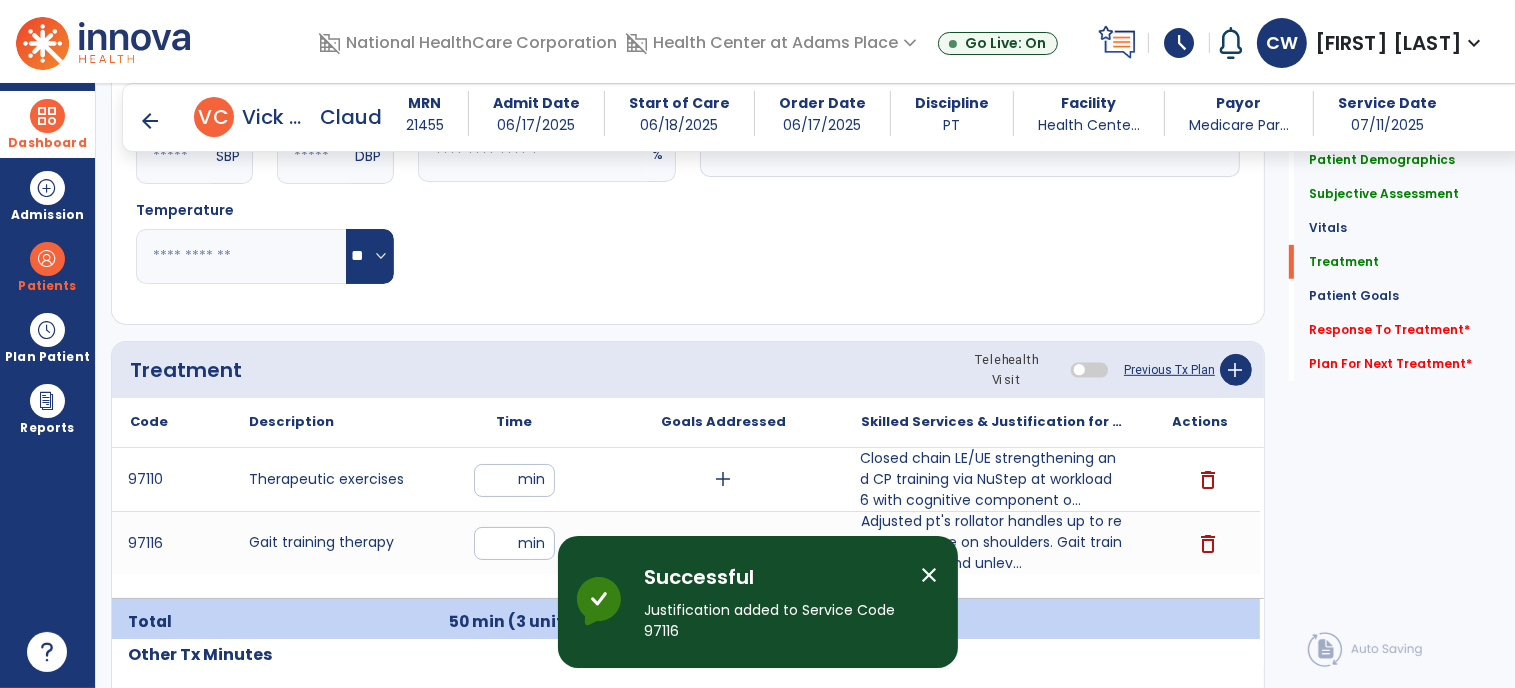 drag, startPoint x: 974, startPoint y: 505, endPoint x: 955, endPoint y: 265, distance: 240.75092 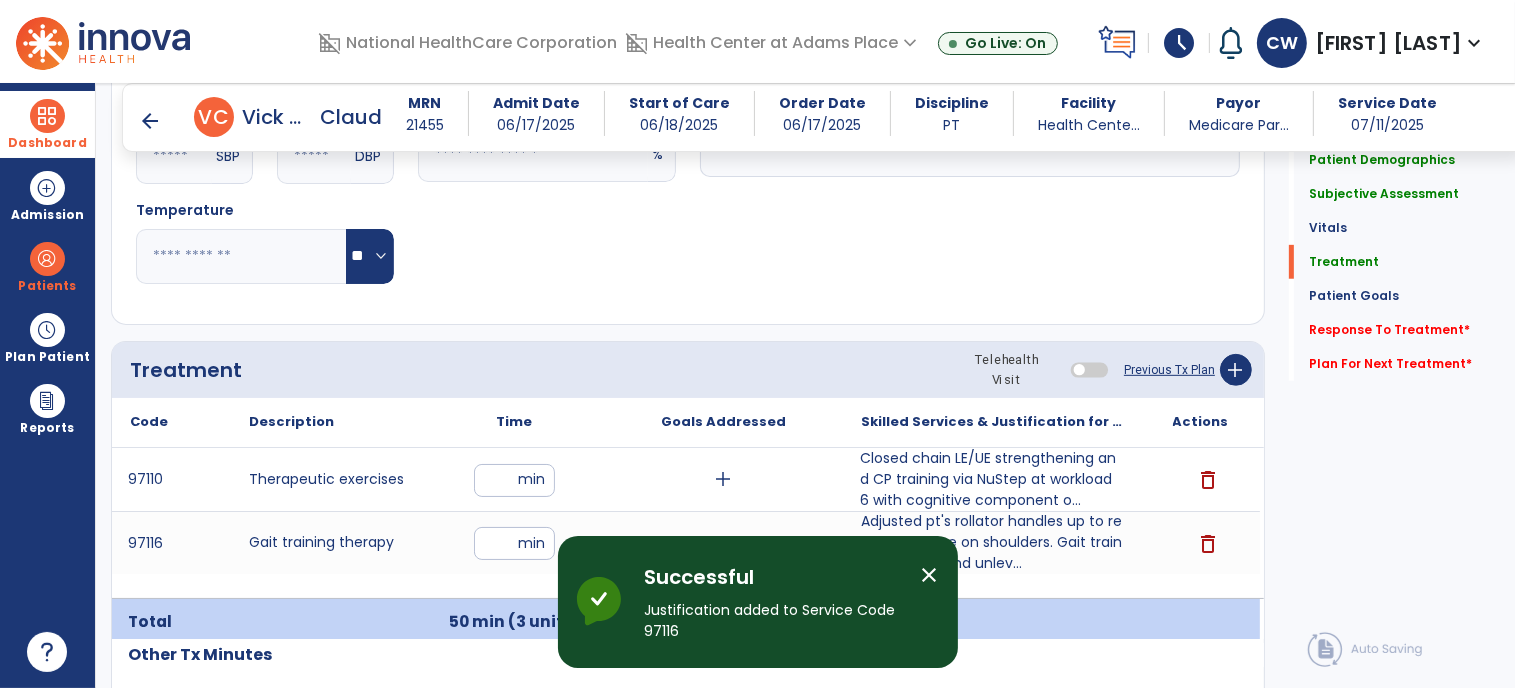 click on "Patient Demographics  Medical Diagnosis   Treatment Diagnosis   Precautions   Contraindications
Code
Description
Pdpm Clinical Category
M62.59" 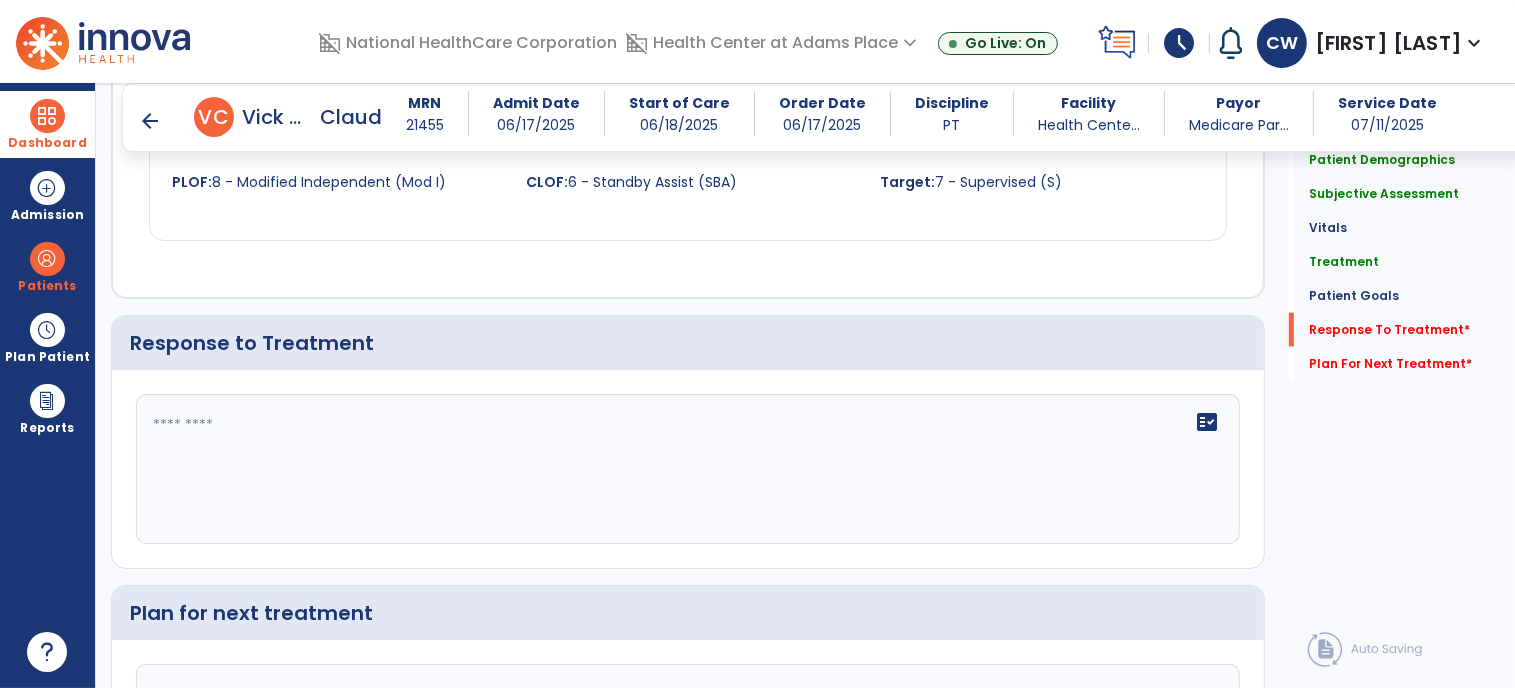 scroll, scrollTop: 2497, scrollLeft: 0, axis: vertical 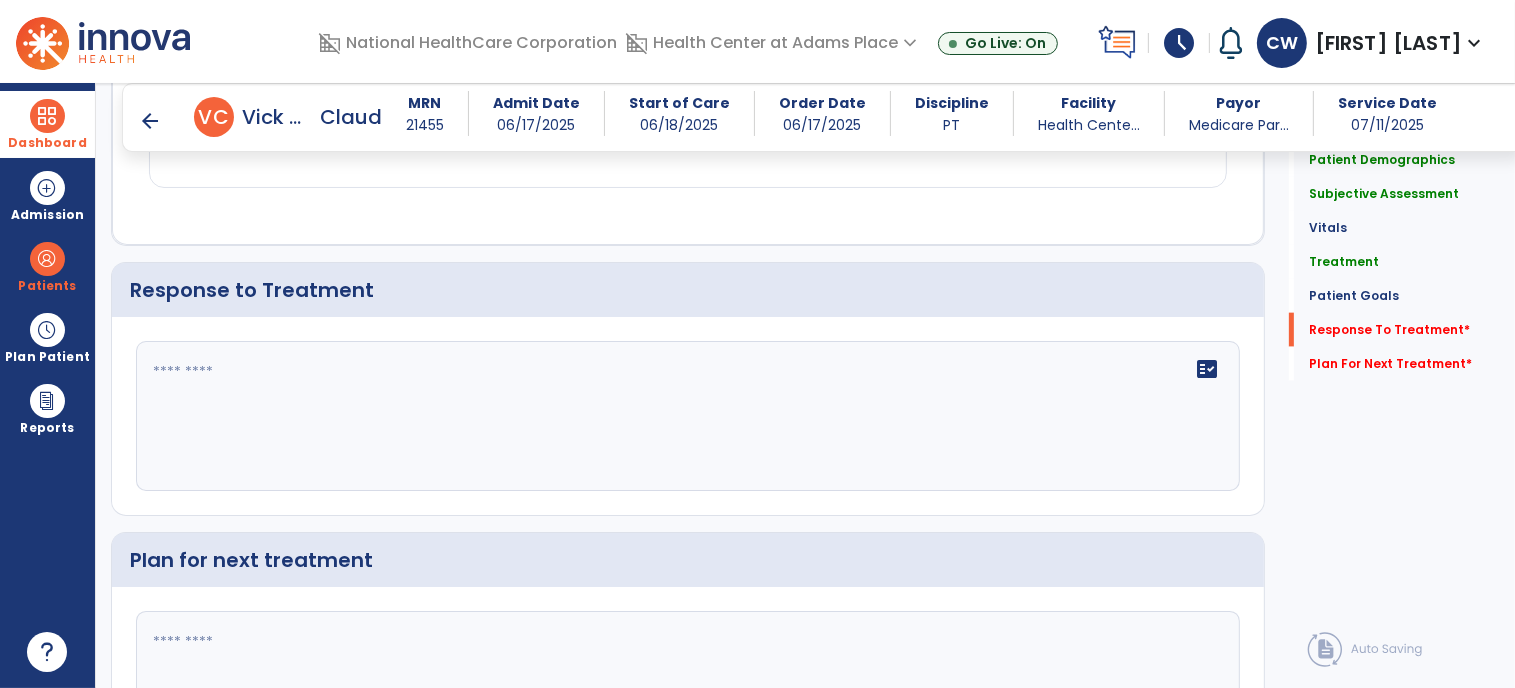 click on "fact_check" 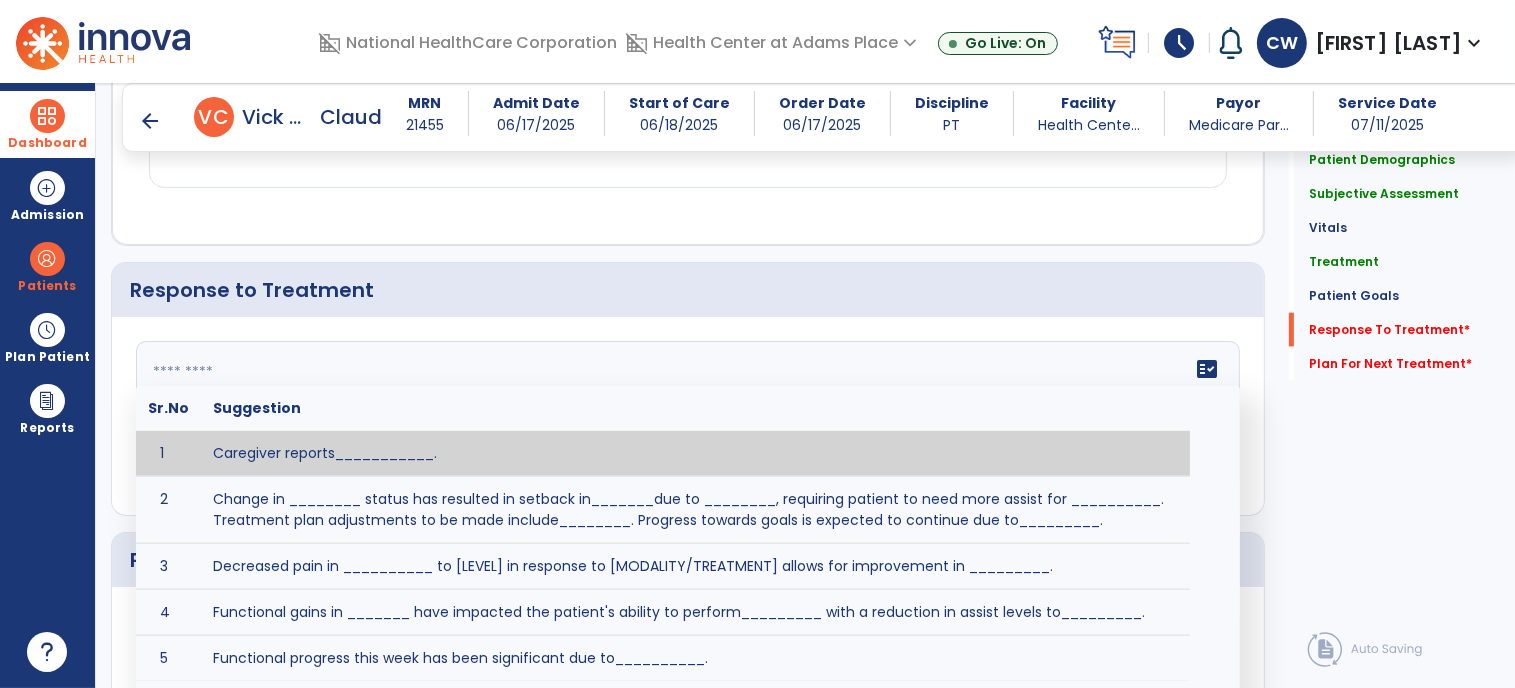 paste on "**********" 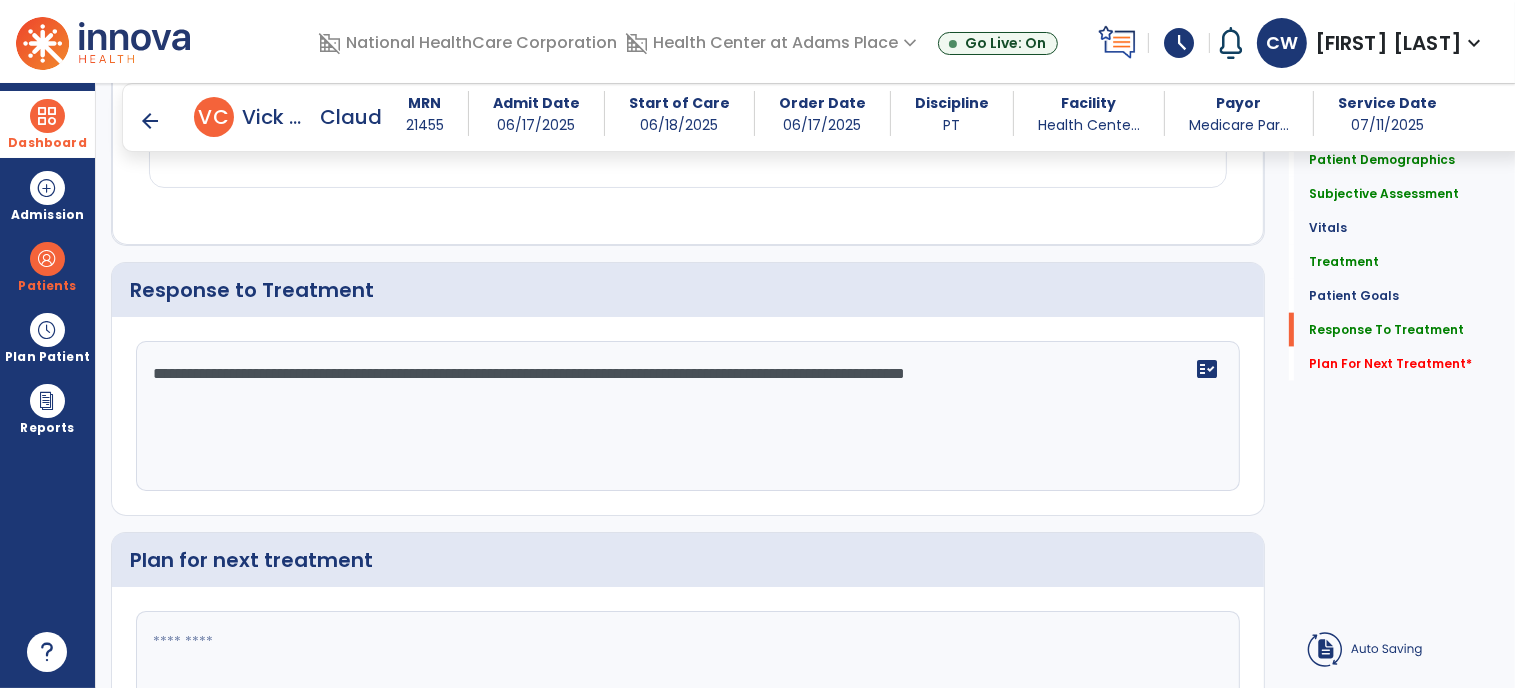 click on "**********" 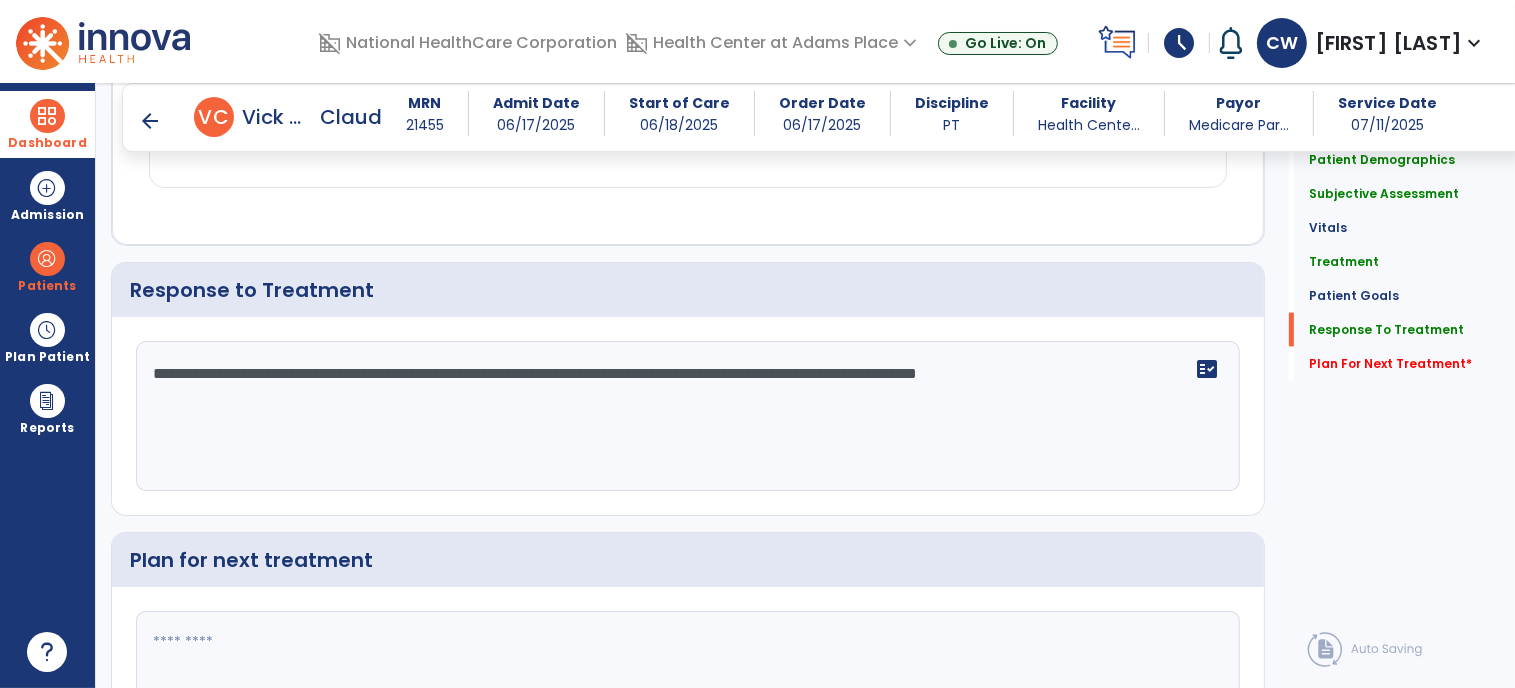 click on "**********" 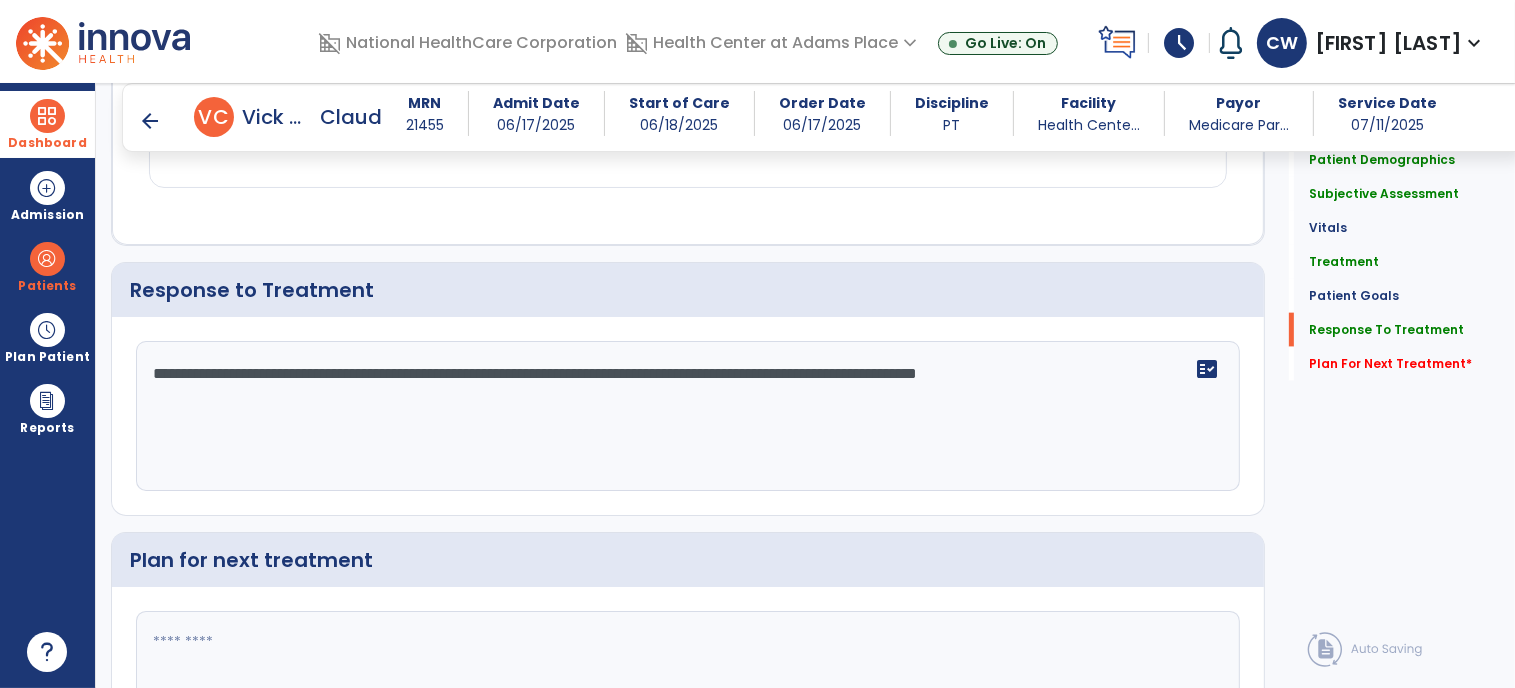 type on "**********" 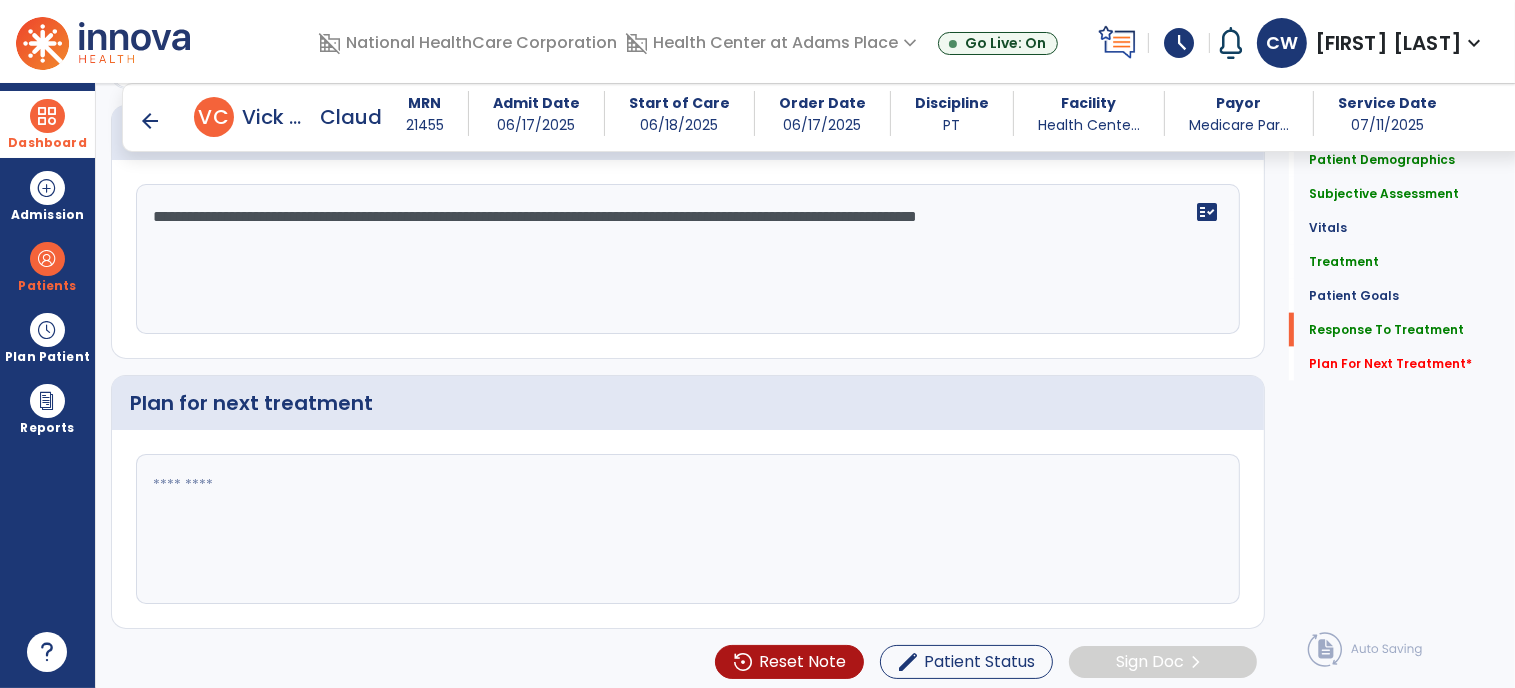 click 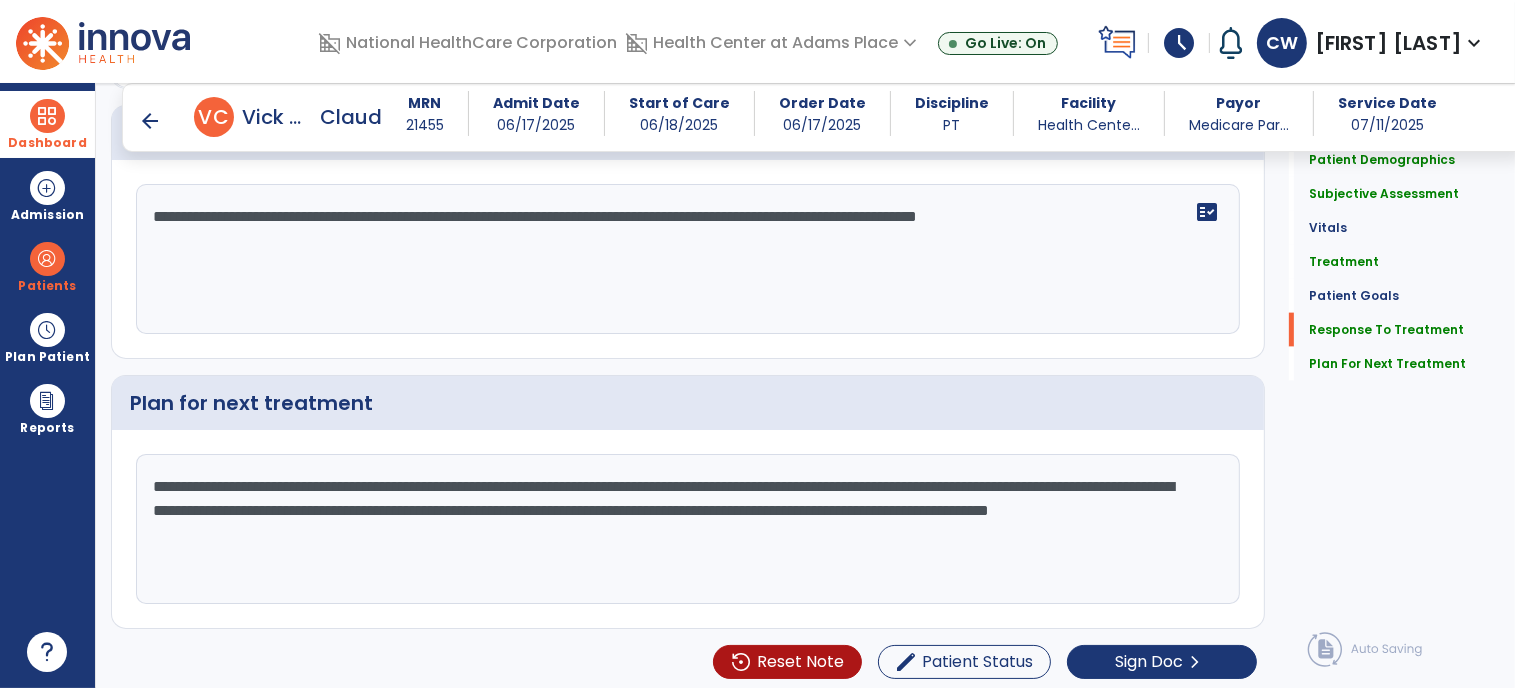 drag, startPoint x: 1077, startPoint y: 480, endPoint x: 219, endPoint y: 507, distance: 858.42474 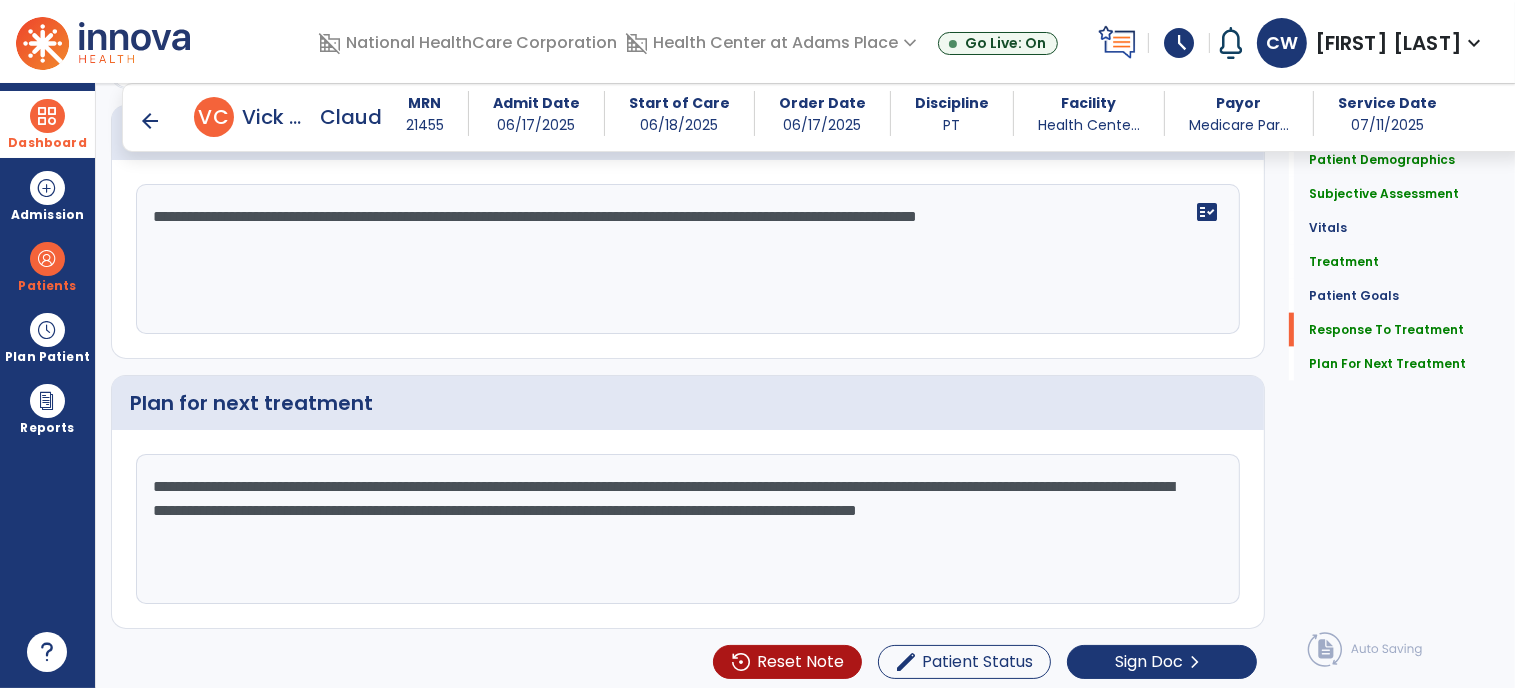 click on "**********" 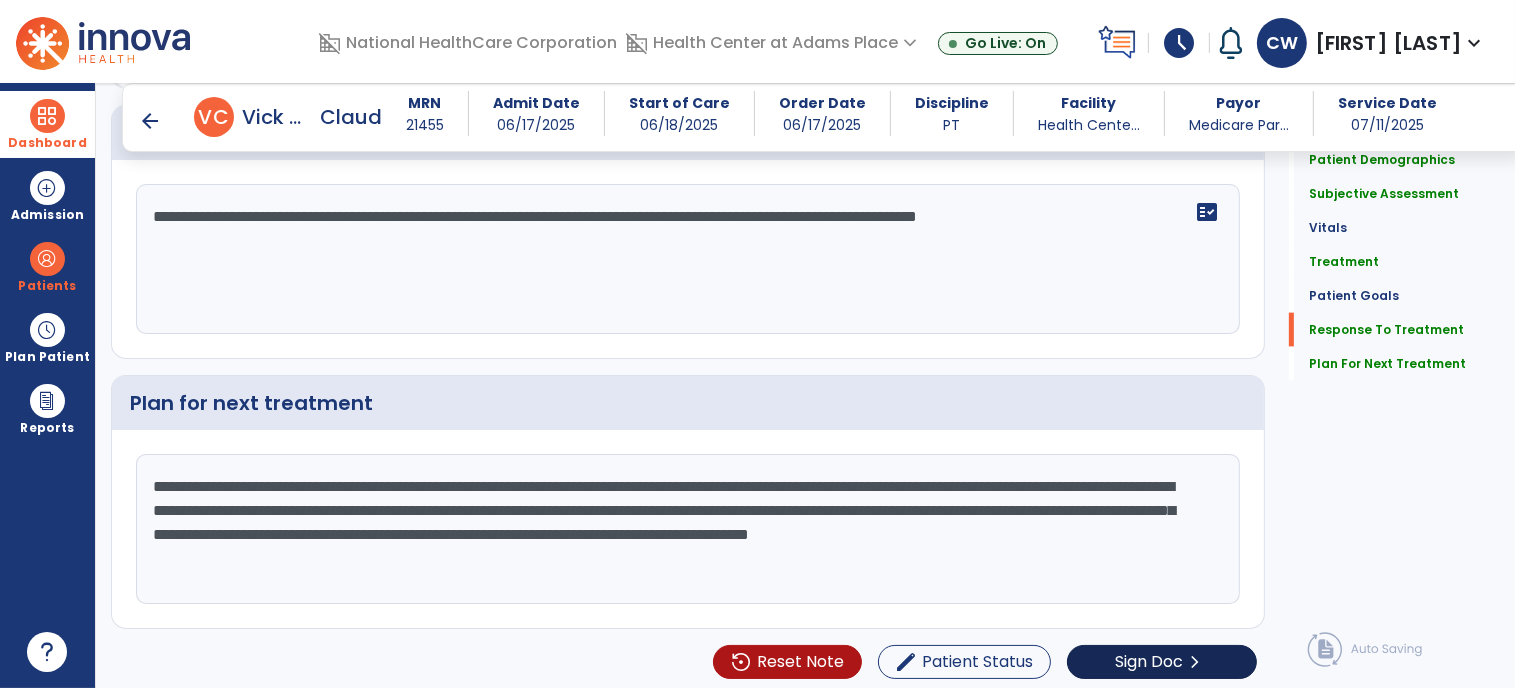 type on "**********" 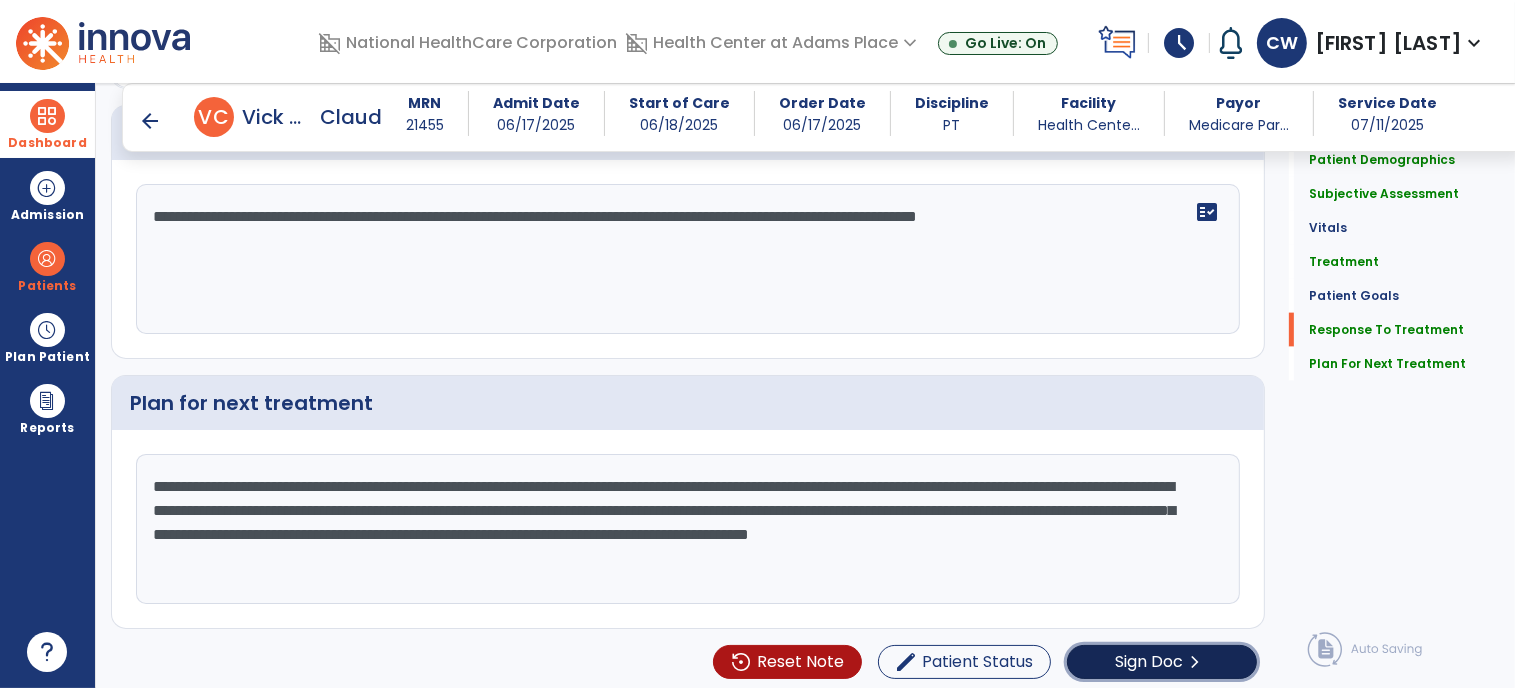 click on "Sign Doc" 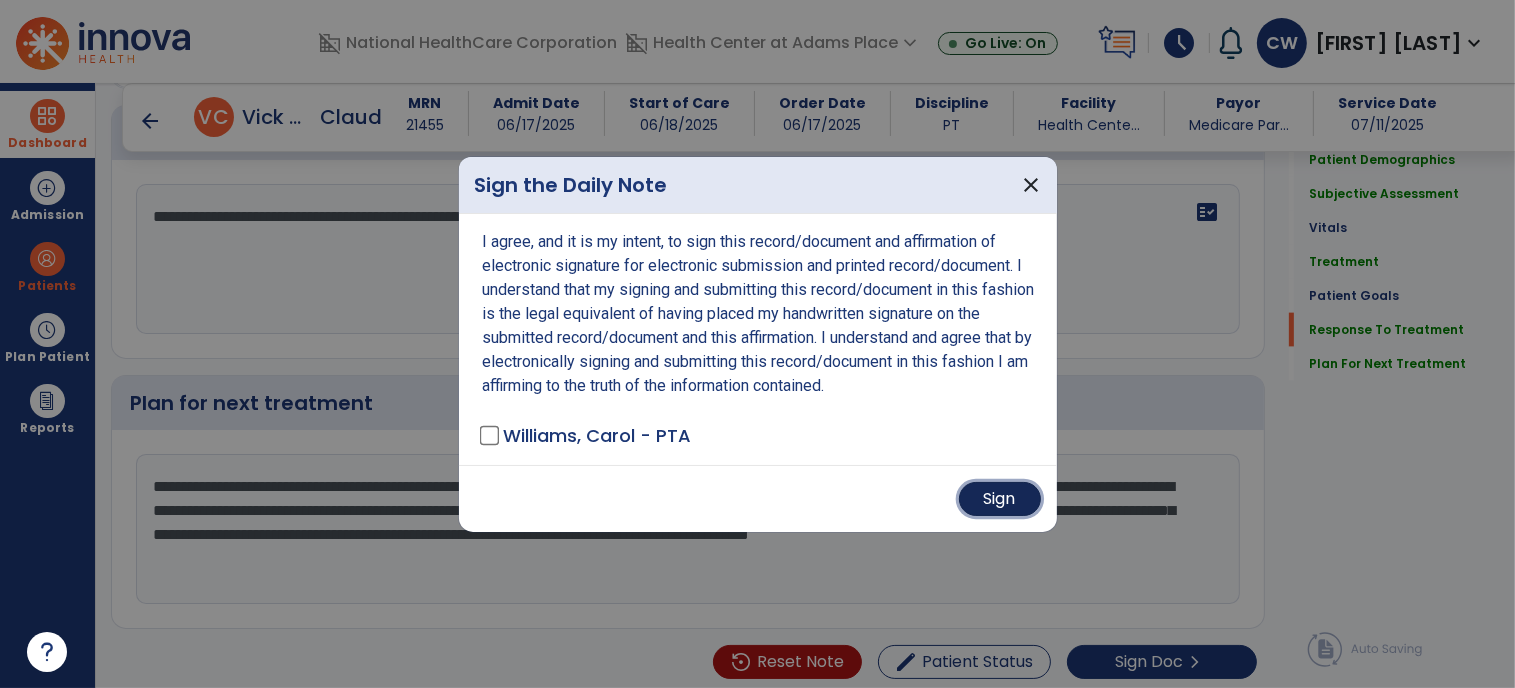click on "Sign" at bounding box center (1000, 499) 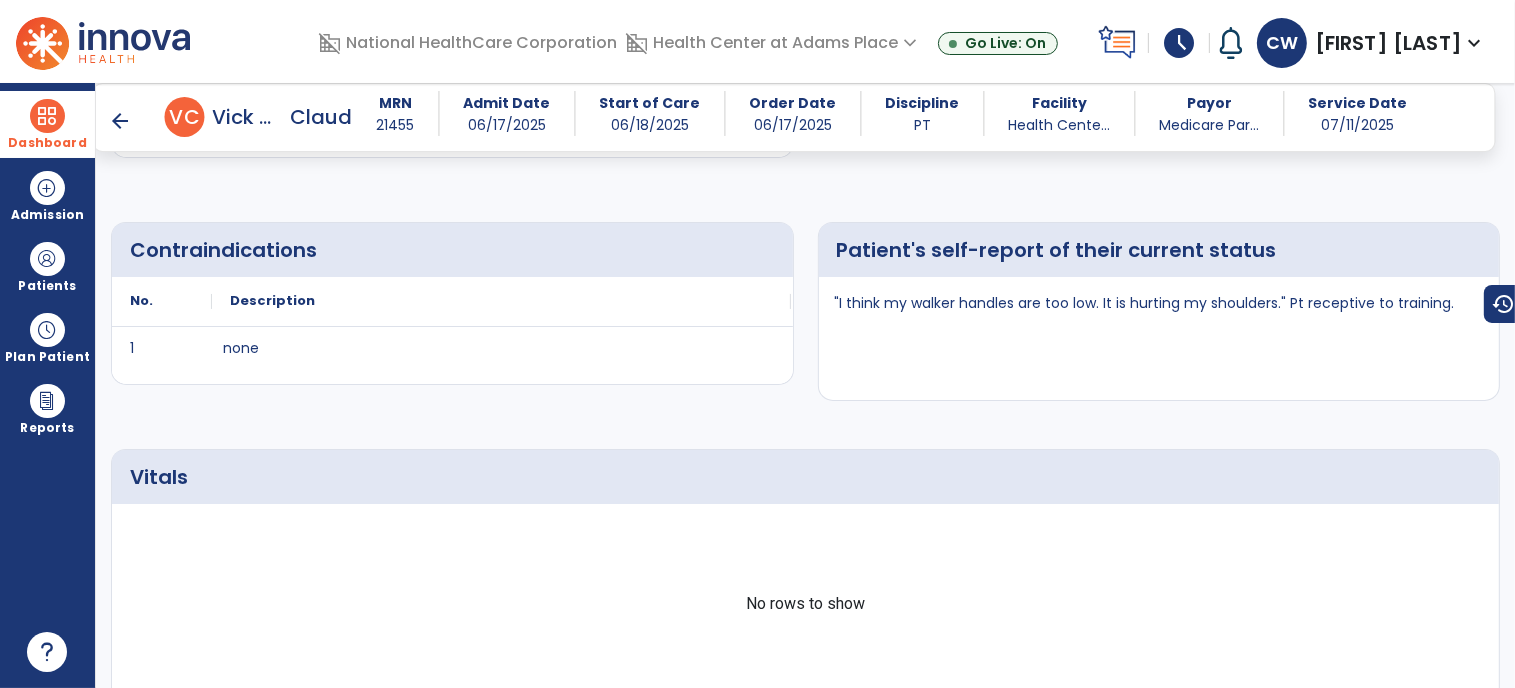 scroll, scrollTop: 707, scrollLeft: 0, axis: vertical 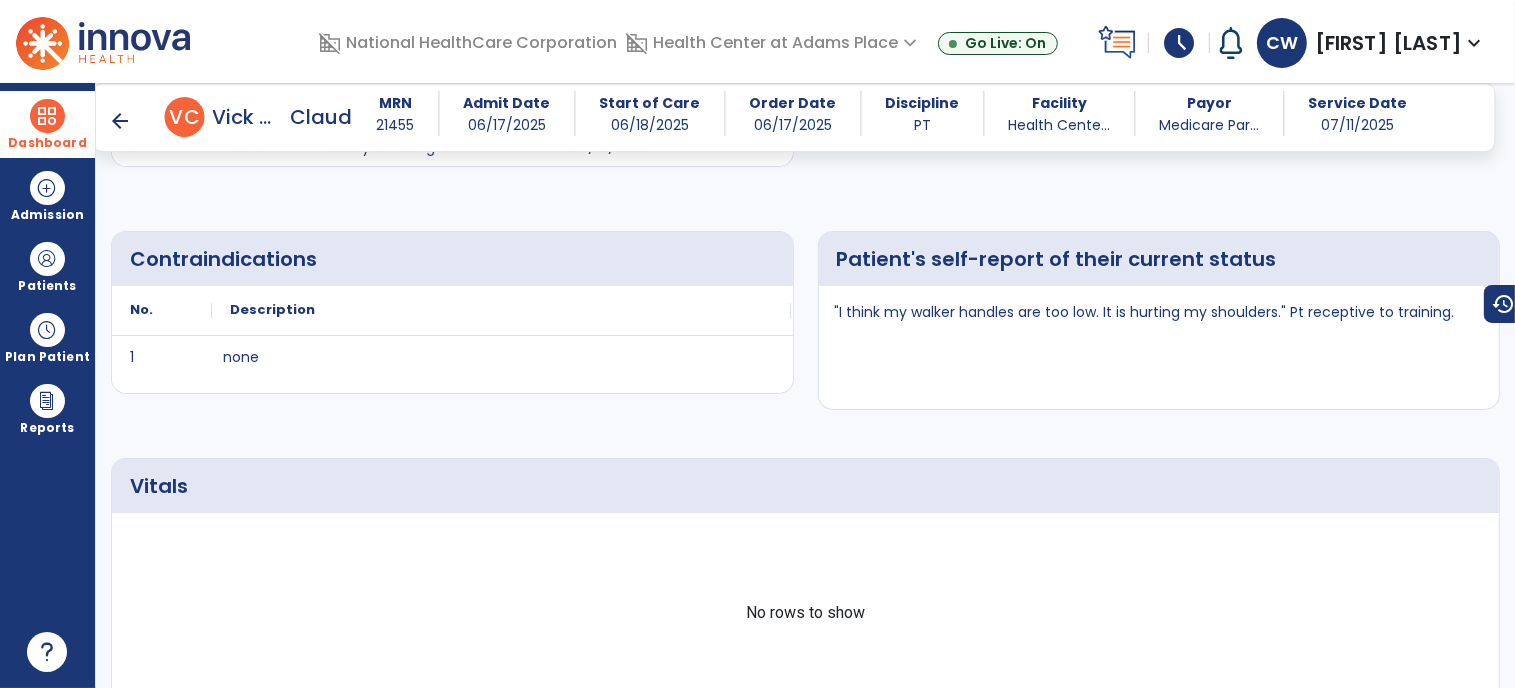 click on "arrow_back" at bounding box center [121, 121] 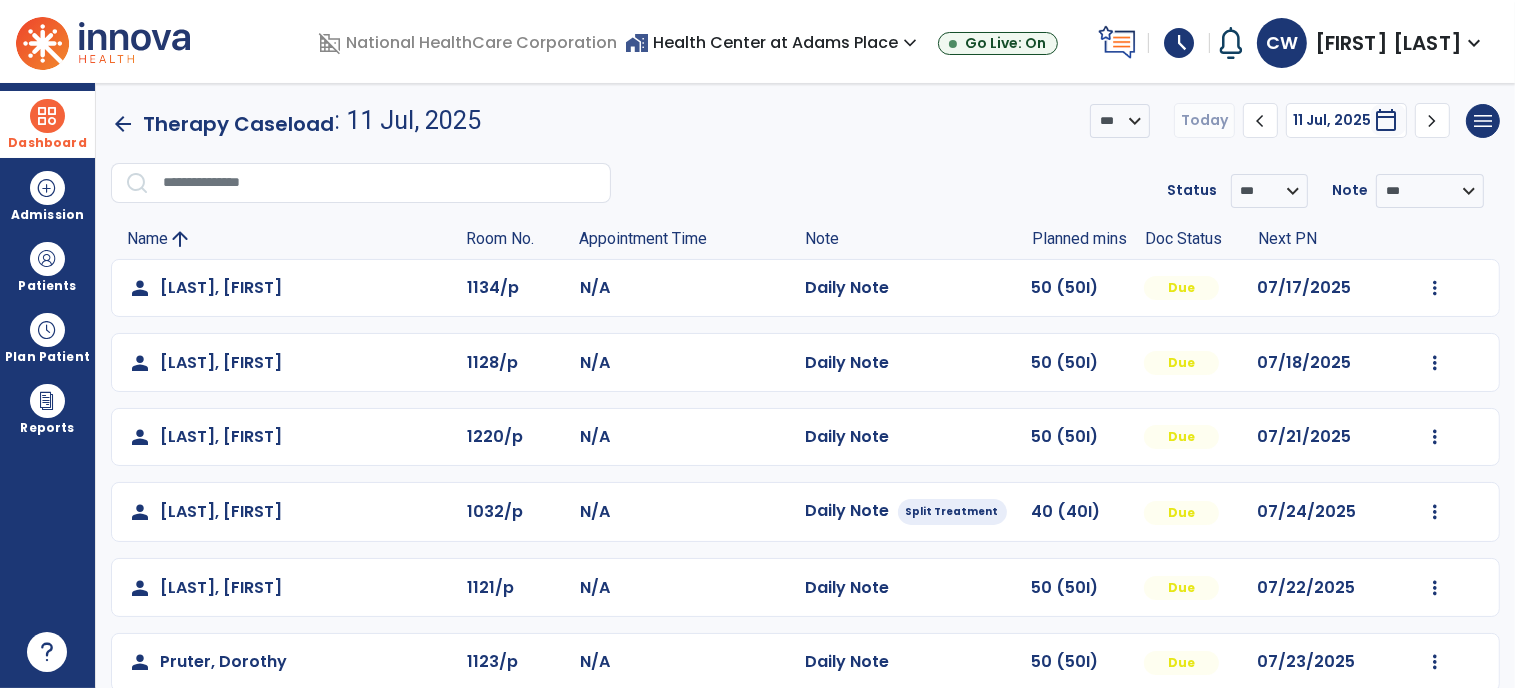 scroll, scrollTop: 402, scrollLeft: 0, axis: vertical 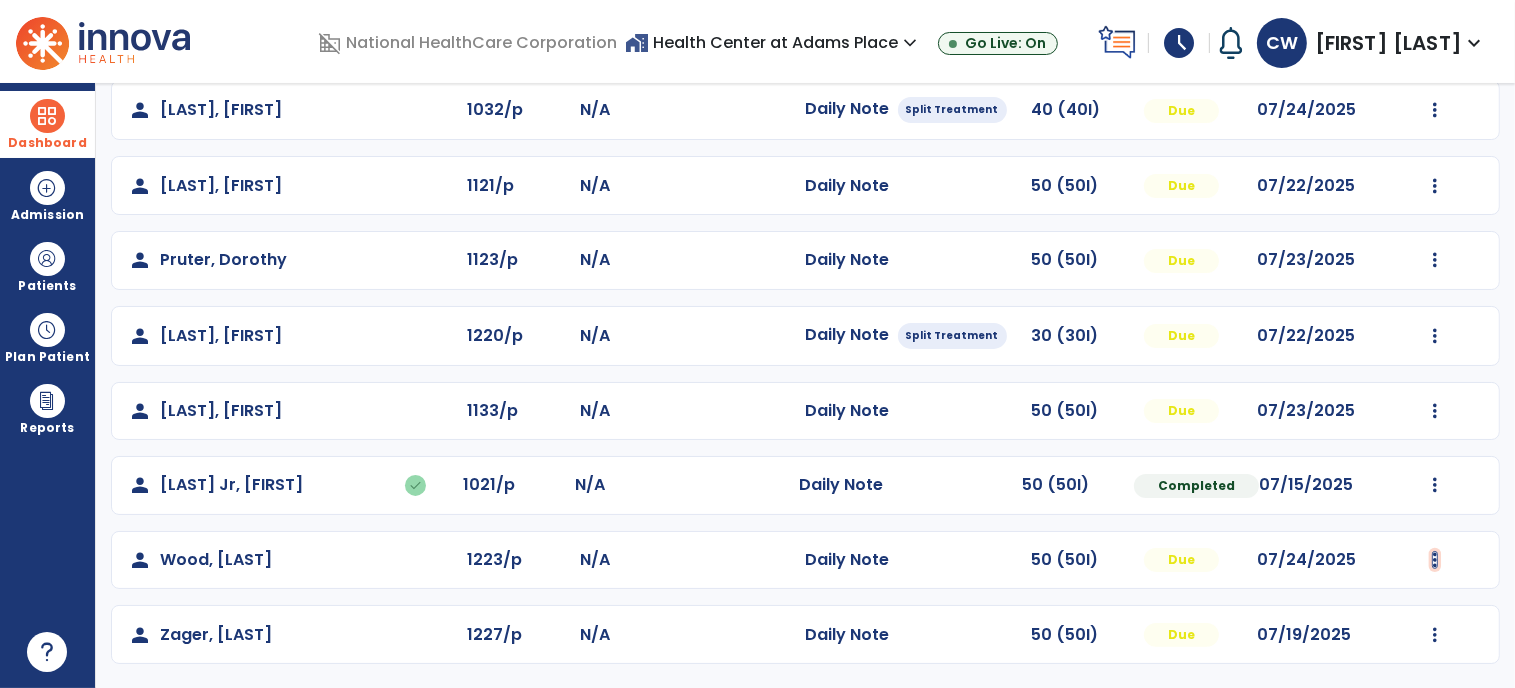 click at bounding box center (1435, -114) 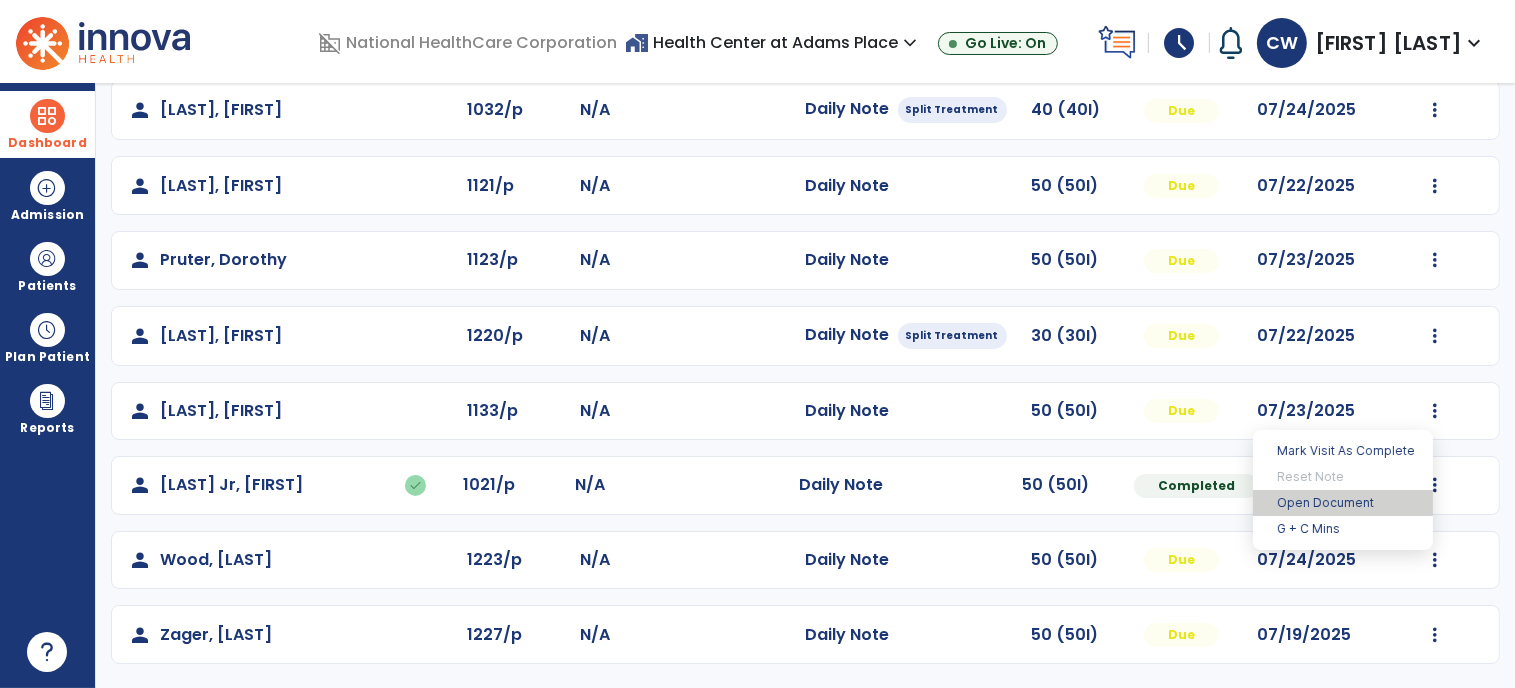click on "Open Document" at bounding box center [1343, 503] 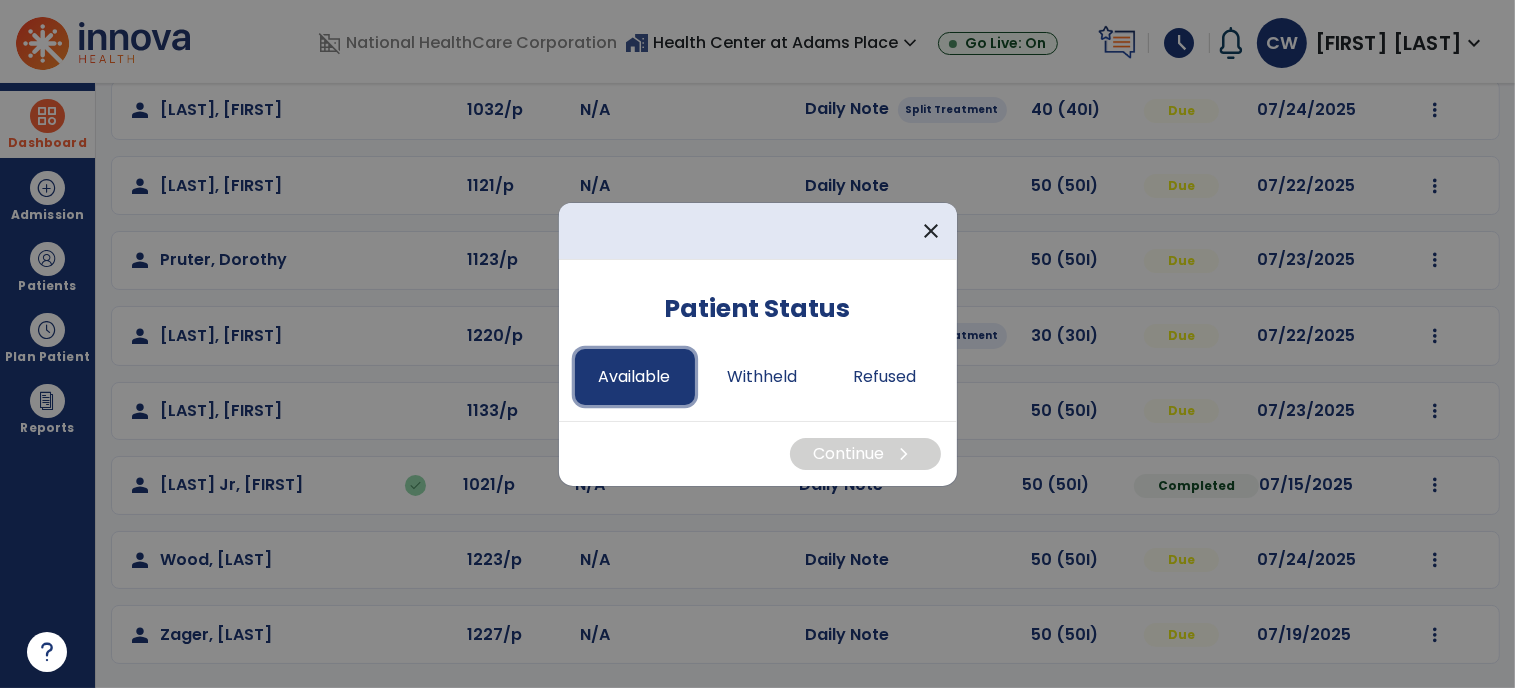 click on "Available" at bounding box center (635, 377) 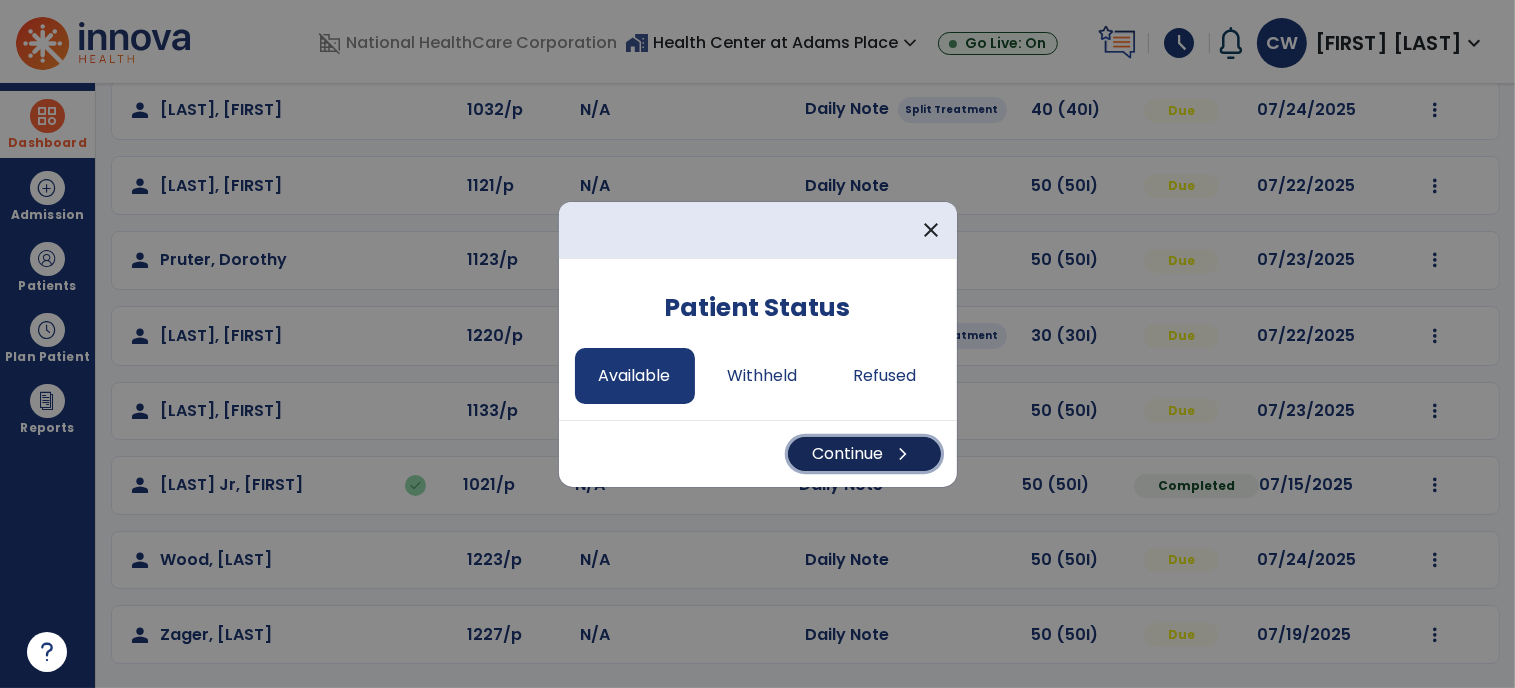 click on "Continue   chevron_right" at bounding box center [864, 454] 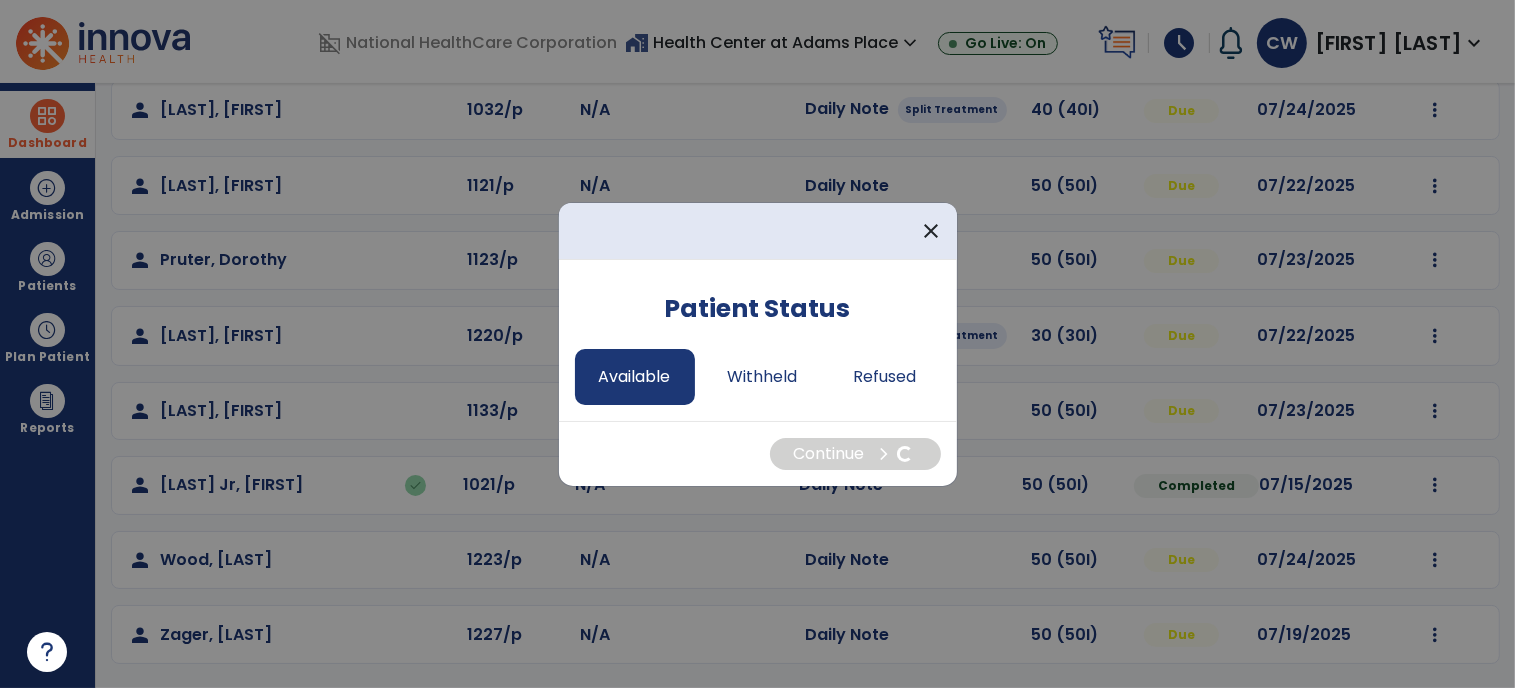 select on "*" 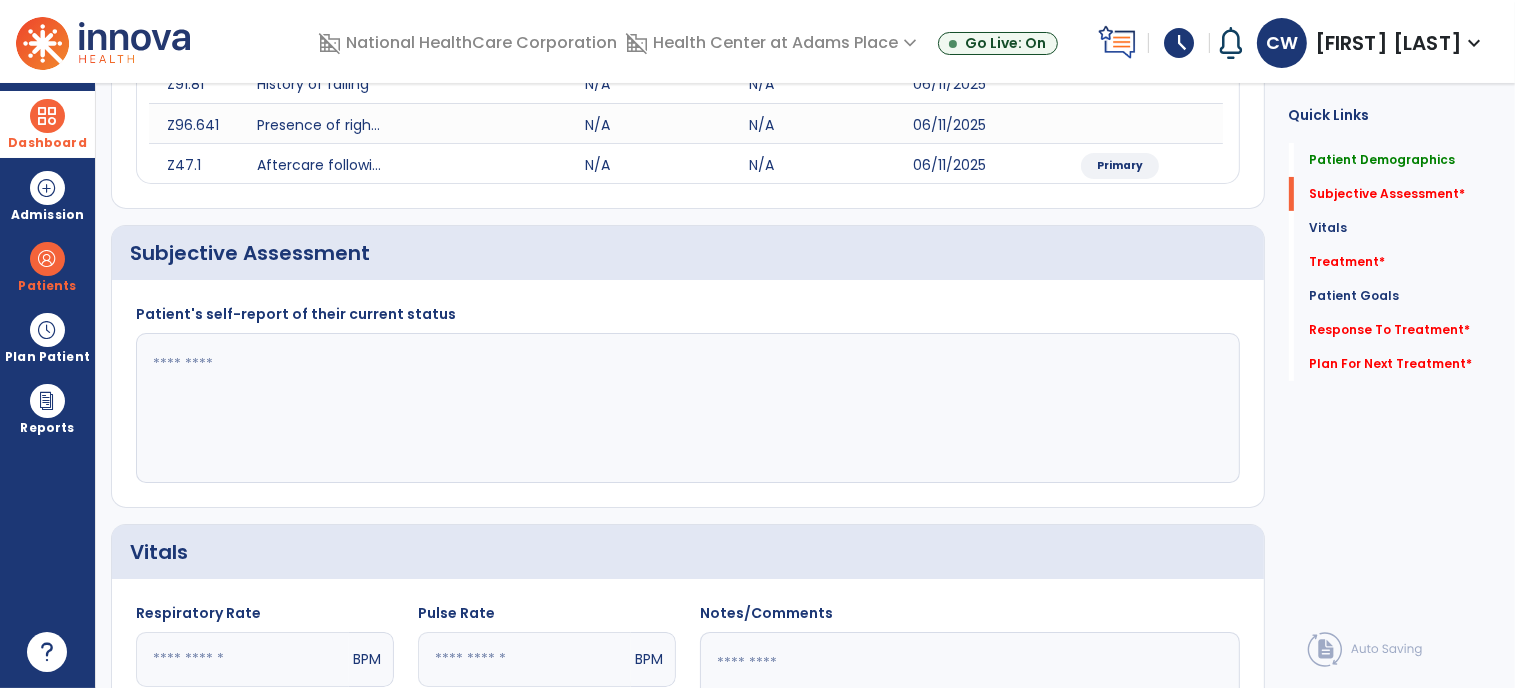 click 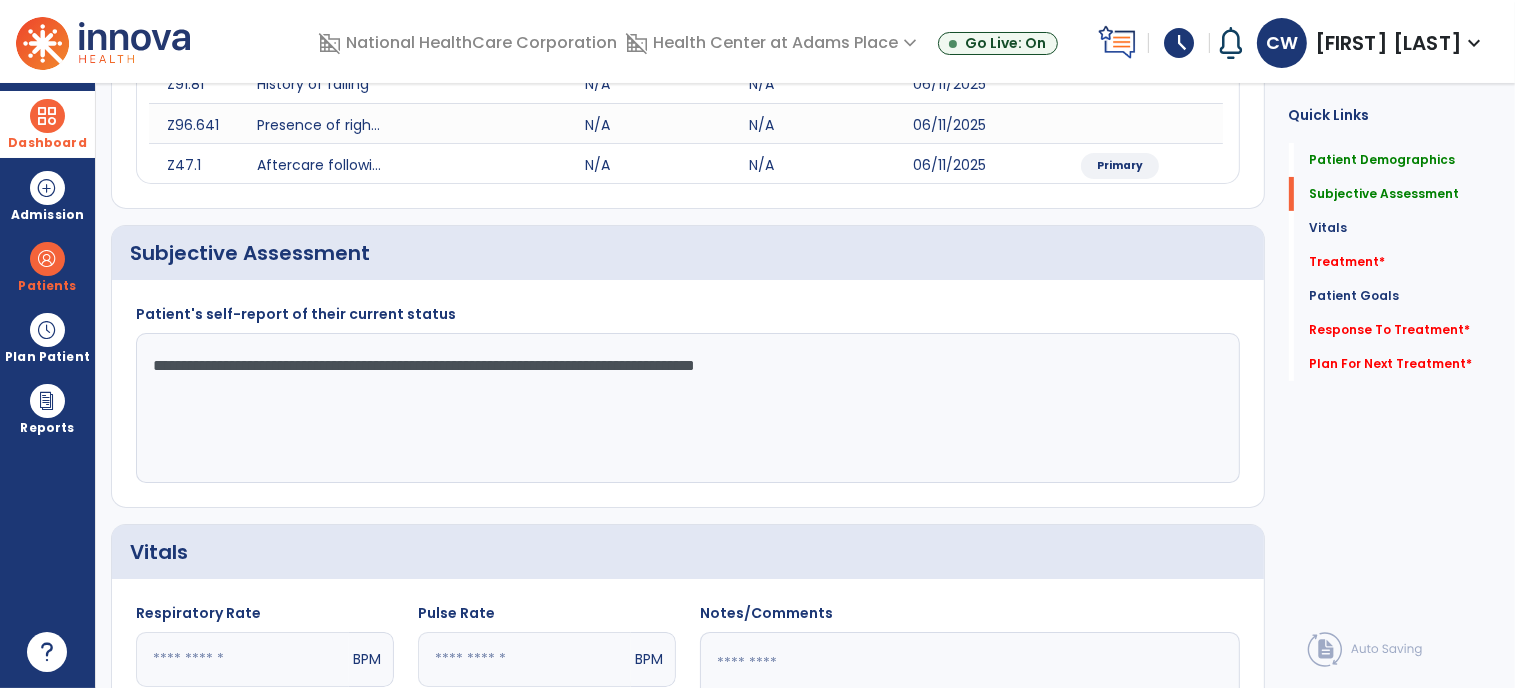 click on "**********" 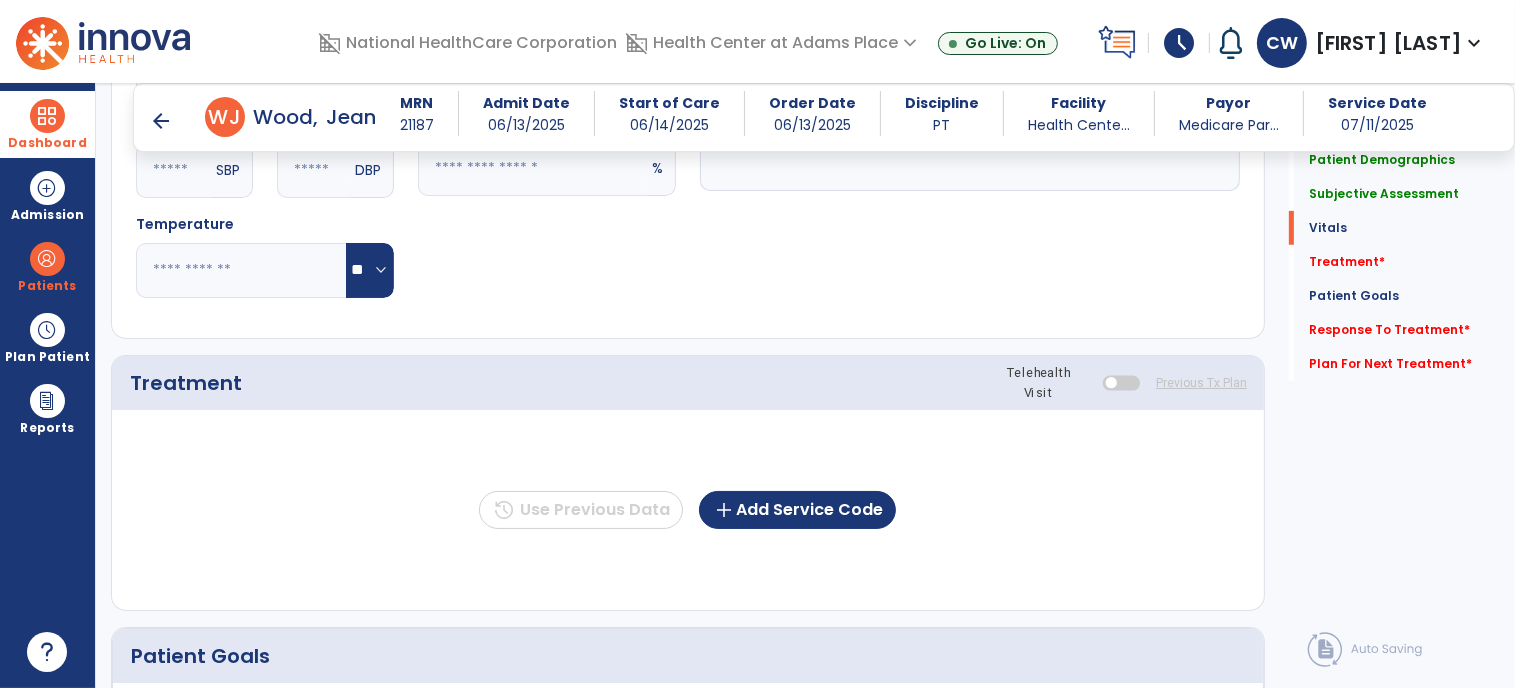 scroll, scrollTop: 982, scrollLeft: 0, axis: vertical 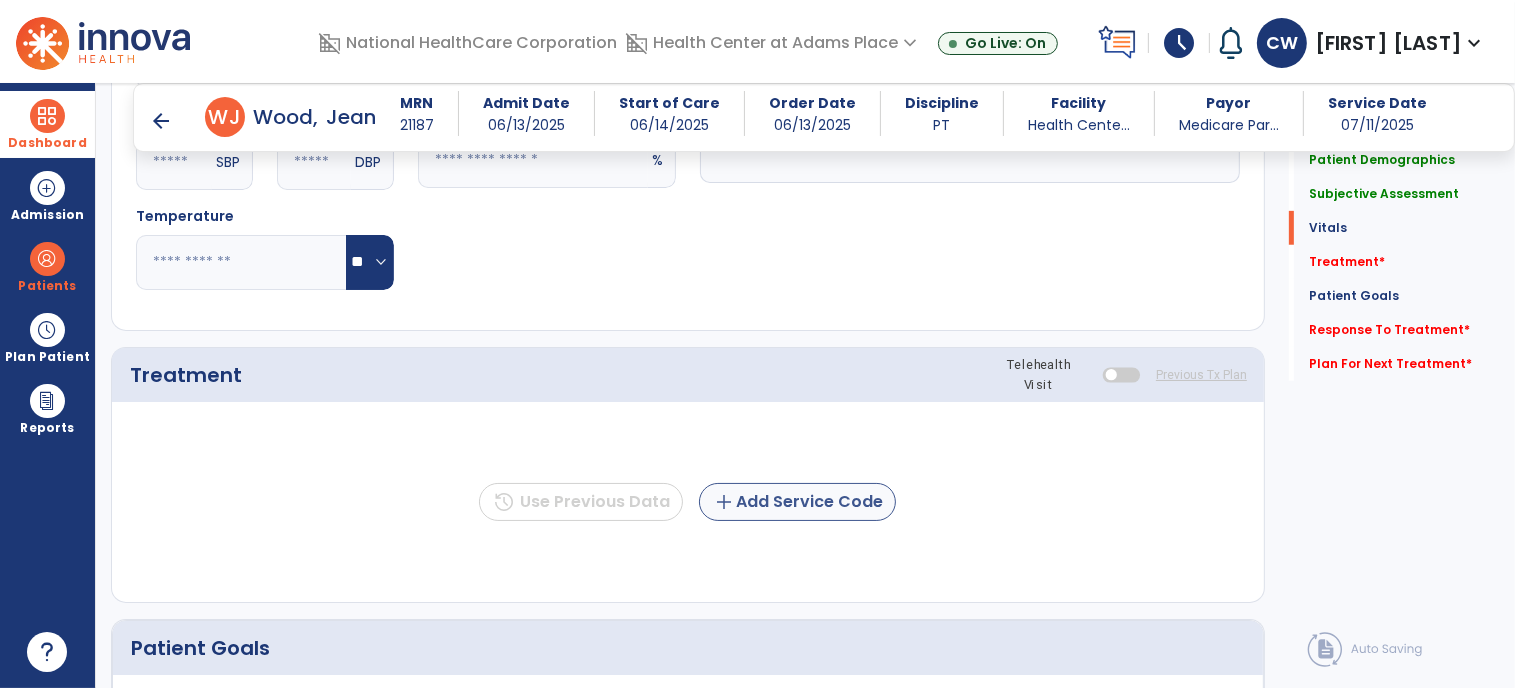 type on "**********" 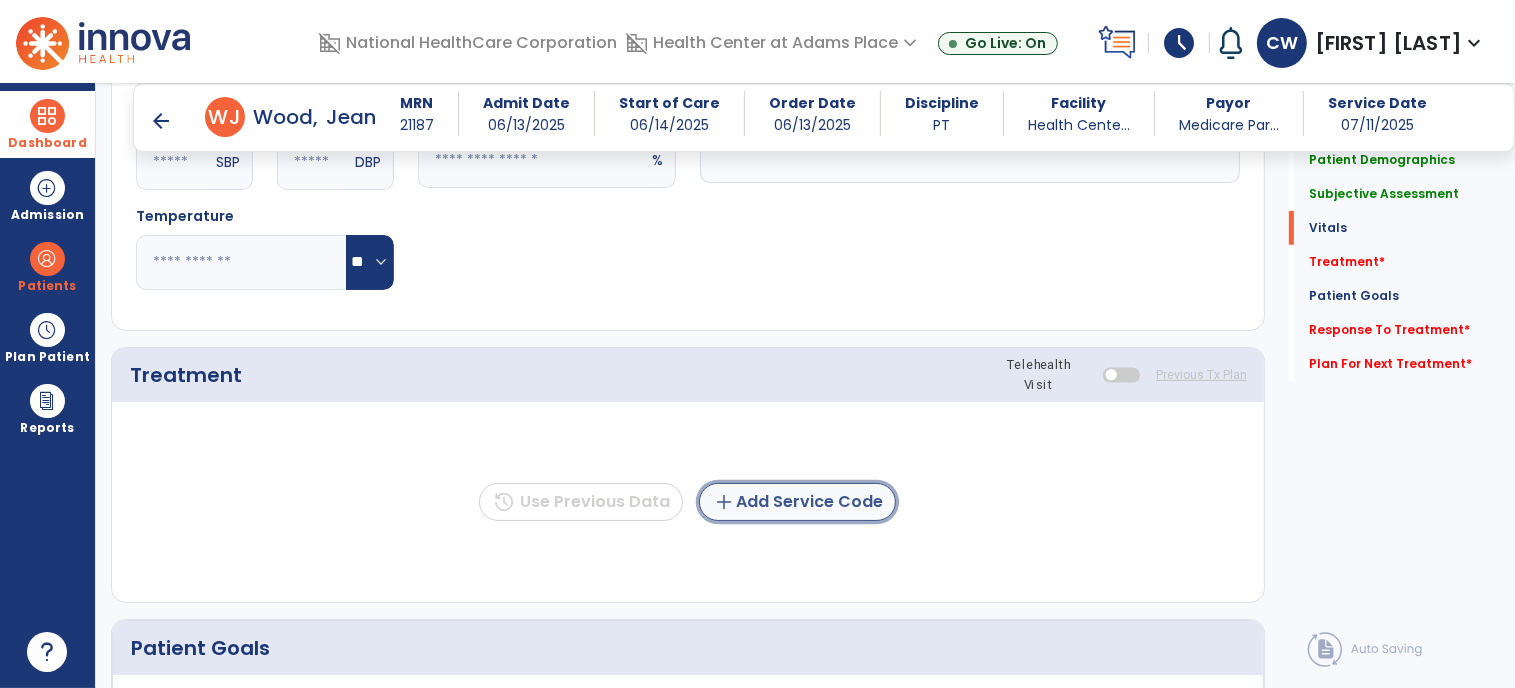 click on "add" 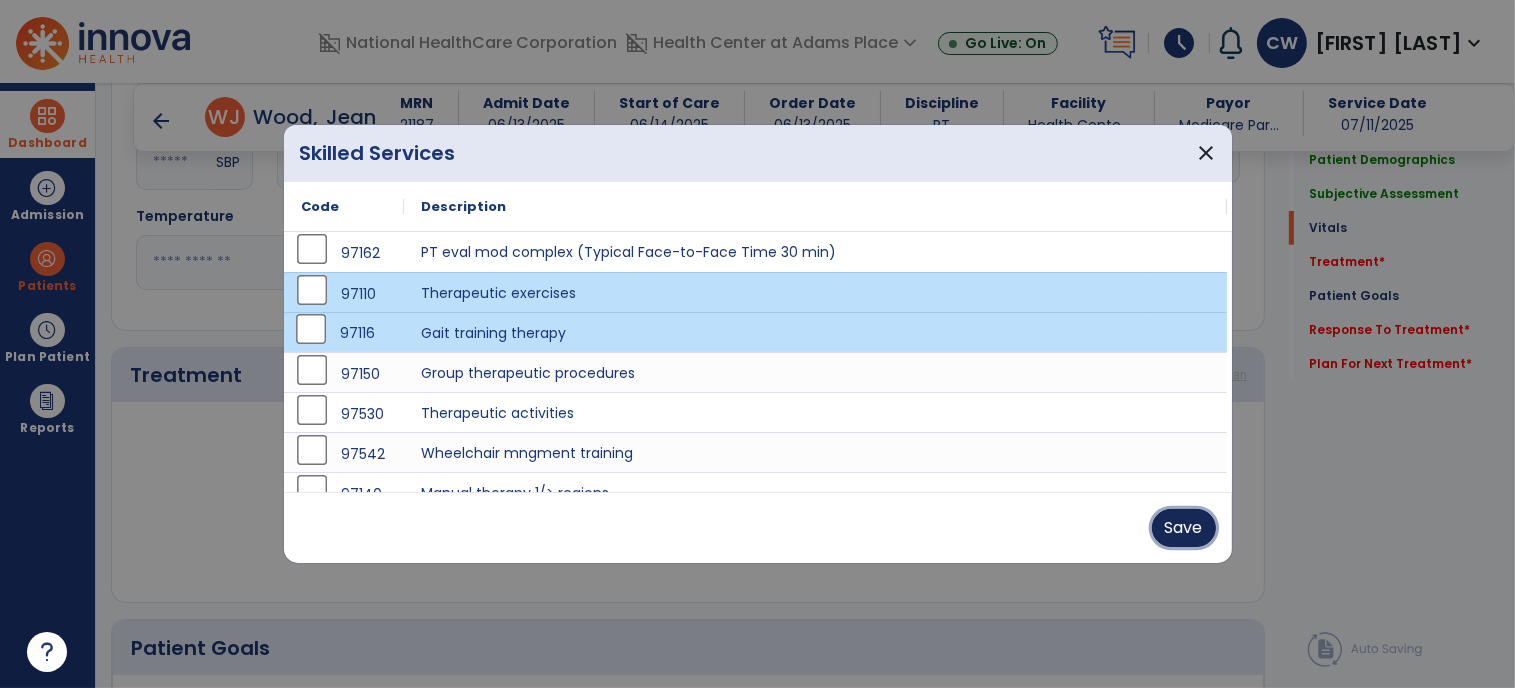 click on "Save" at bounding box center [1184, 528] 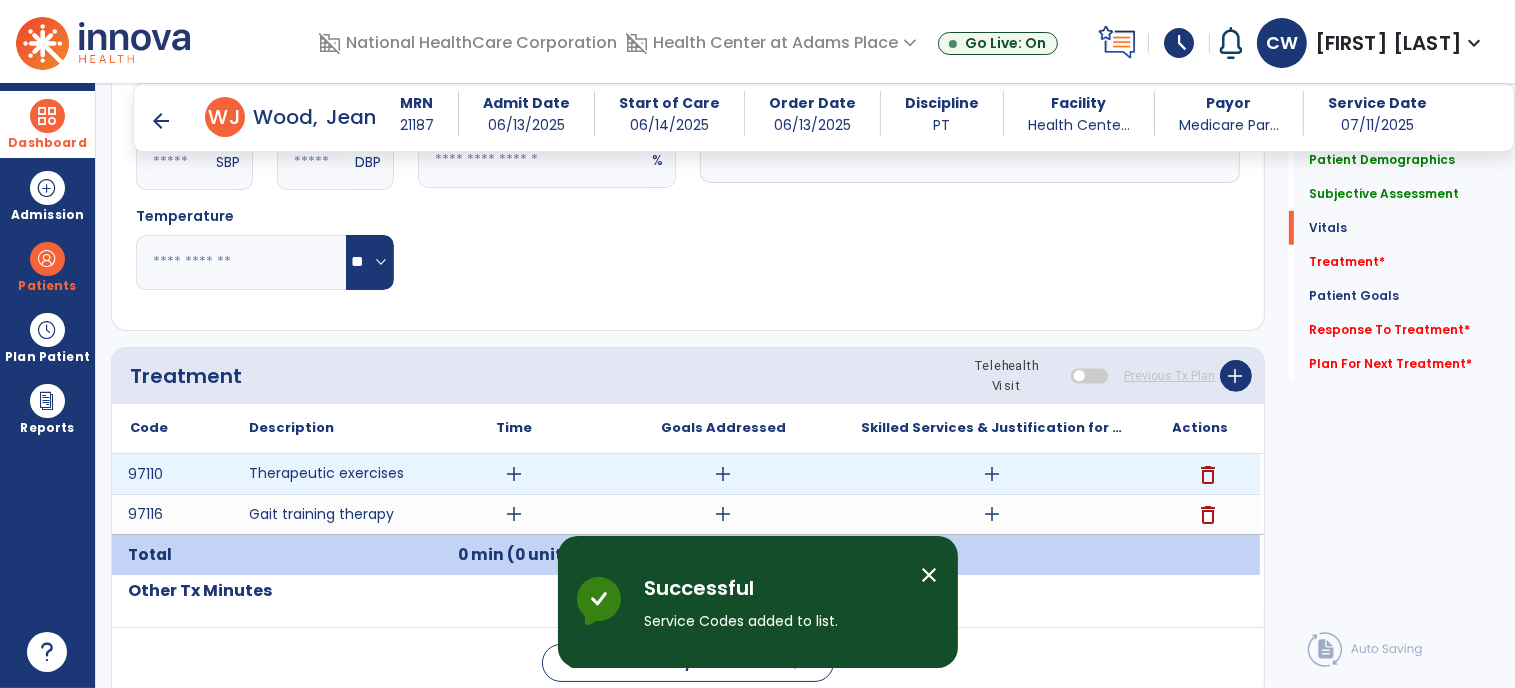 click on "add" at bounding box center (515, 474) 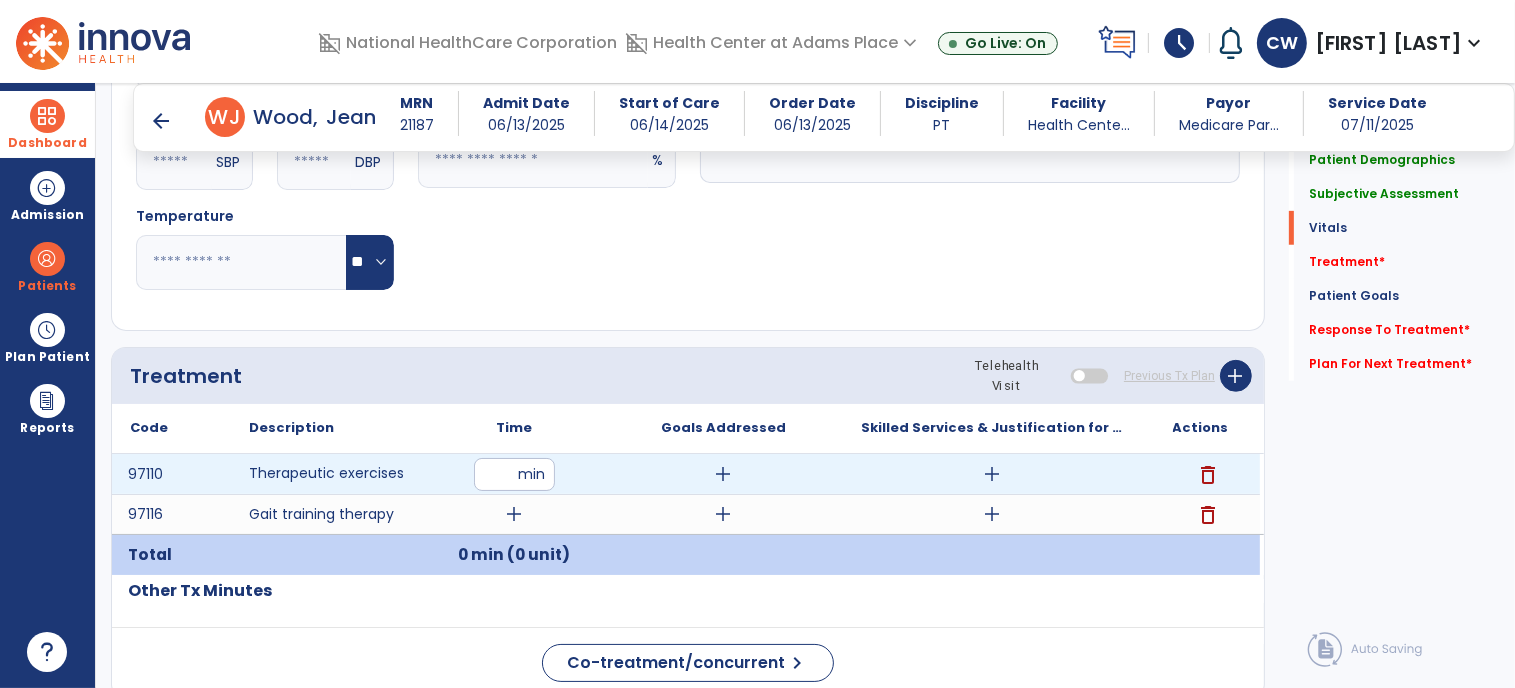 type on "**" 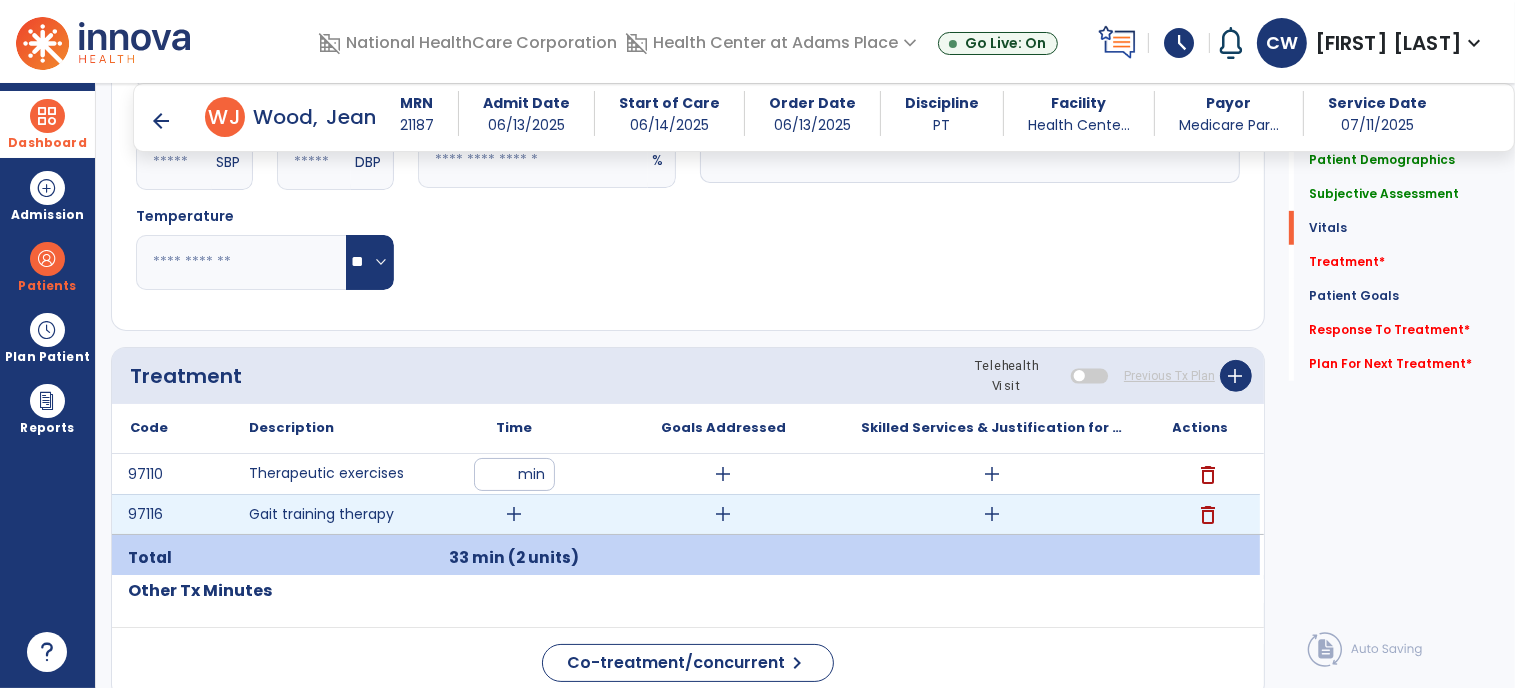 click on "add" at bounding box center [515, 514] 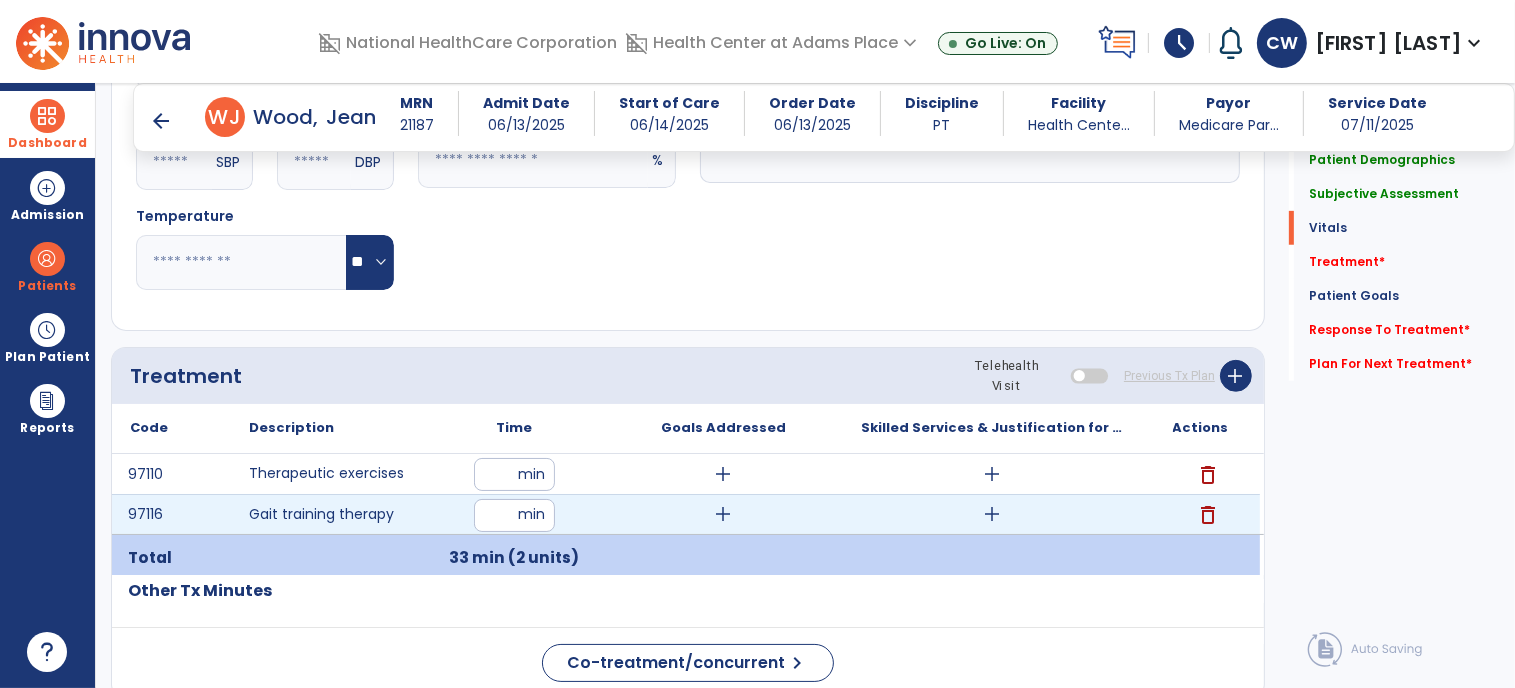 type on "**" 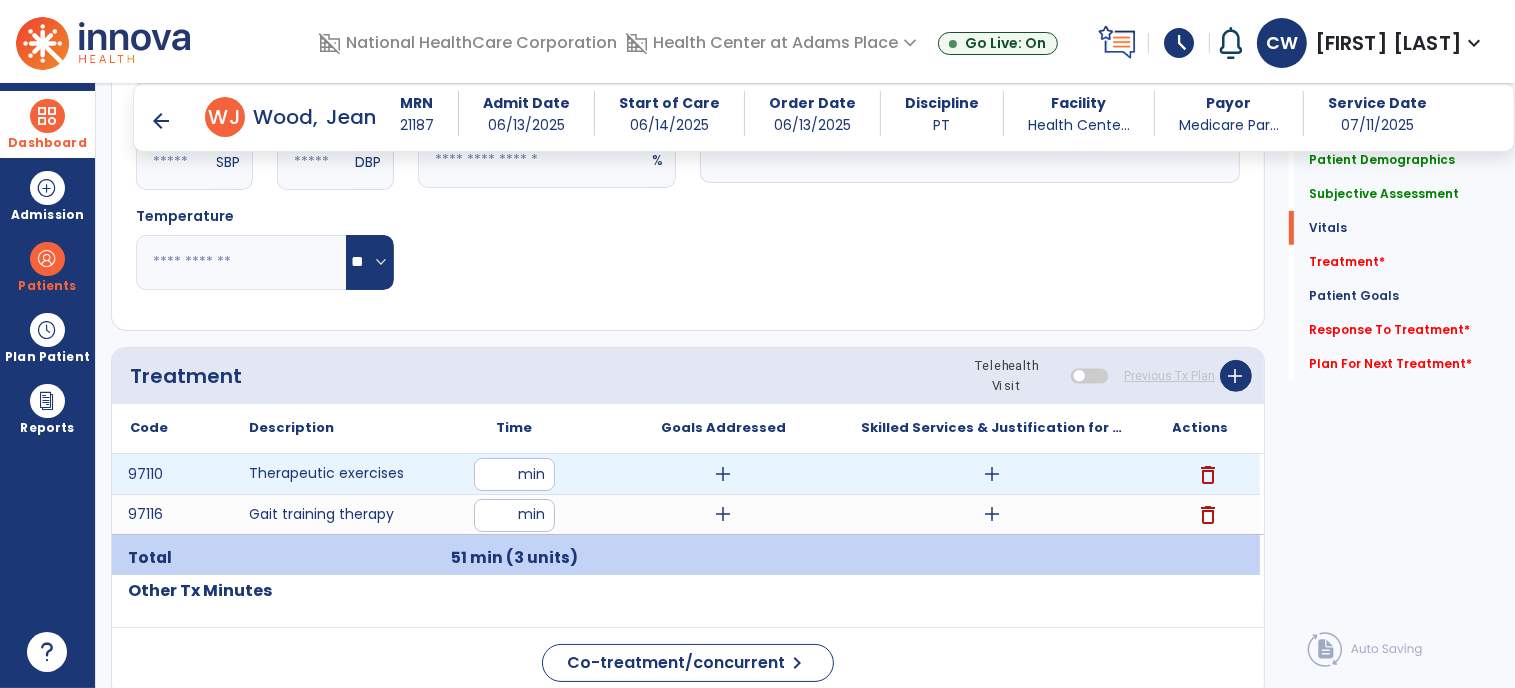 click on "add" at bounding box center (992, 474) 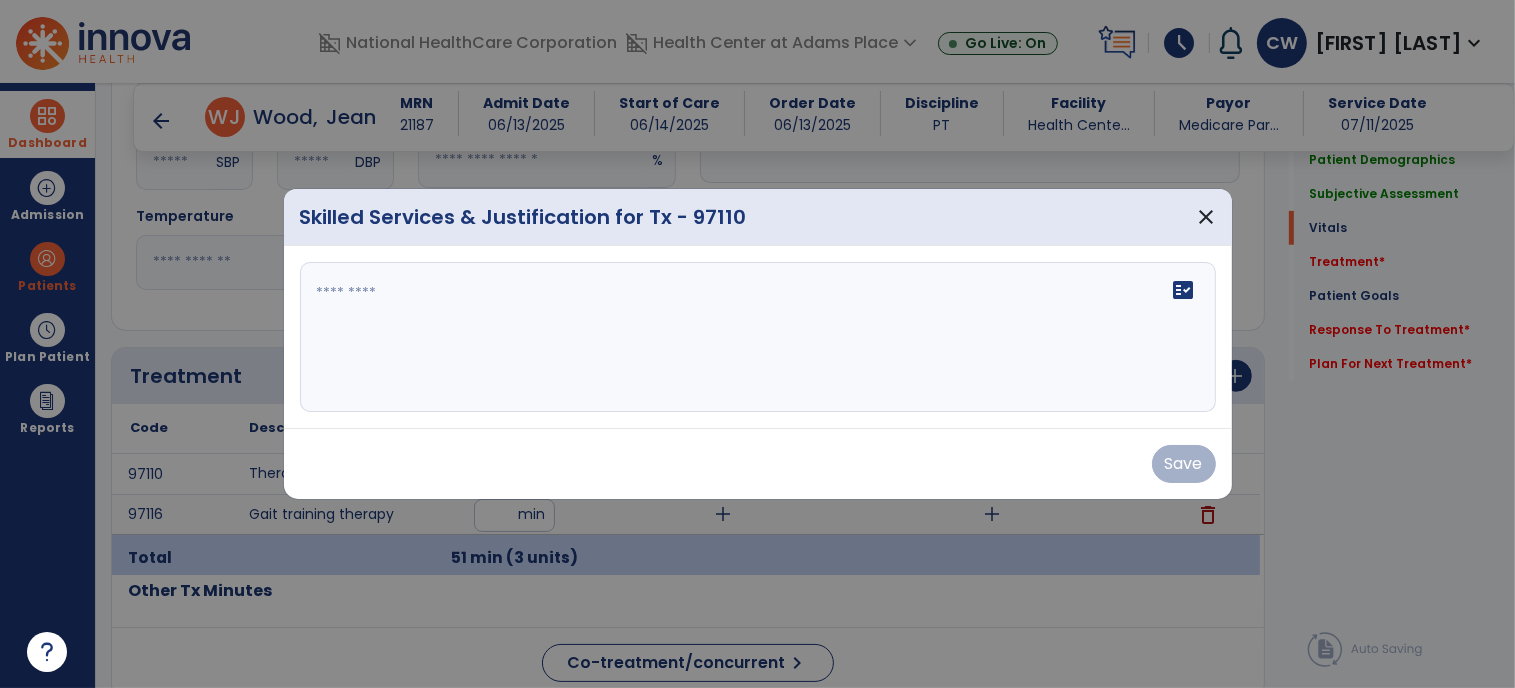 click on "fact_check" at bounding box center (758, 337) 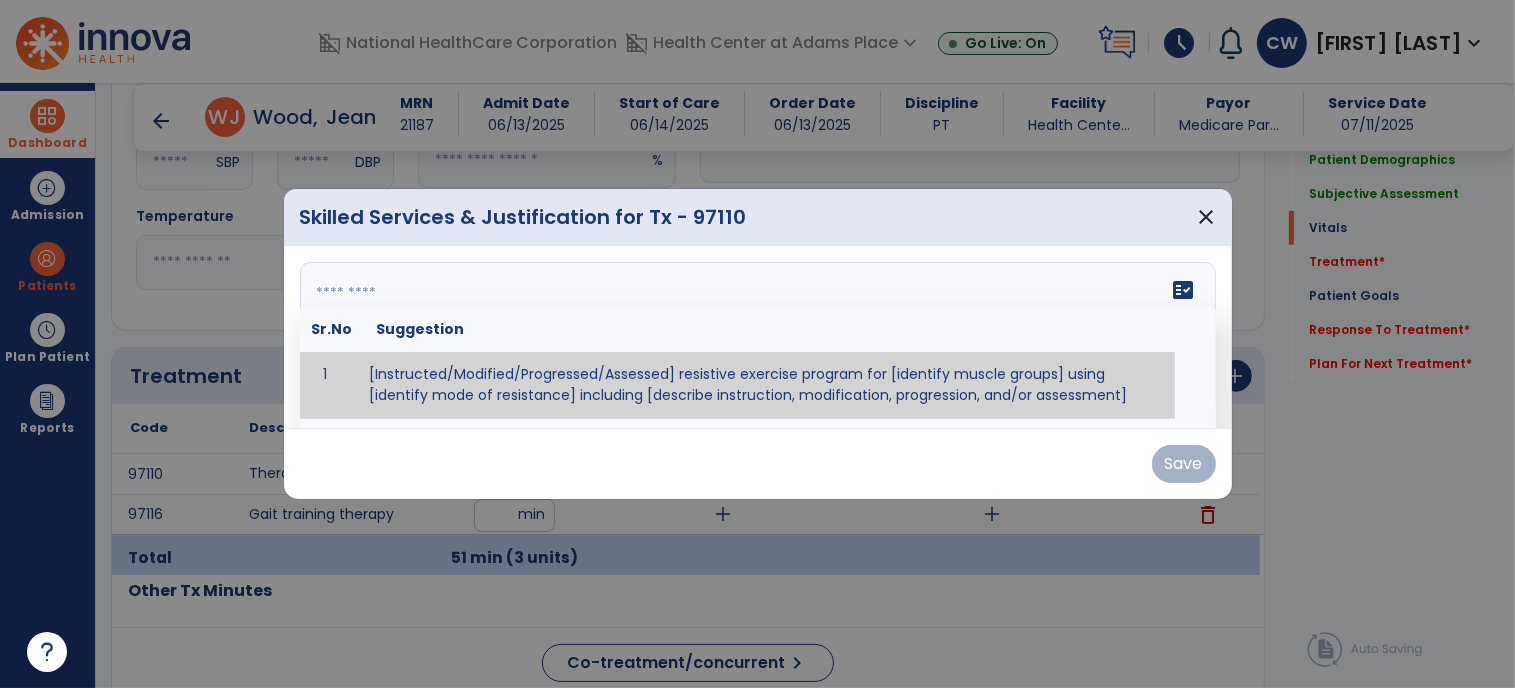 paste on "**********" 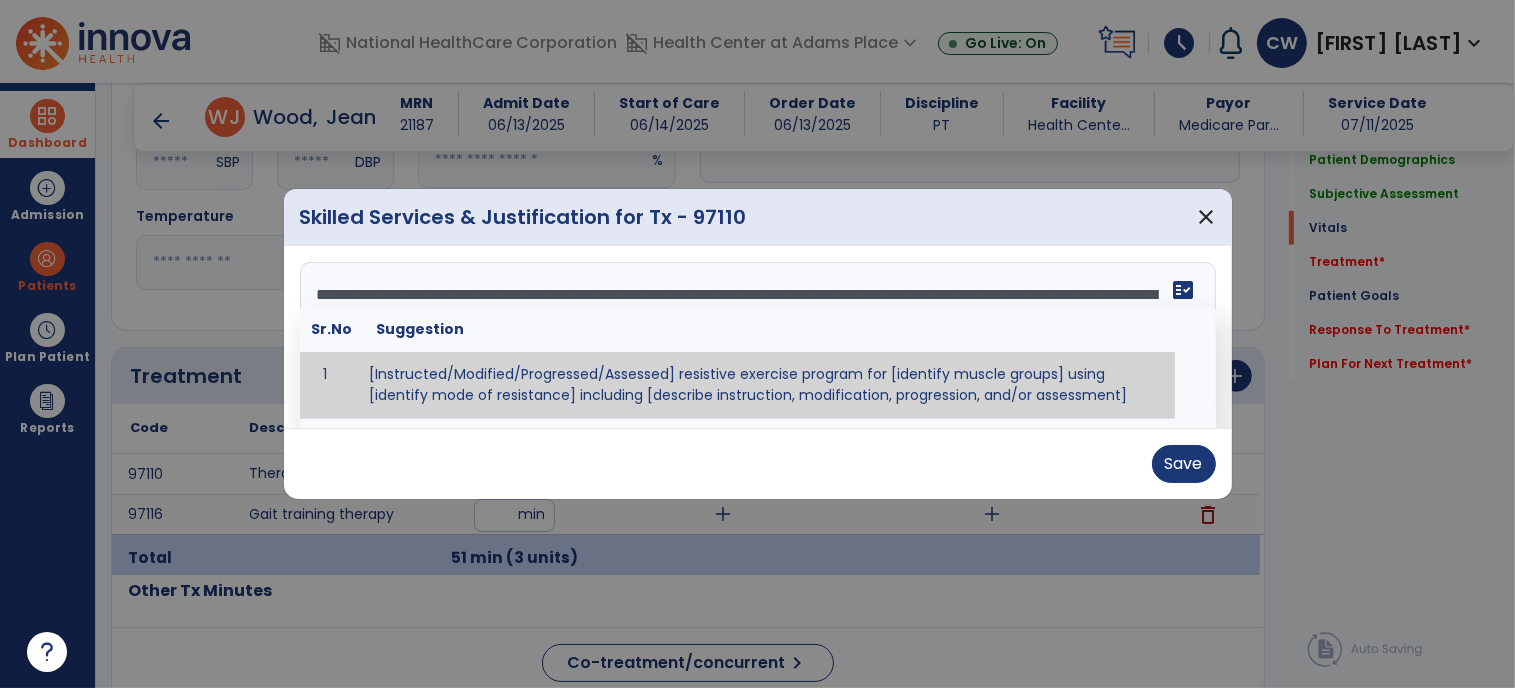 scroll, scrollTop: 88, scrollLeft: 0, axis: vertical 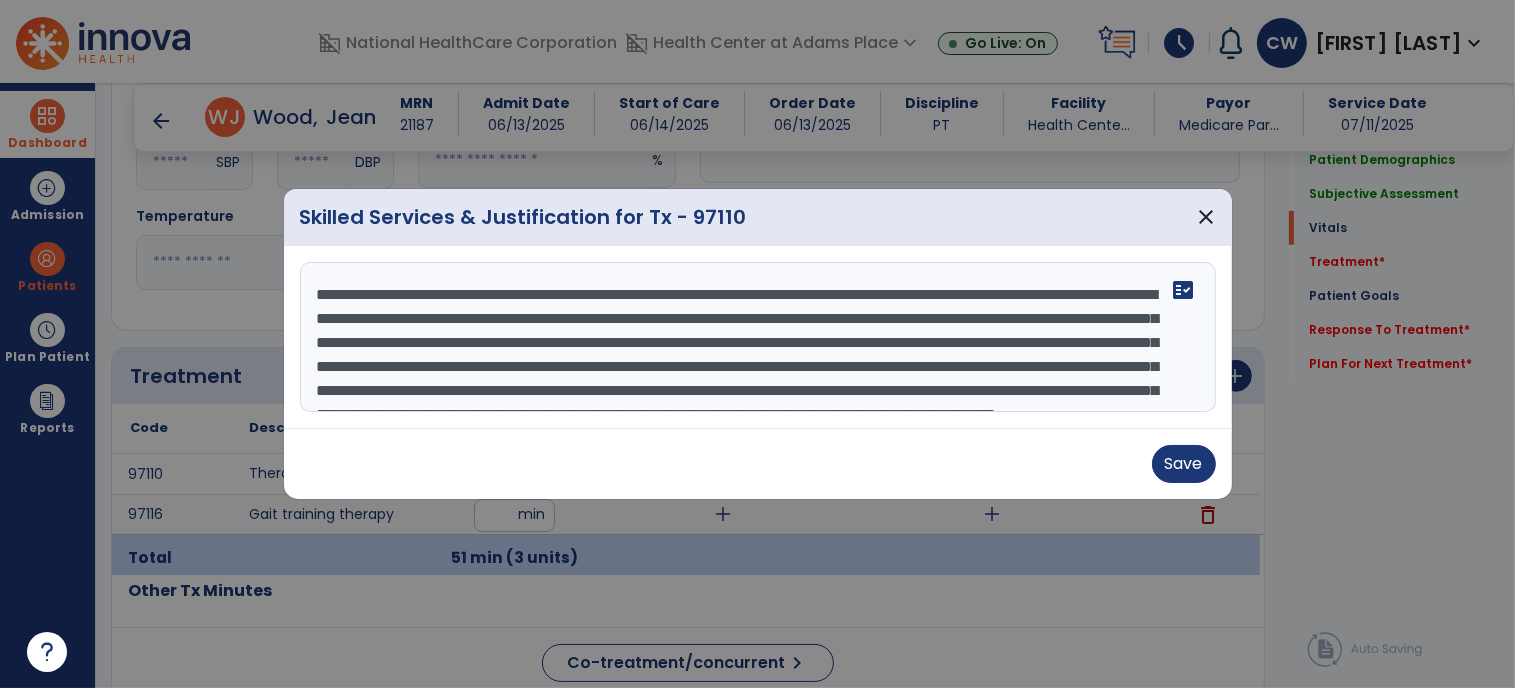 click on "**********" at bounding box center [758, 337] 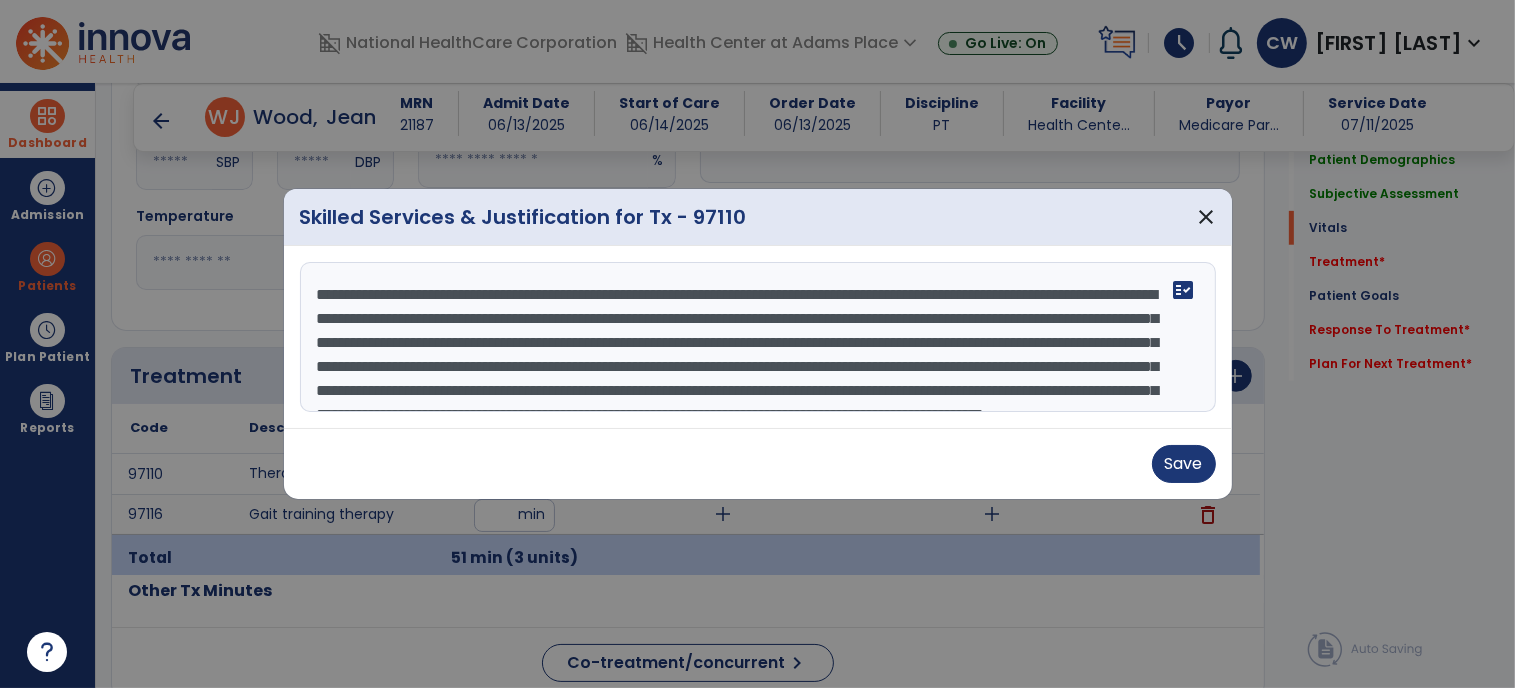 drag, startPoint x: 476, startPoint y: 318, endPoint x: 424, endPoint y: 319, distance: 52.009613 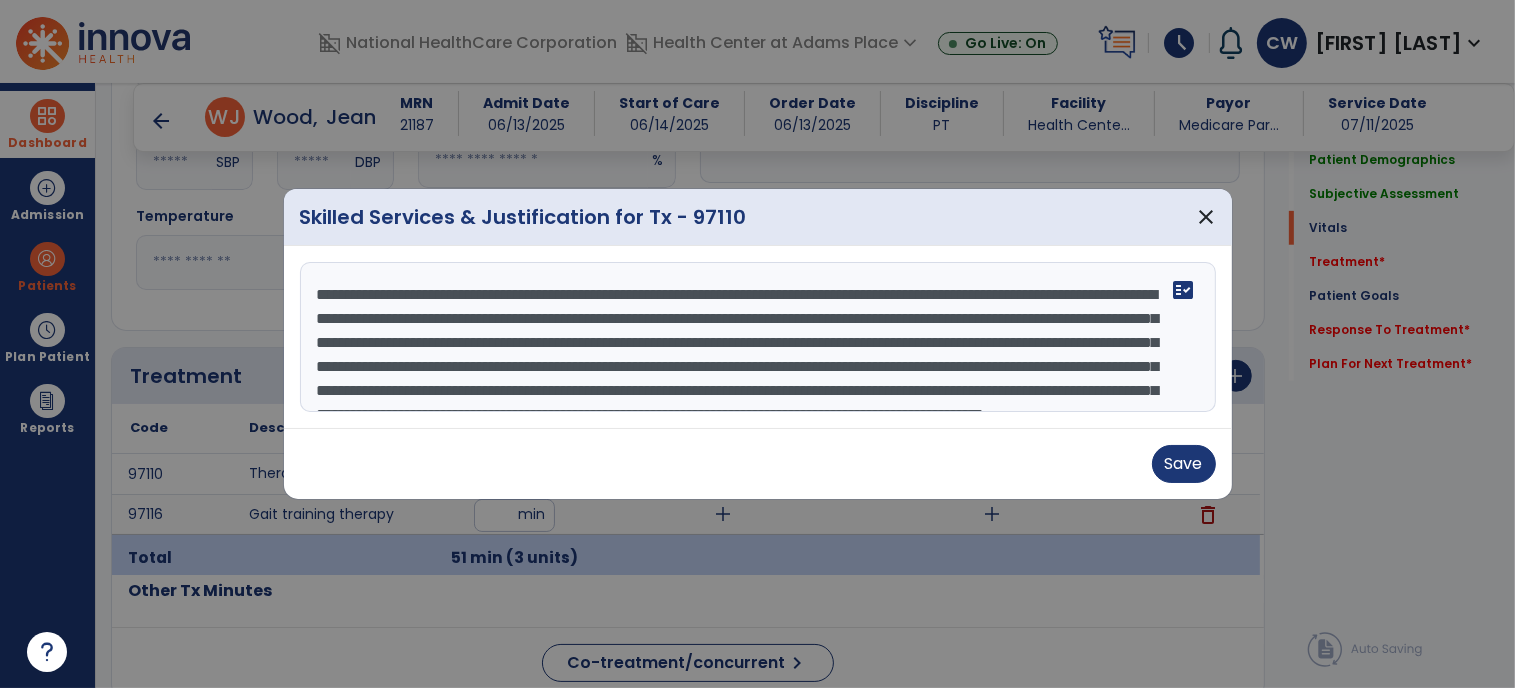 click on "**********" at bounding box center (758, 337) 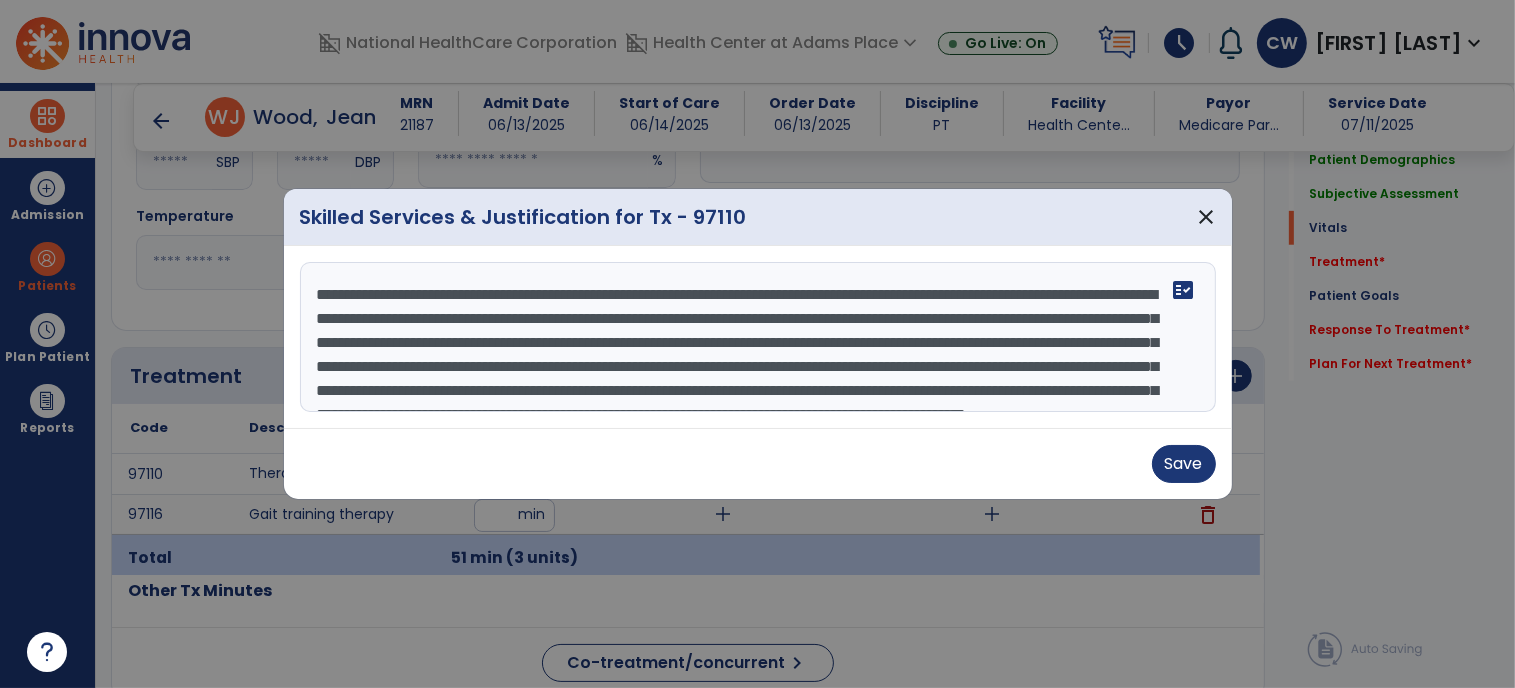 drag, startPoint x: 899, startPoint y: 319, endPoint x: 463, endPoint y: 325, distance: 436.0413 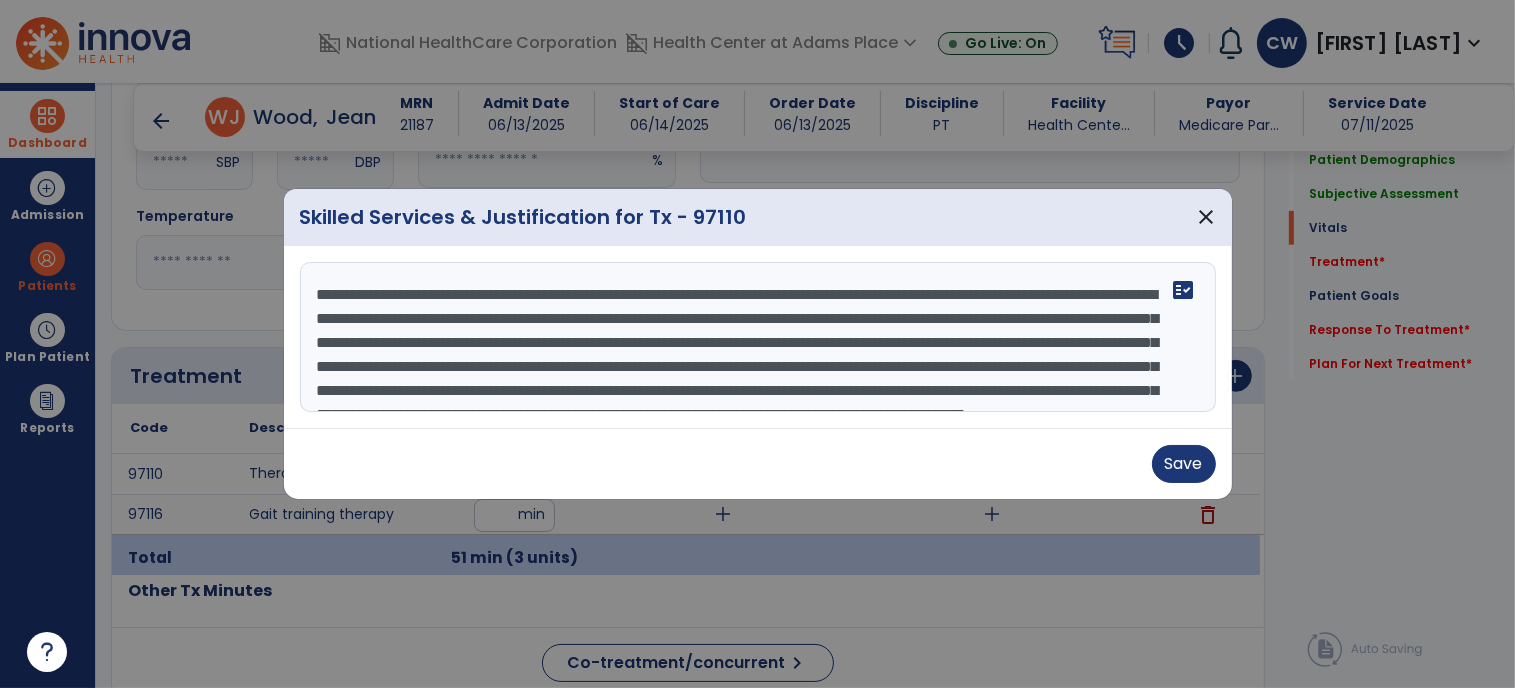 click on "**********" at bounding box center (758, 337) 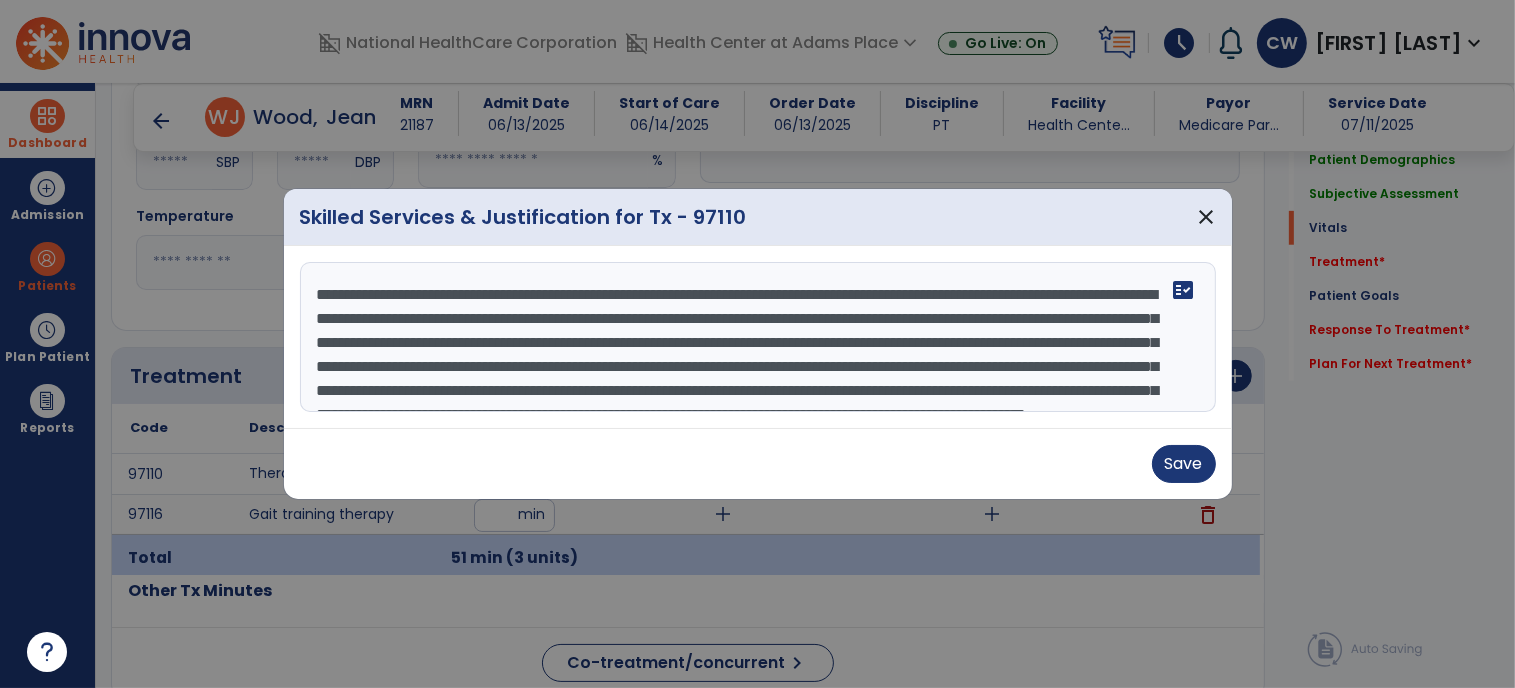 scroll, scrollTop: 96, scrollLeft: 0, axis: vertical 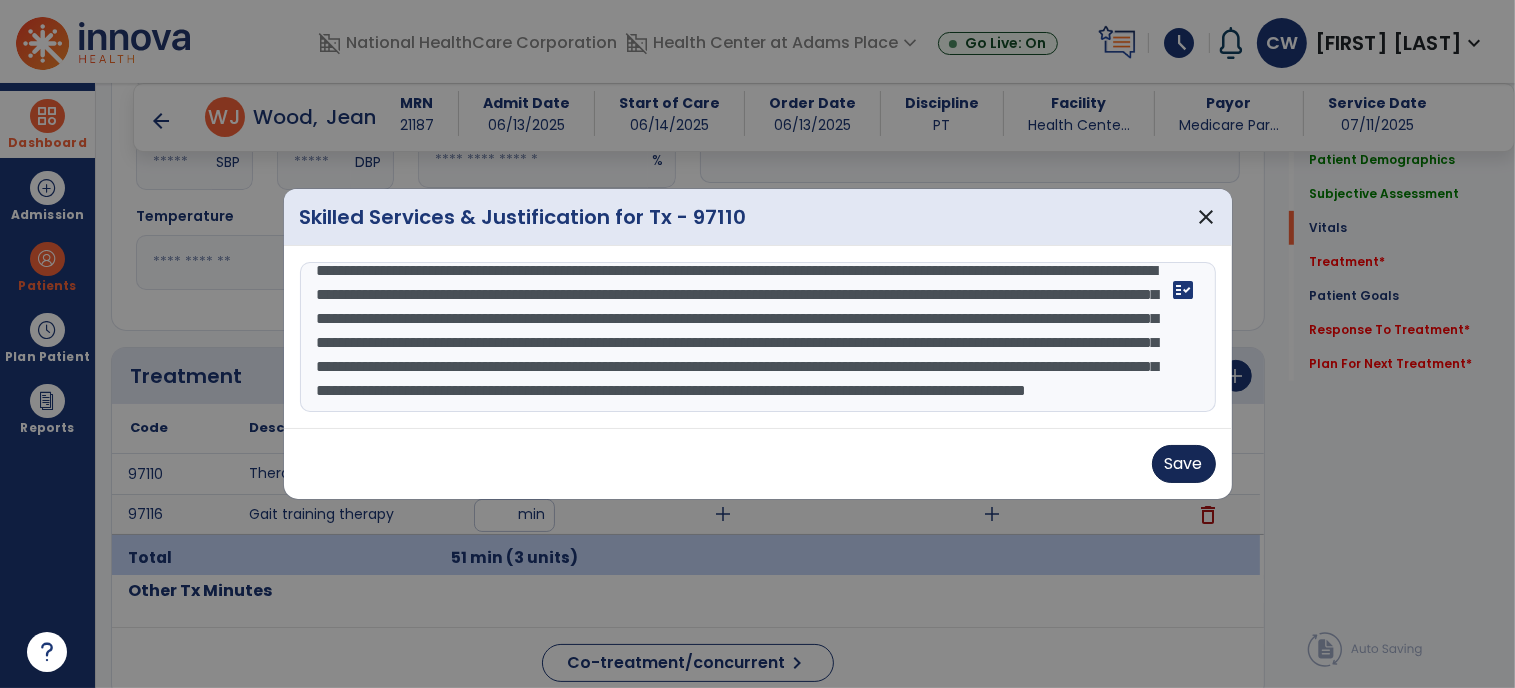 type on "**********" 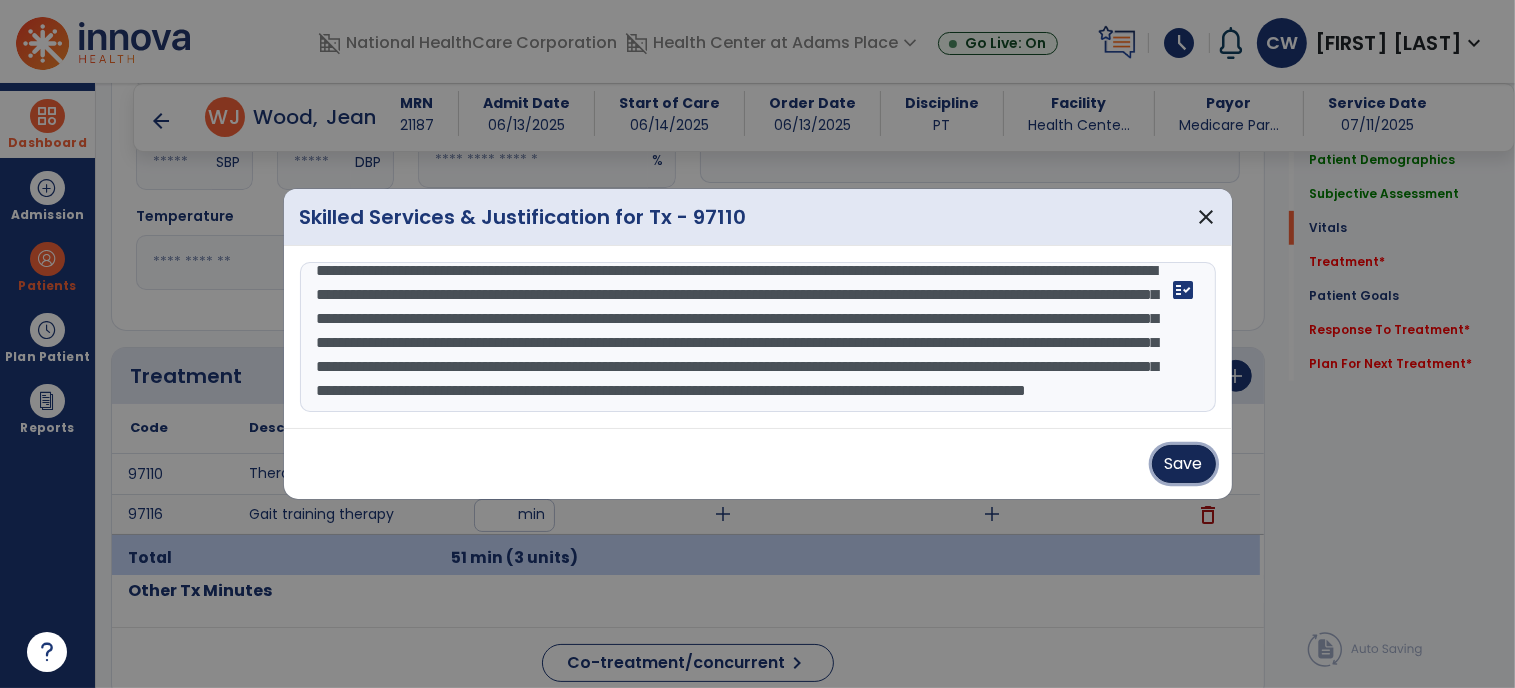click on "Save" at bounding box center (1184, 464) 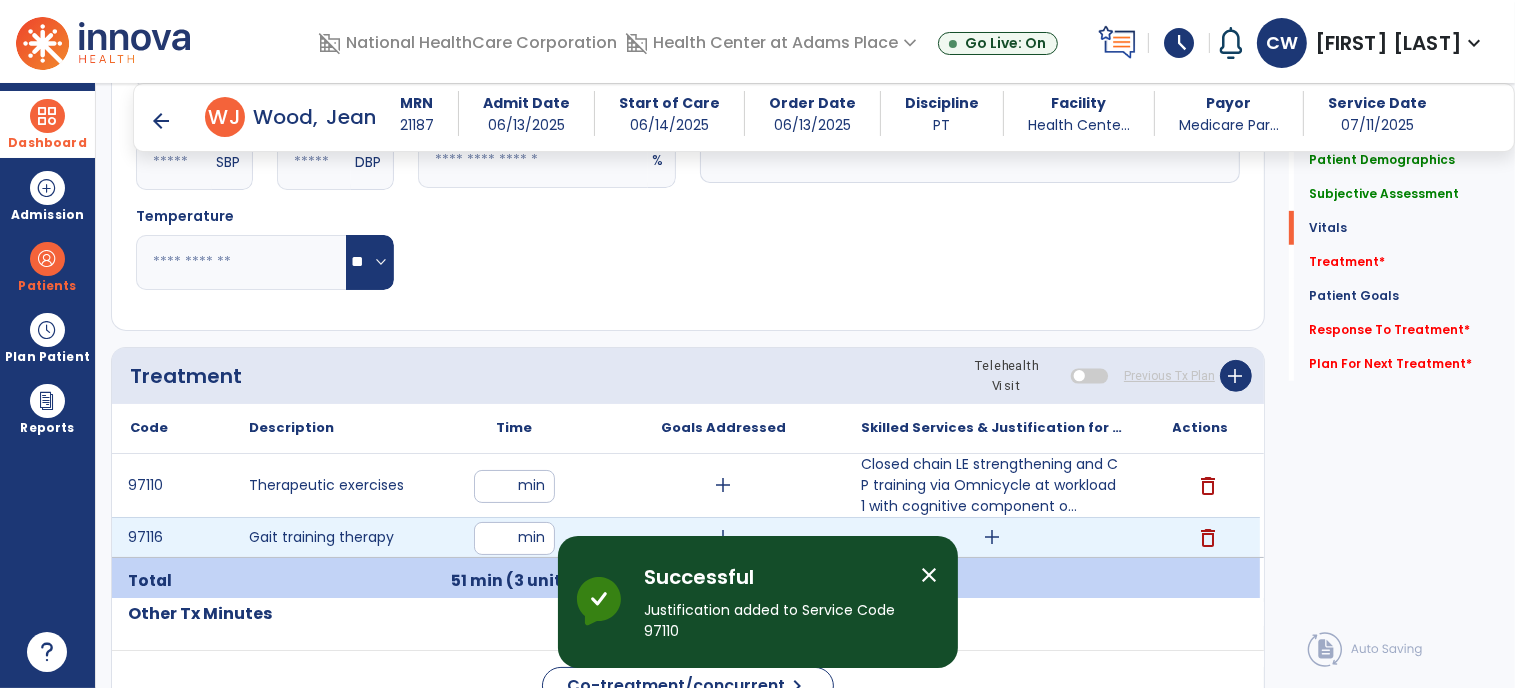 click on "add" at bounding box center (992, 537) 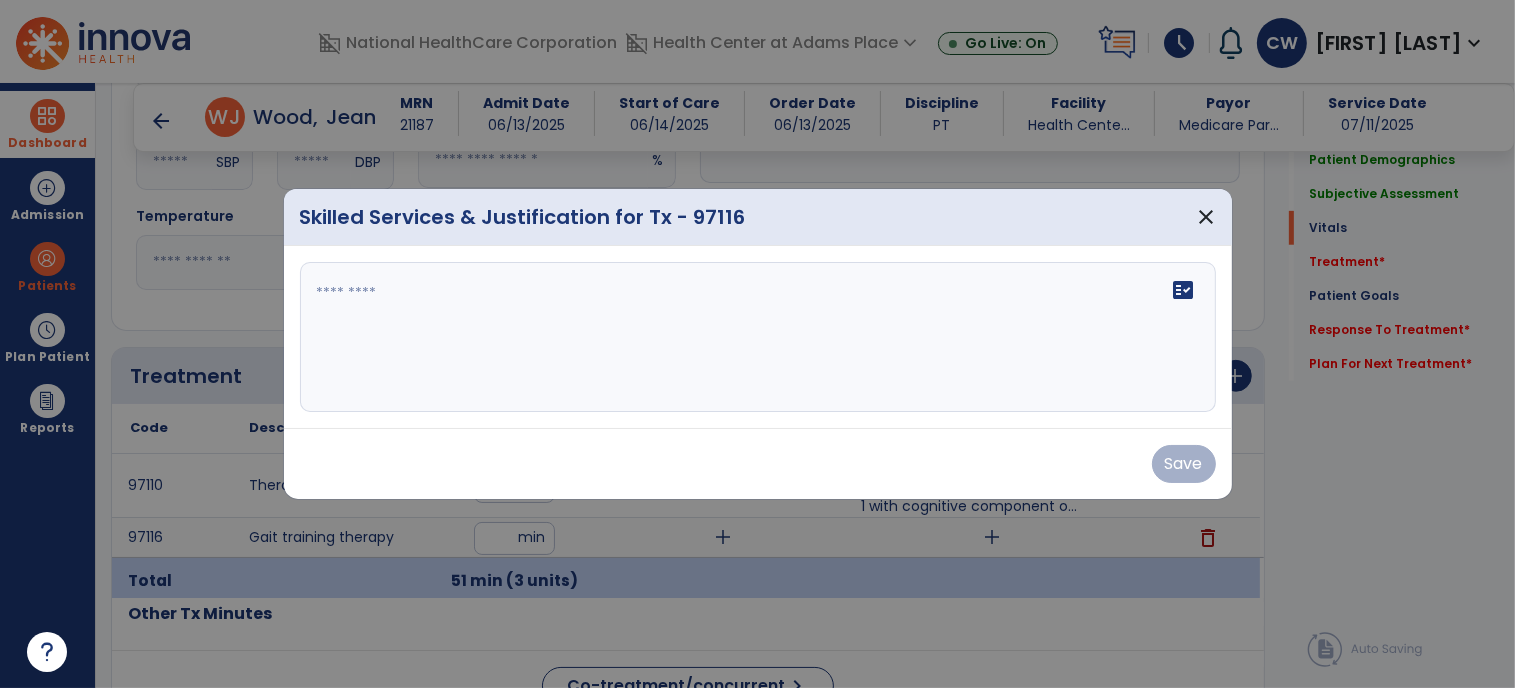 click on "fact_check" at bounding box center [758, 337] 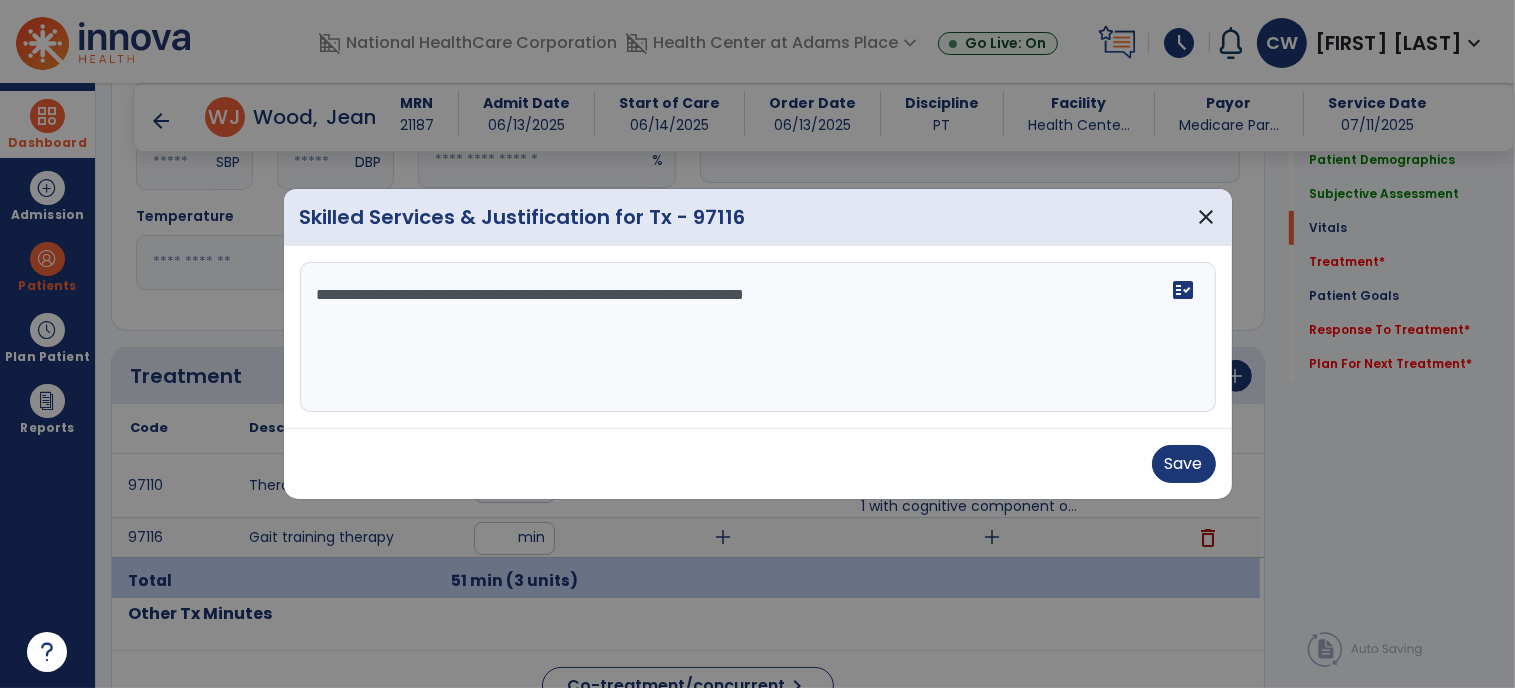 click on "**********" at bounding box center [758, 337] 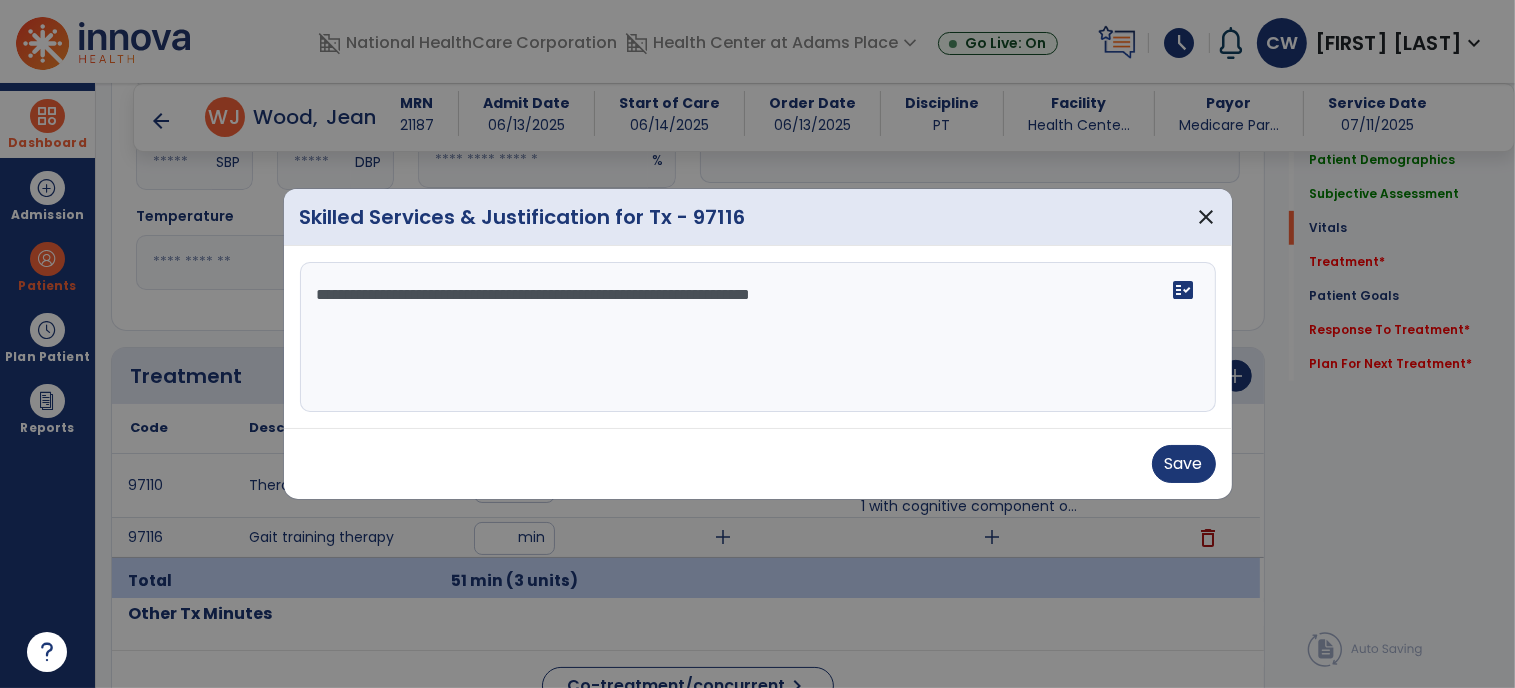 click on "**********" at bounding box center (758, 337) 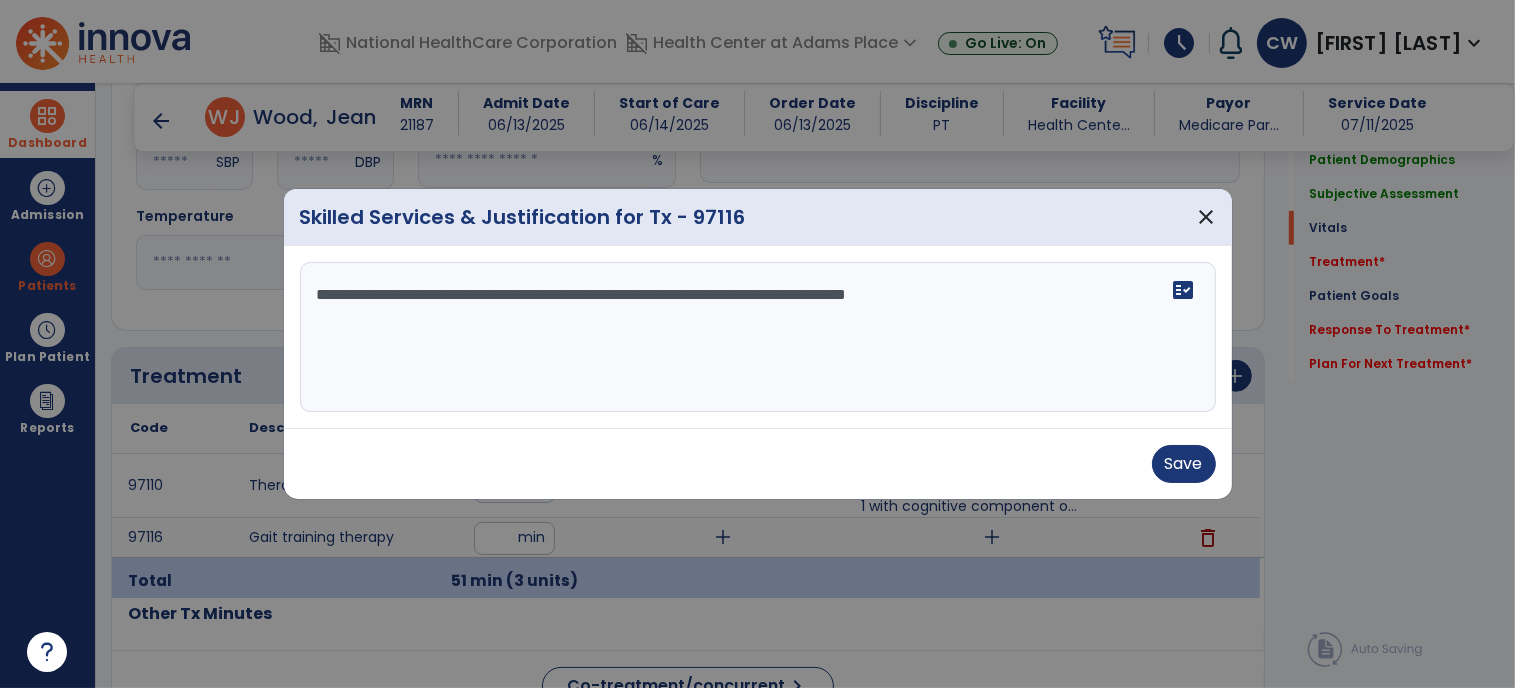 click on "**********" at bounding box center [758, 337] 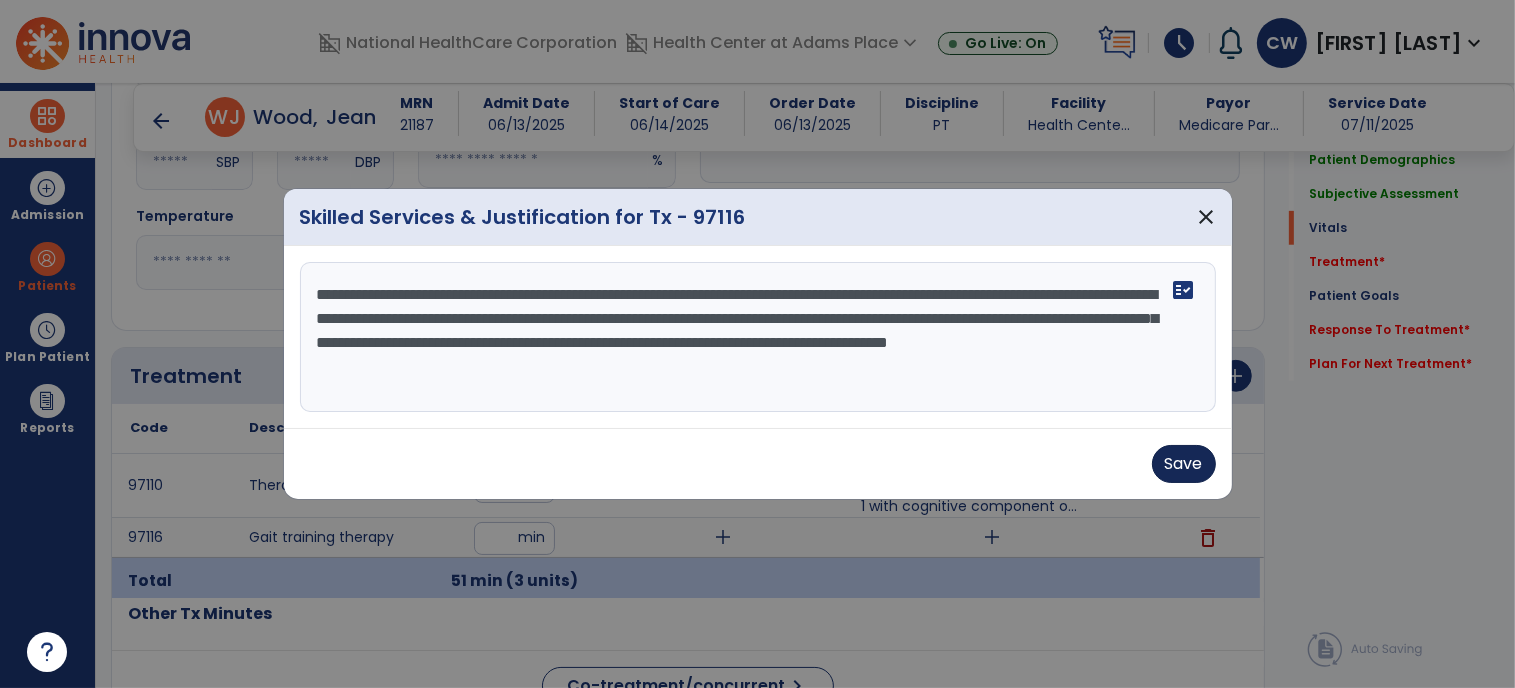 type on "**********" 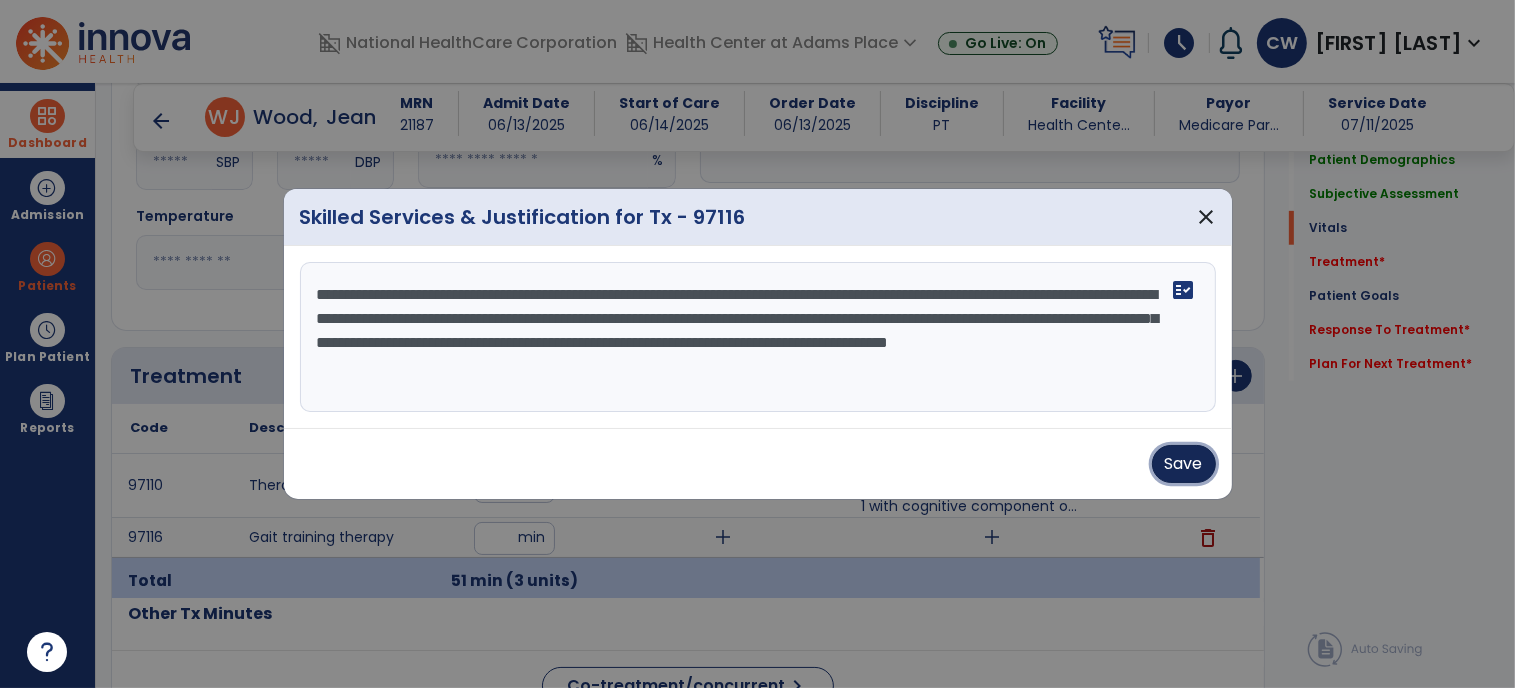 click on "Save" at bounding box center (1184, 464) 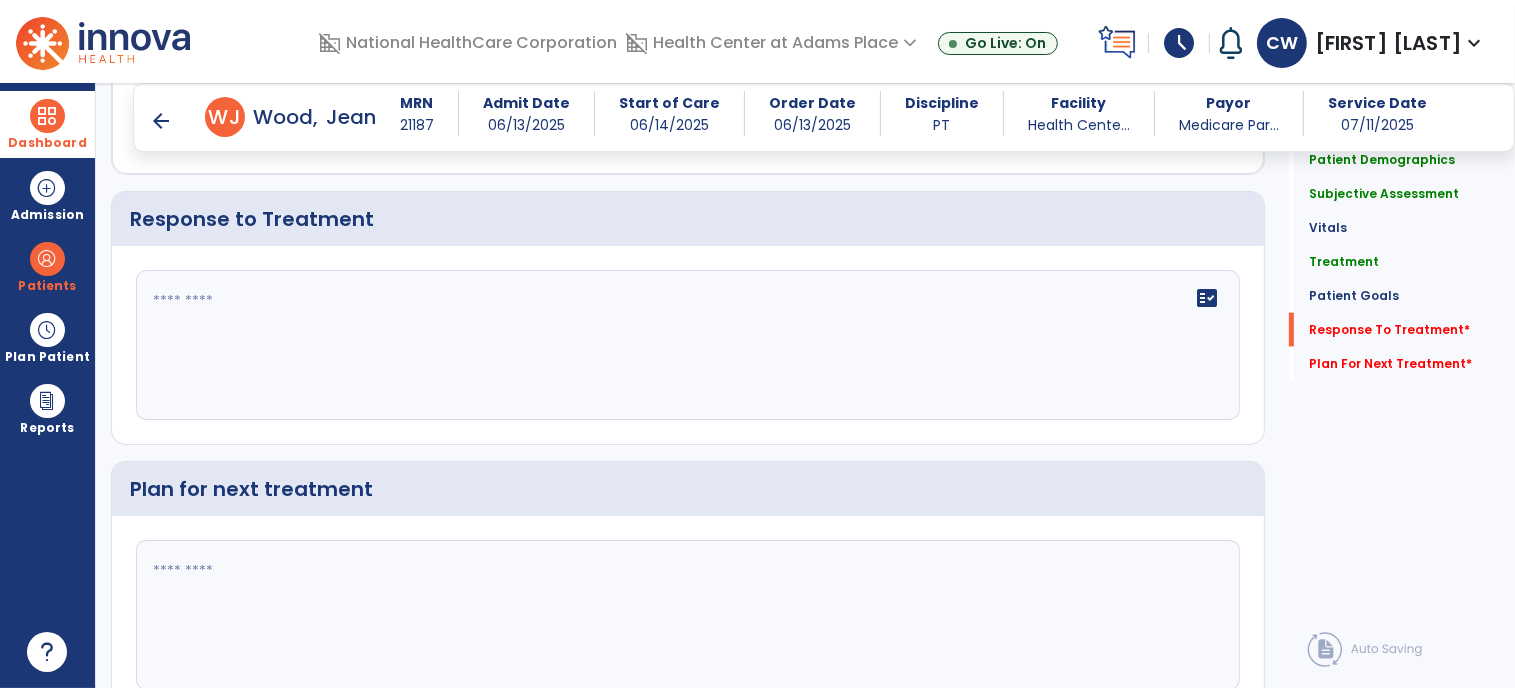 scroll, scrollTop: 2600, scrollLeft: 0, axis: vertical 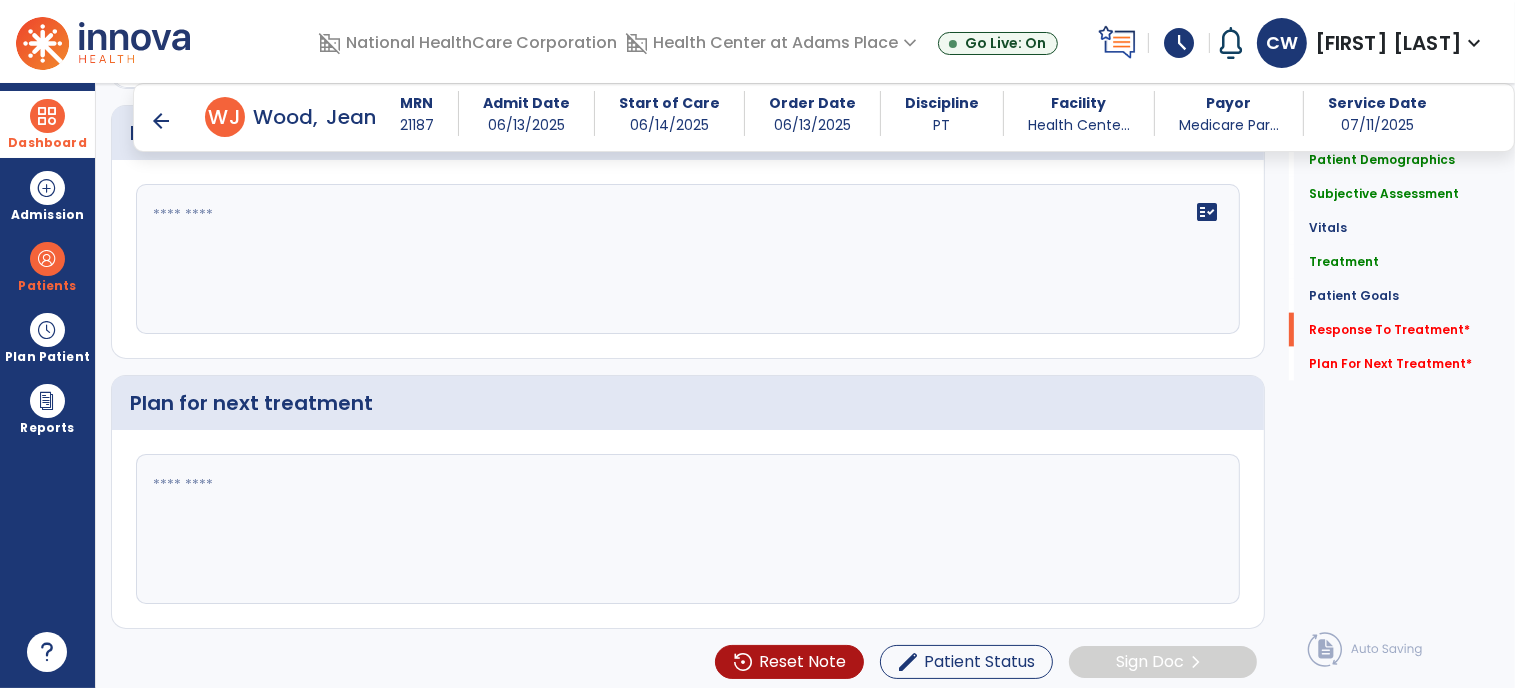 click on "fact_check" 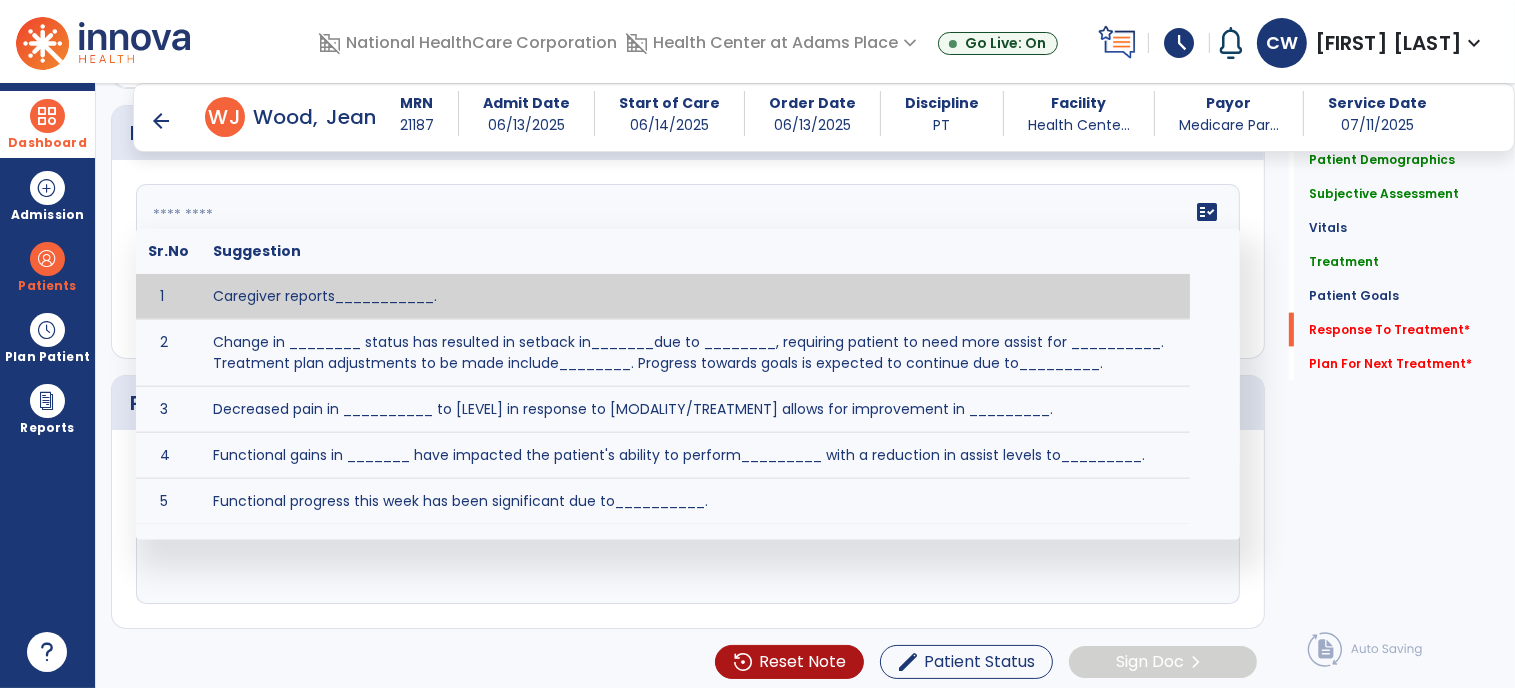paste on "**********" 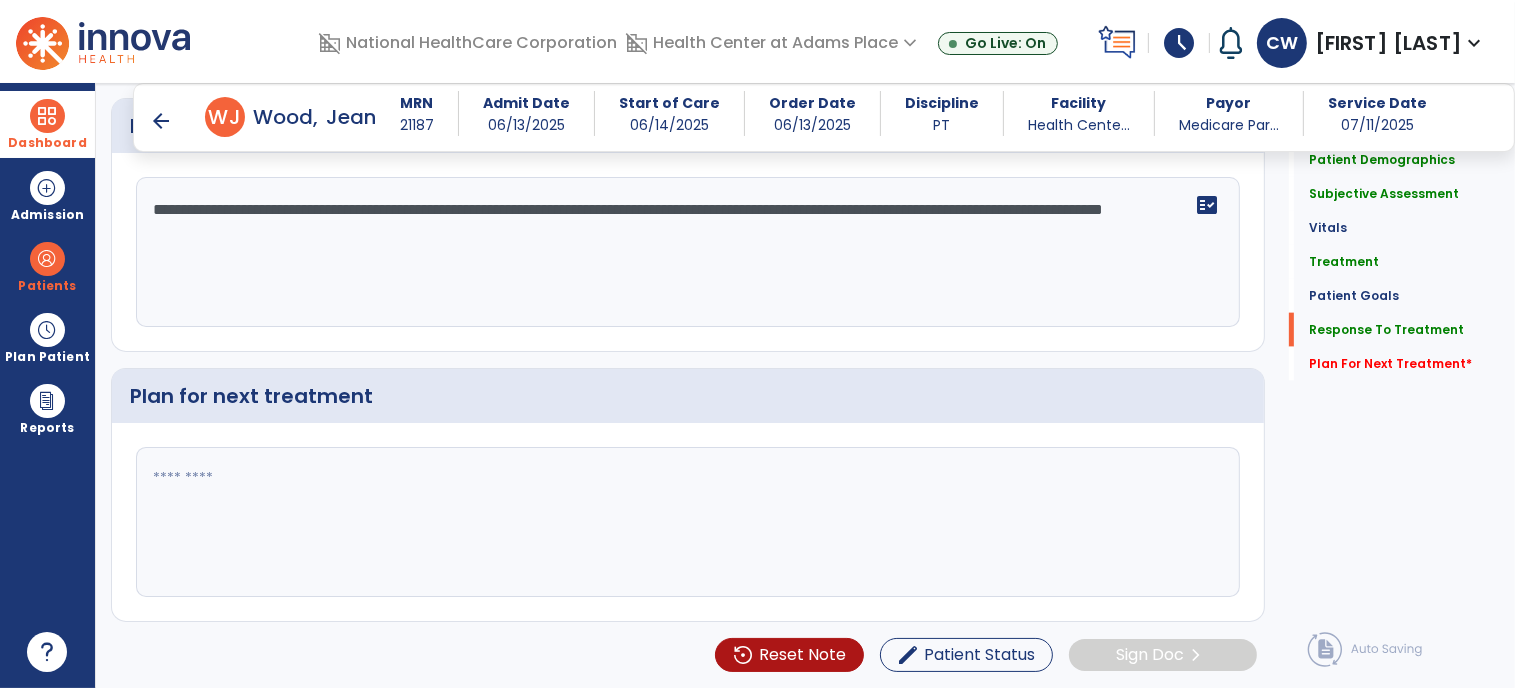 scroll, scrollTop: 2554, scrollLeft: 0, axis: vertical 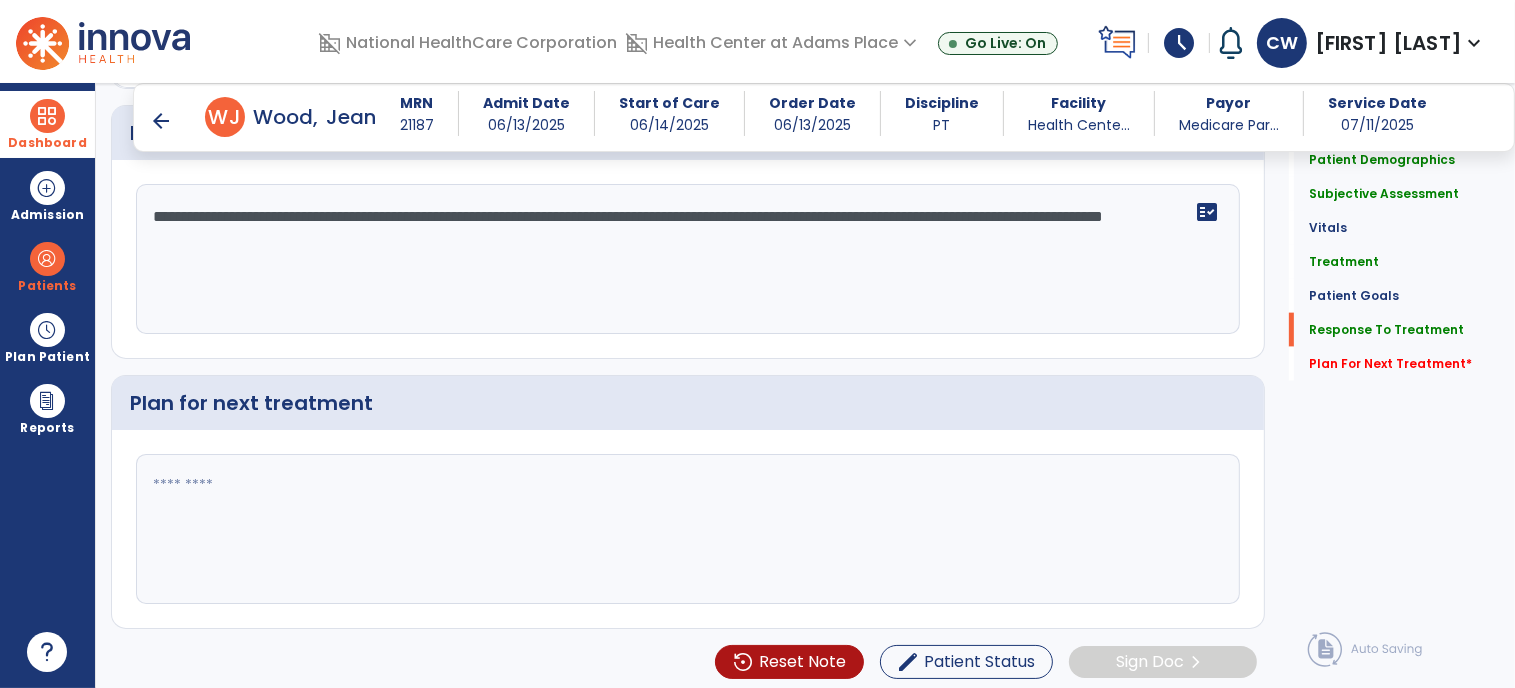 type on "**********" 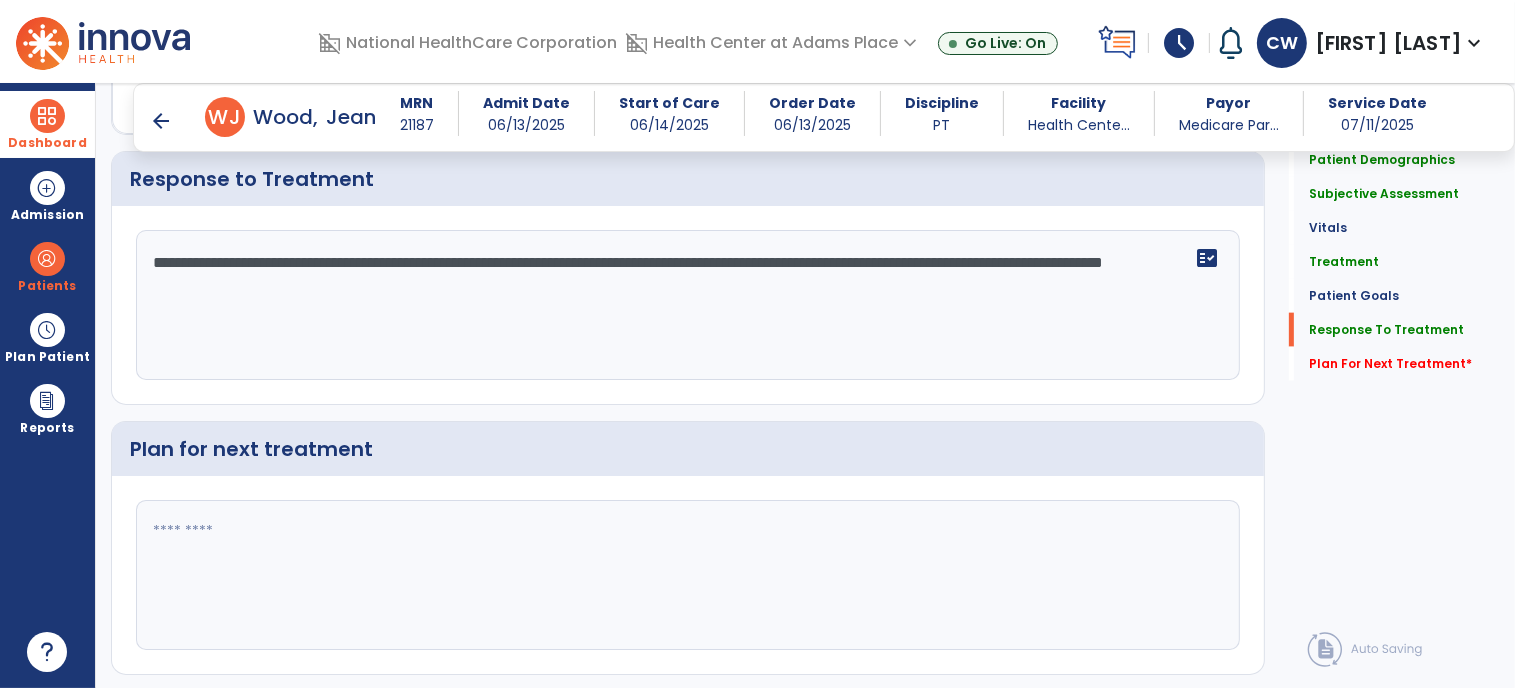 scroll, scrollTop: 2600, scrollLeft: 0, axis: vertical 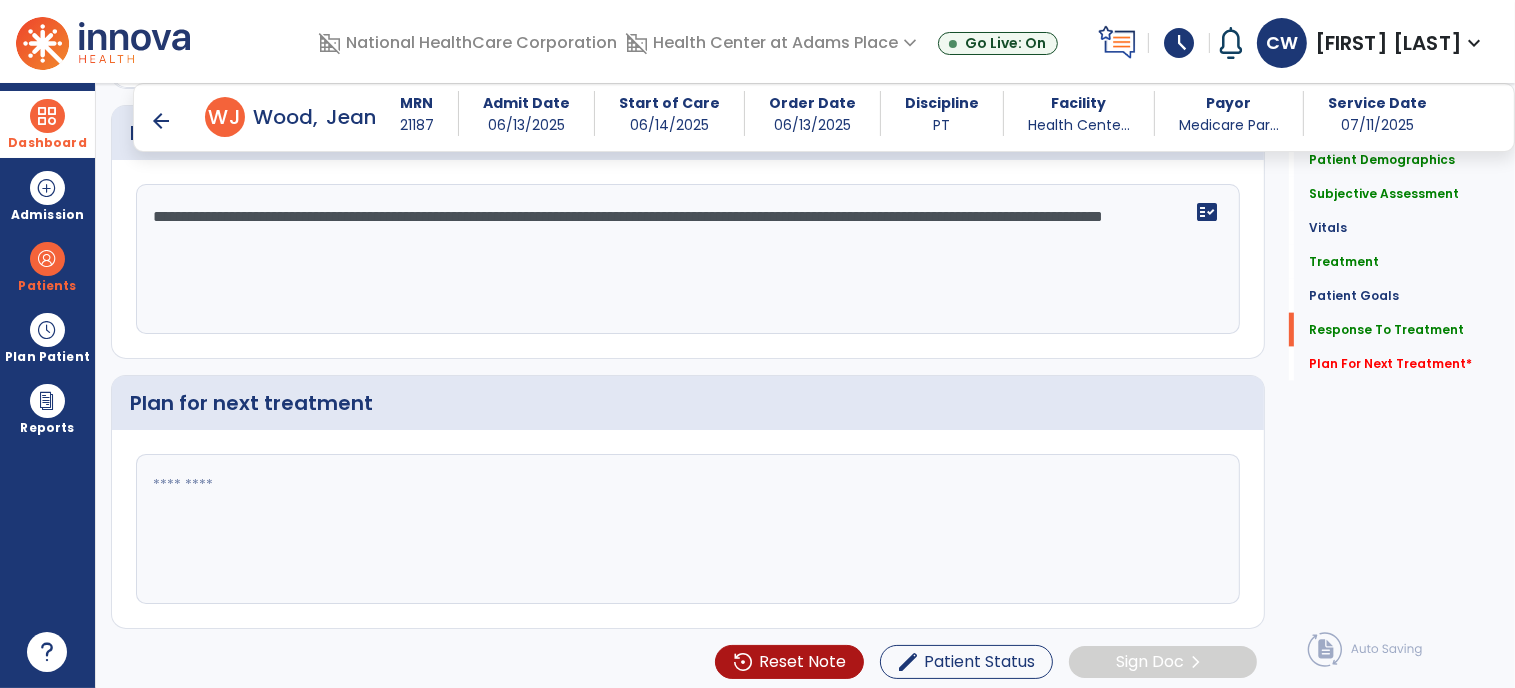 click 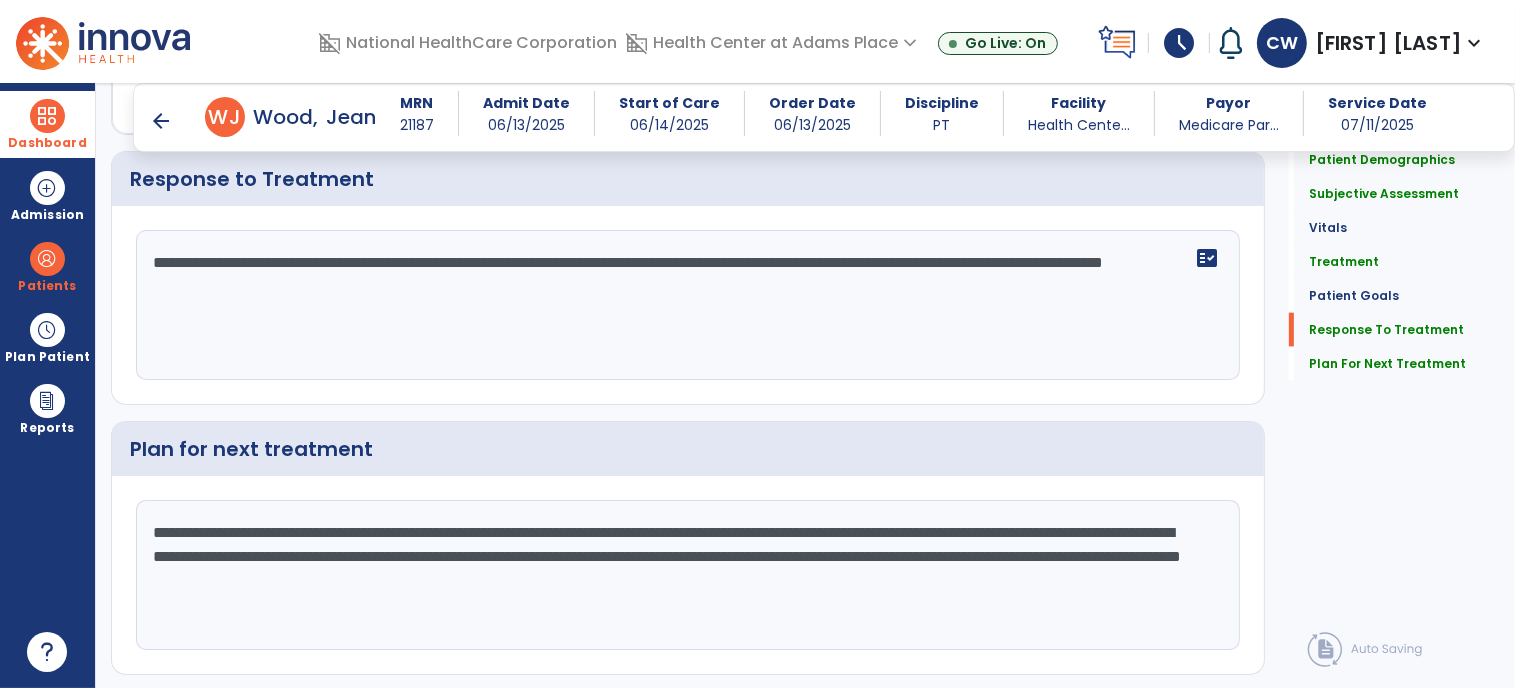 scroll, scrollTop: 2600, scrollLeft: 0, axis: vertical 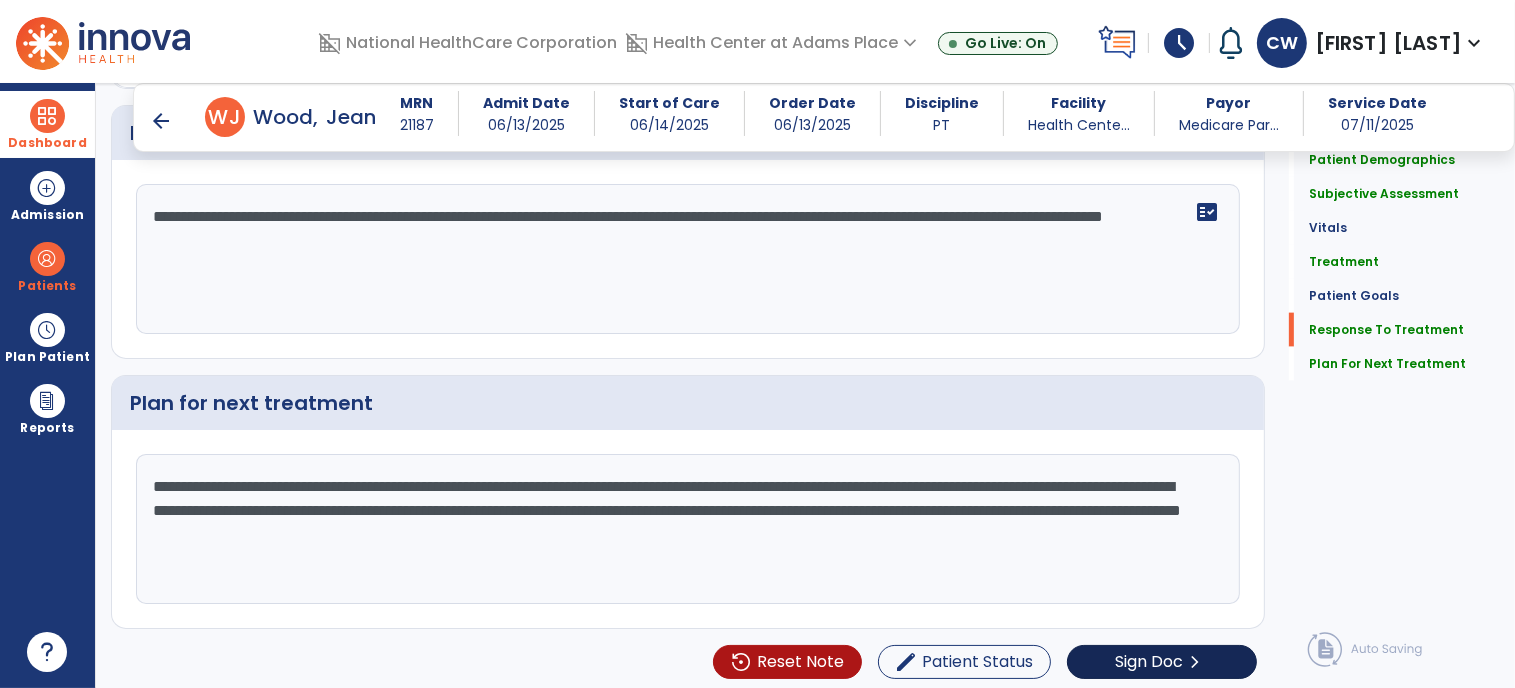 type on "**********" 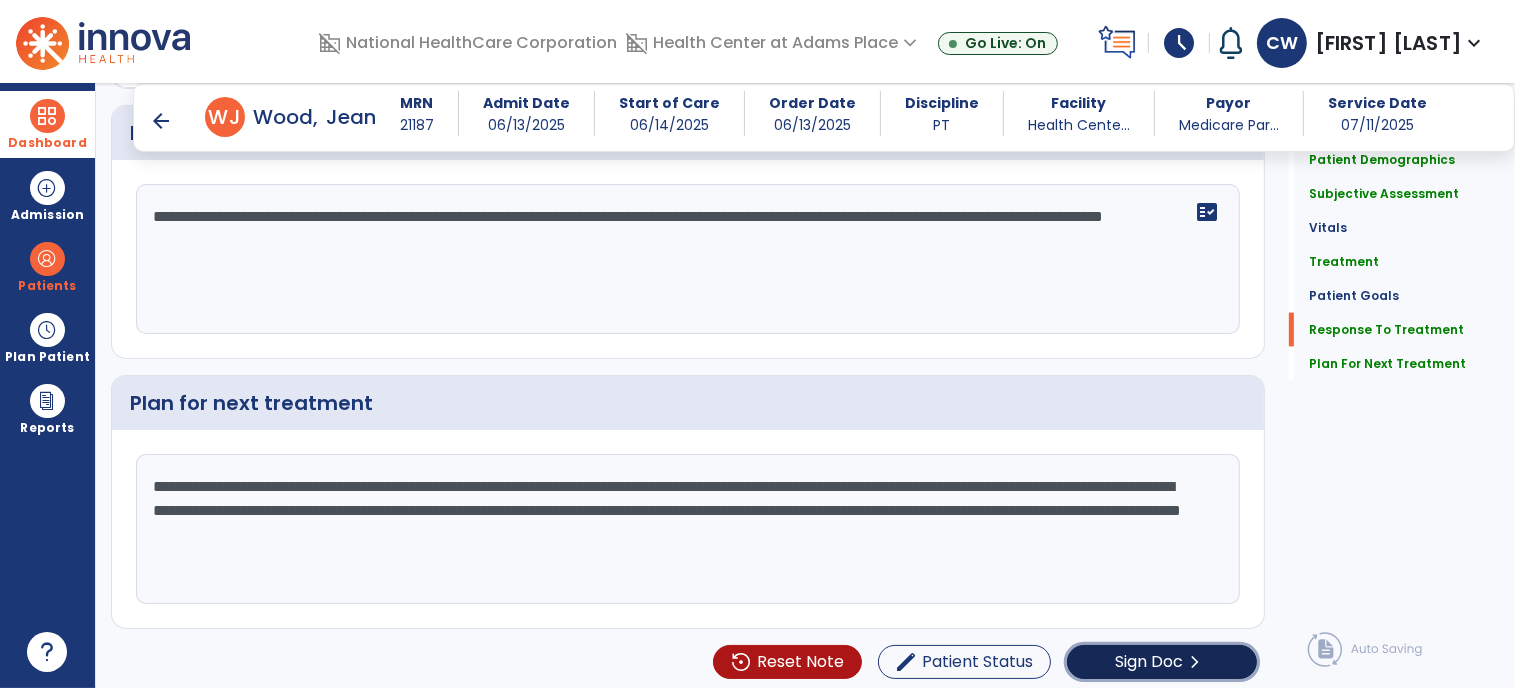 click on "Sign Doc" 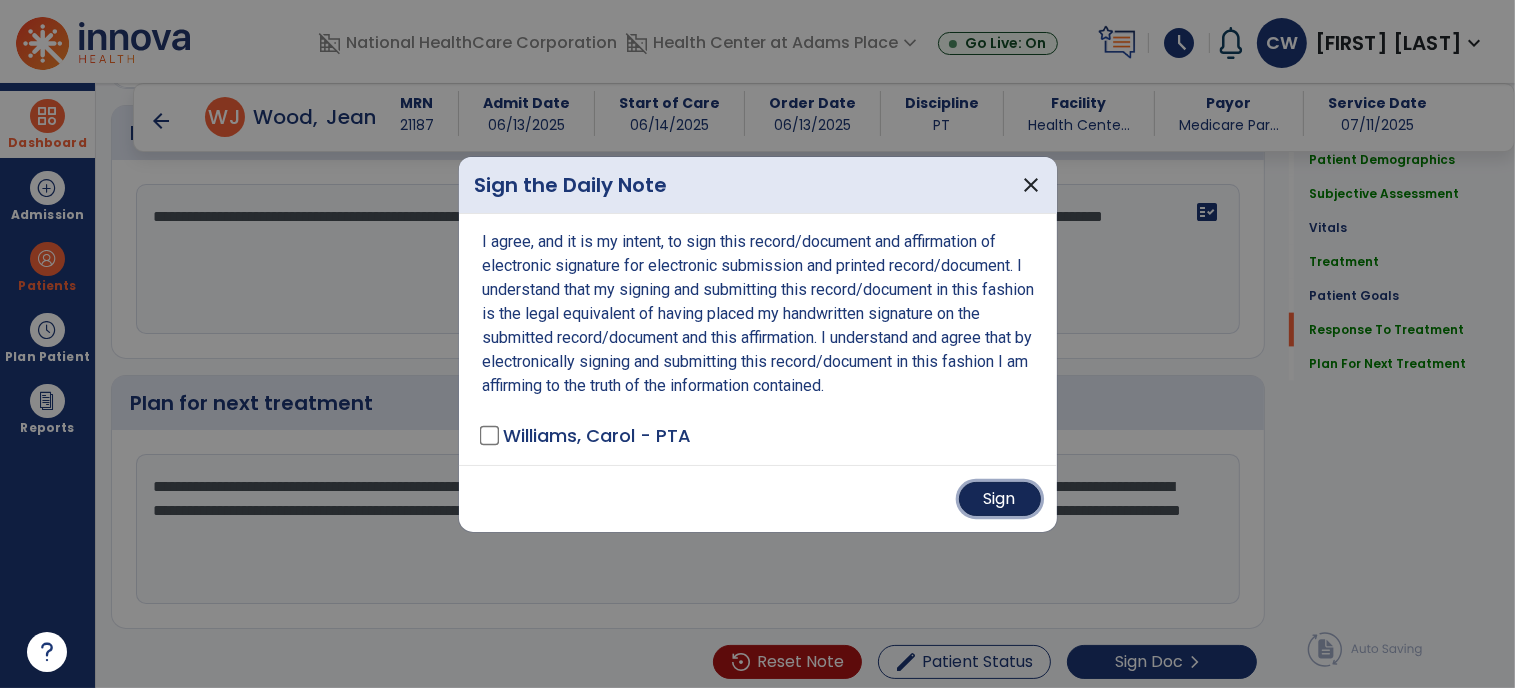 click on "Sign" at bounding box center (1000, 499) 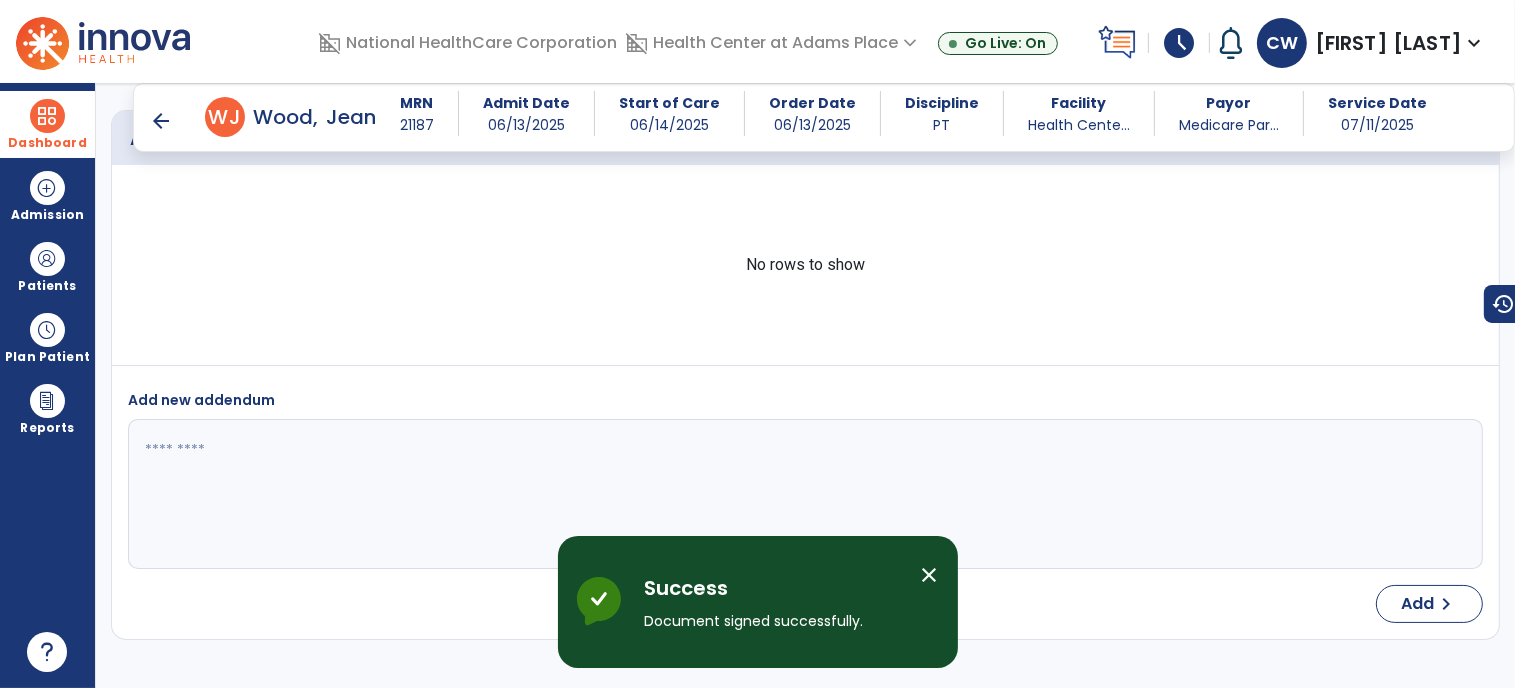 scroll, scrollTop: 4243, scrollLeft: 0, axis: vertical 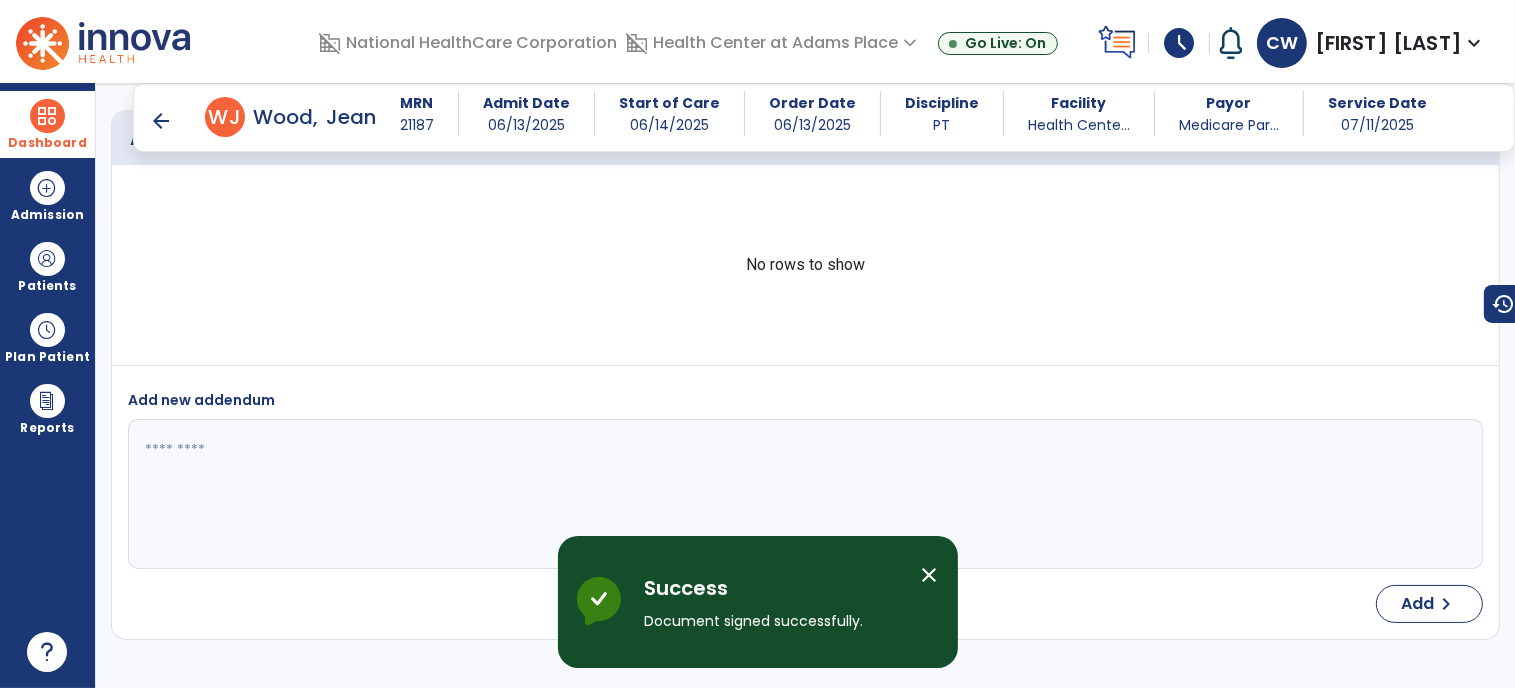 click on "arrow_back" at bounding box center (161, 121) 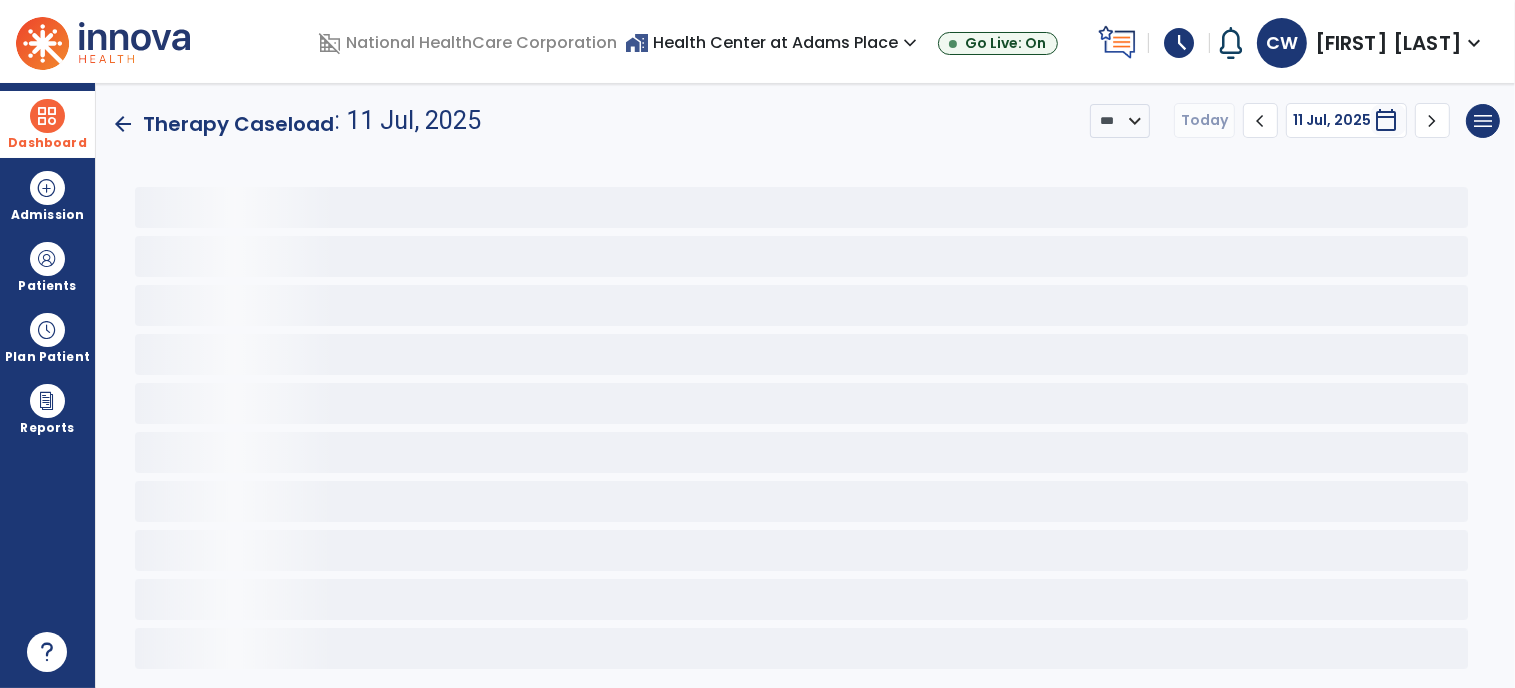 scroll, scrollTop: 0, scrollLeft: 0, axis: both 